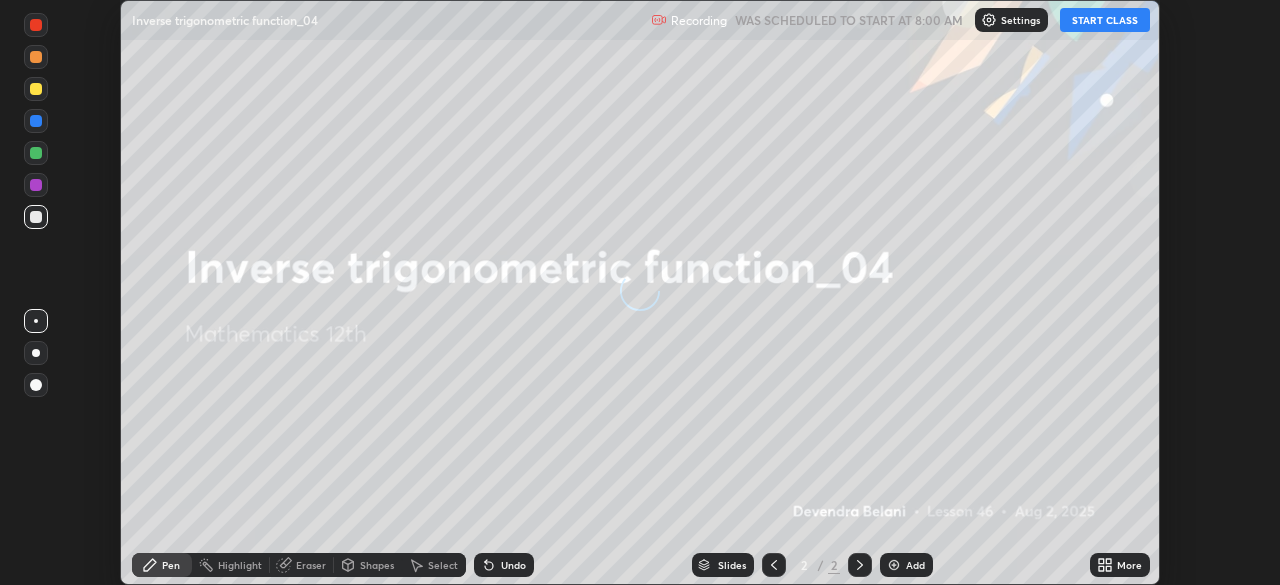 scroll, scrollTop: 0, scrollLeft: 0, axis: both 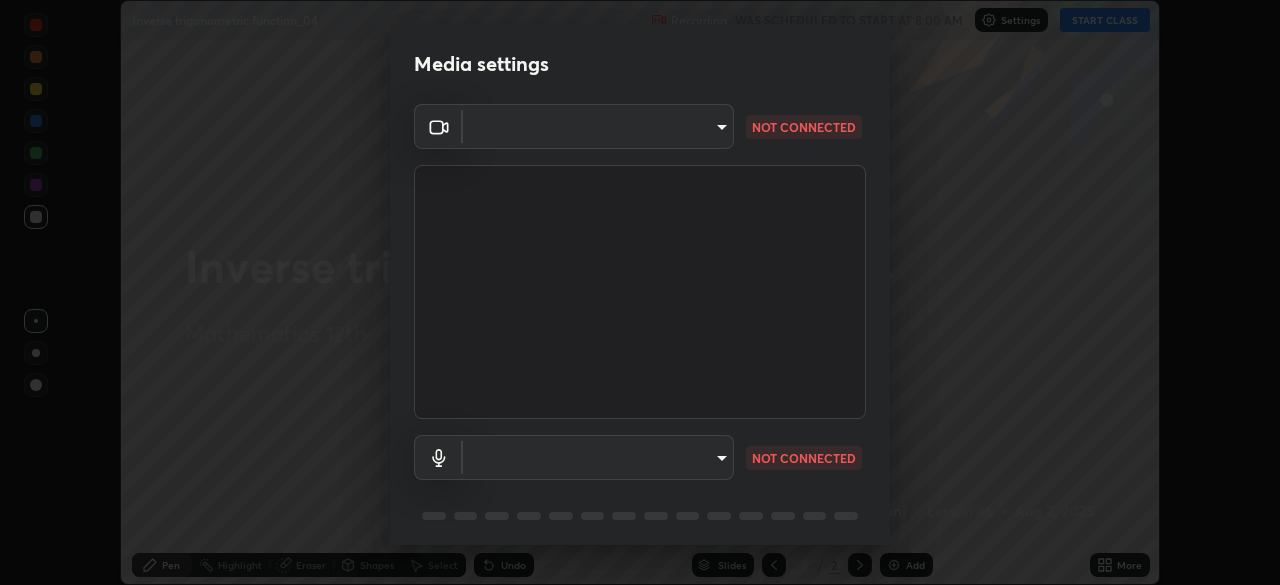 type on "[HASH]" 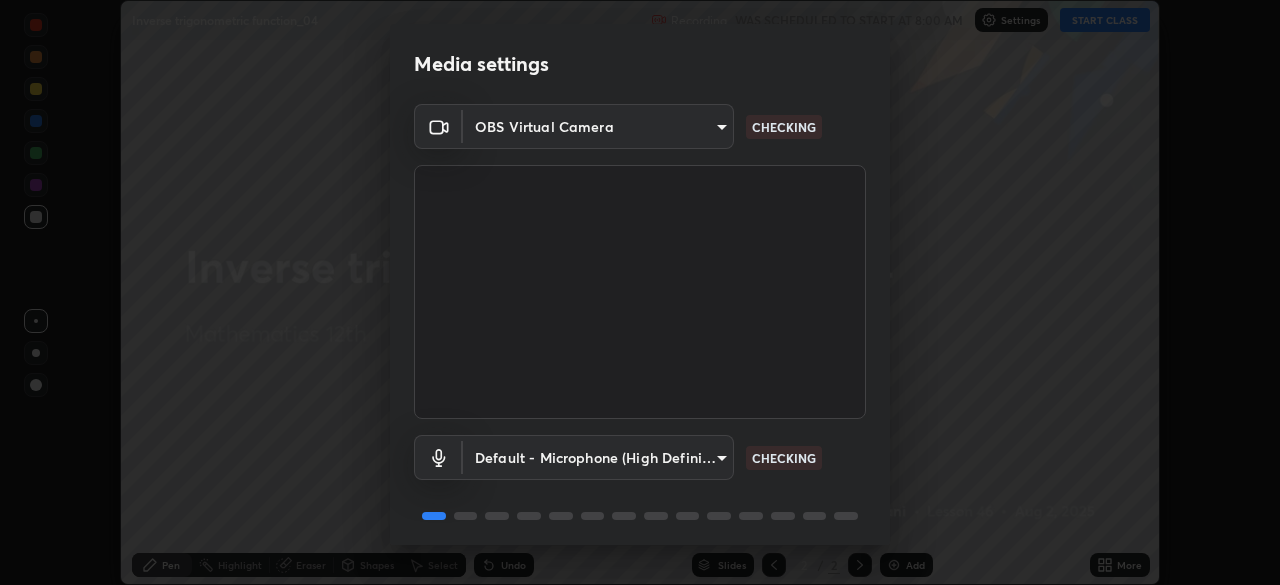 click on "Erase all Inverse trigonometric function_04 Recording WAS SCHEDULED TO START AT  8:00 AM Settings START CLASS Setting up your live class Inverse trigonometric function_04 • L46 of Mathematics 12th [FULL NAME] Pen Highlight Eraser Shapes Select Undo Slides 2 / 2 Add More No doubts shared Encourage your learners to ask a doubt for better clarity Report an issue Reason for reporting Buffering Chat not working Audio - Video sync issue Educator video quality low ​ Attach an image Report Media settings OBS Virtual Camera [HASH] CHECKING Default - Microphone (High Definition Audio Device) default CHECKING 1 / 5 Next" at bounding box center [640, 292] 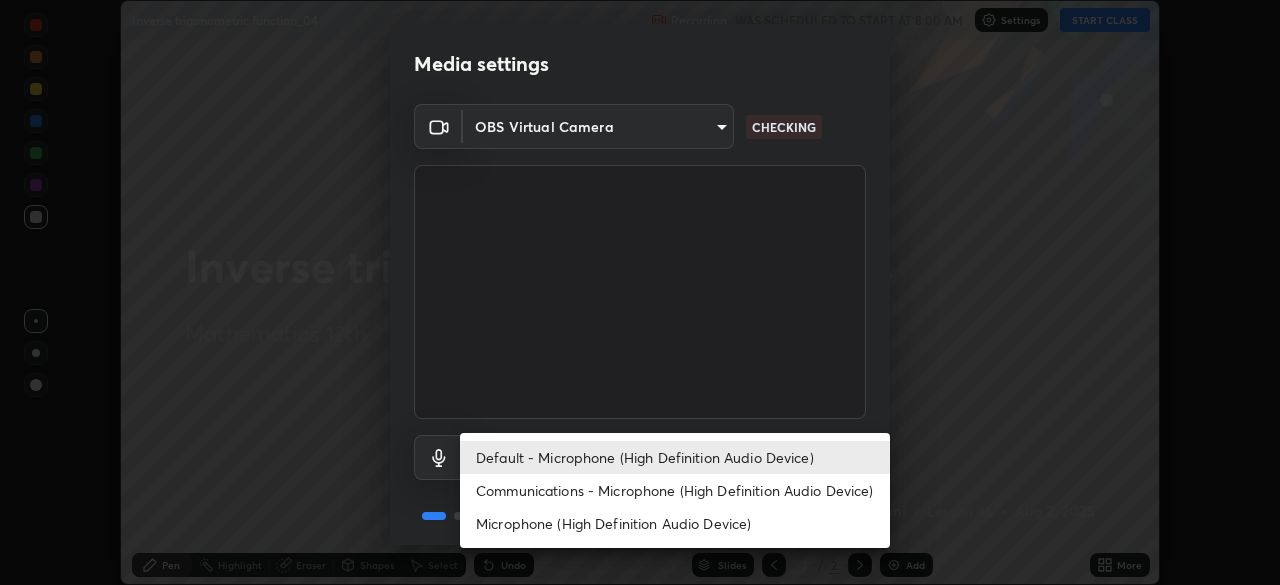 click on "Microphone (High Definition Audio Device)" at bounding box center [675, 523] 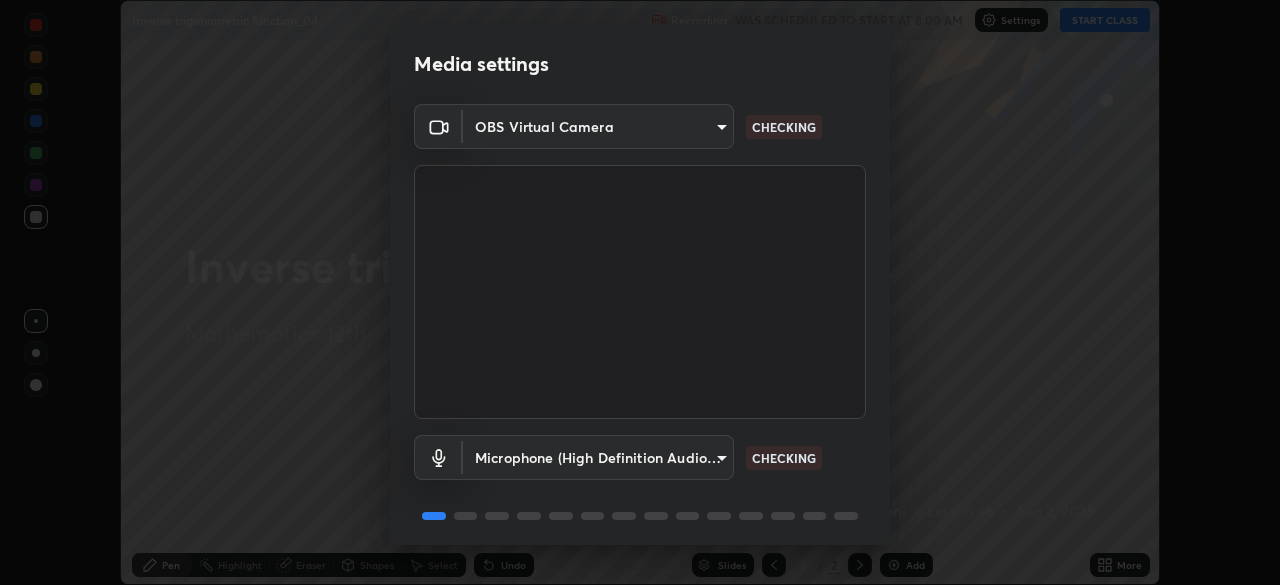 click on "Erase all Inverse trigonometric function_04 Recording WAS SCHEDULED TO START AT  8:00 AM Settings START CLASS Setting up your live class Inverse trigonometric function_04 • L46 of Mathematics 12th [FULL NAME] Pen Highlight Eraser Shapes Select Undo Slides 2 / 2 Add More No doubts shared Encourage your learners to ask a doubt for better clarity Report an issue Reason for reporting Buffering Chat not working Audio - Video sync issue Educator video quality low ​ Attach an image Report Media settings OBS Virtual Camera [HASH] CHECKING Microphone (High Definition Audio Device) [HASH] CHECKING 1 / 5 Next" at bounding box center [640, 292] 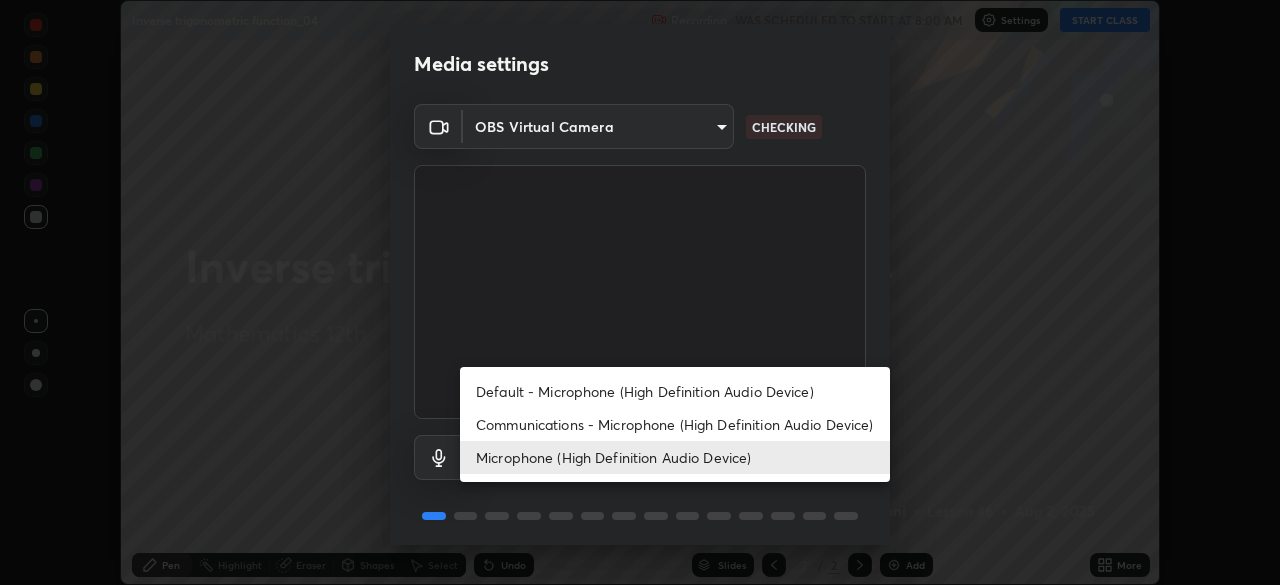 click at bounding box center (640, 292) 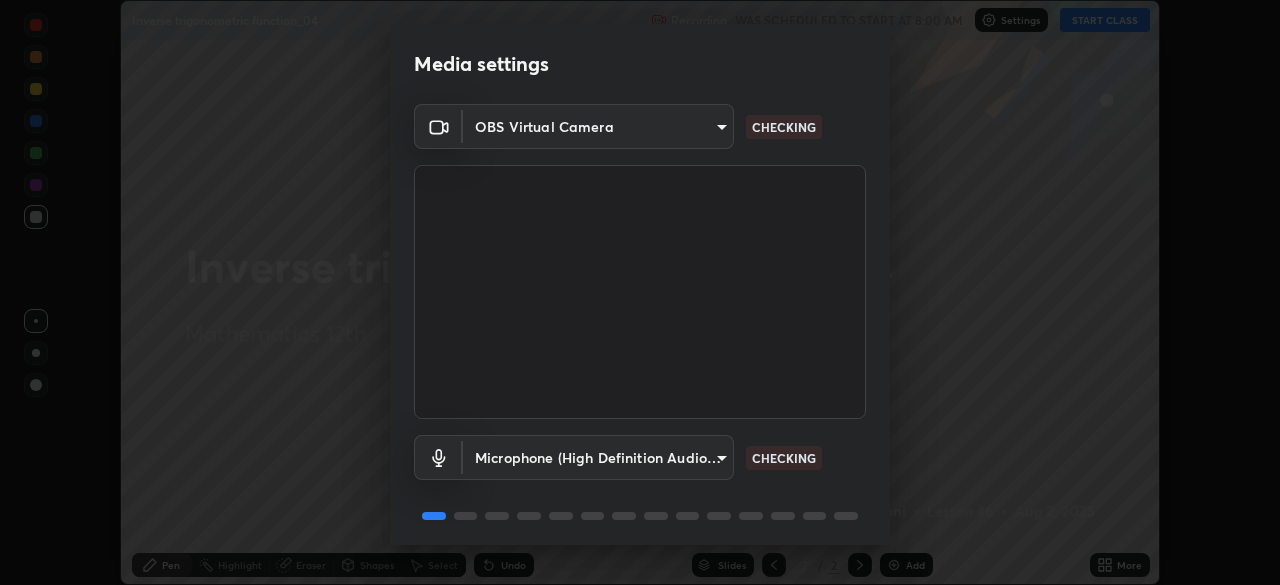 scroll, scrollTop: 71, scrollLeft: 0, axis: vertical 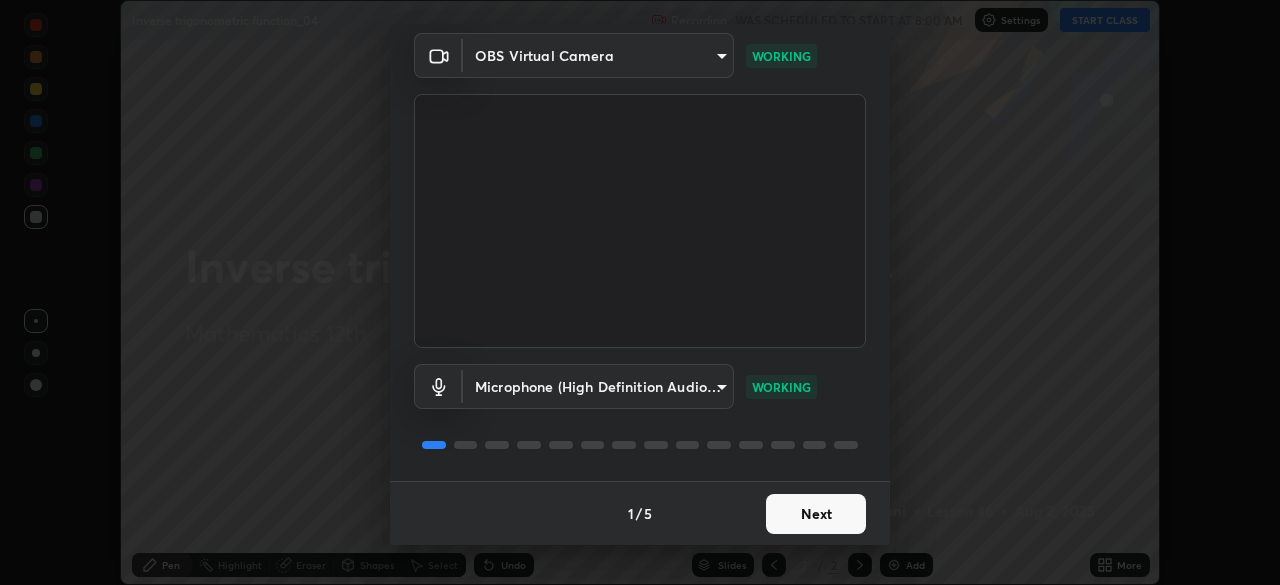 click on "Next" at bounding box center [816, 514] 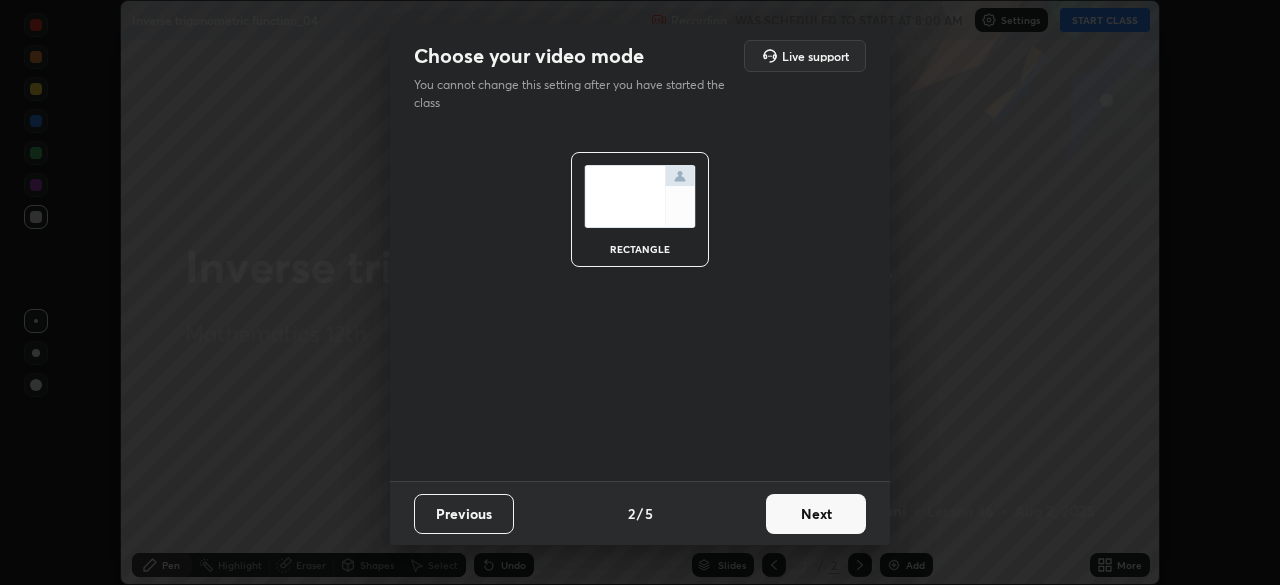 click on "Next" at bounding box center (816, 514) 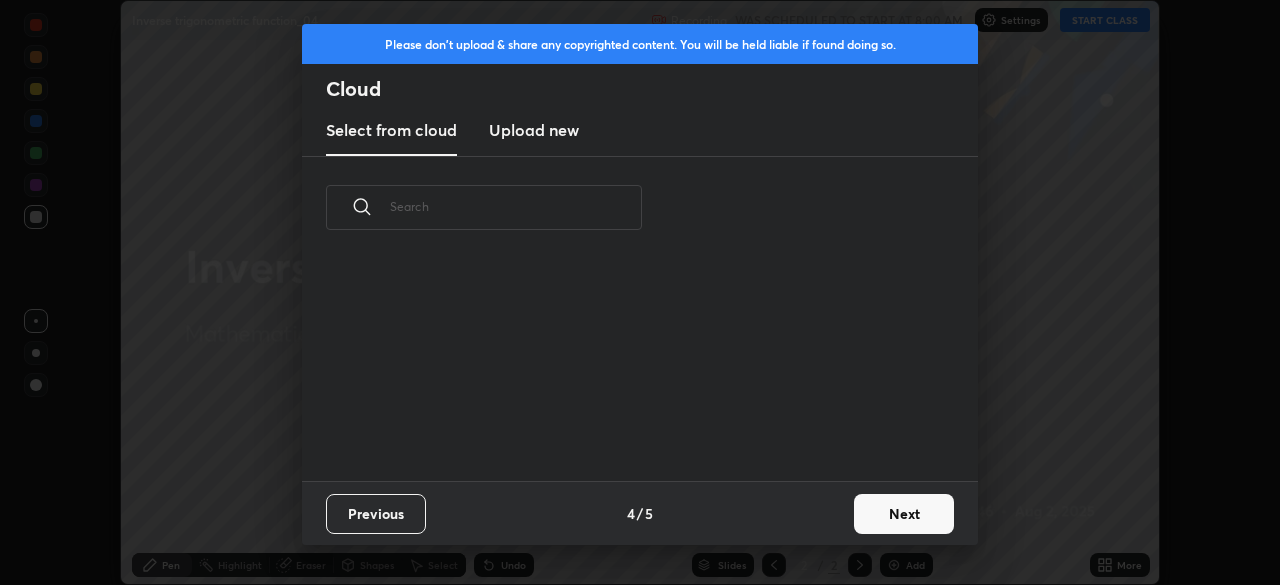 click on "Next" at bounding box center [904, 514] 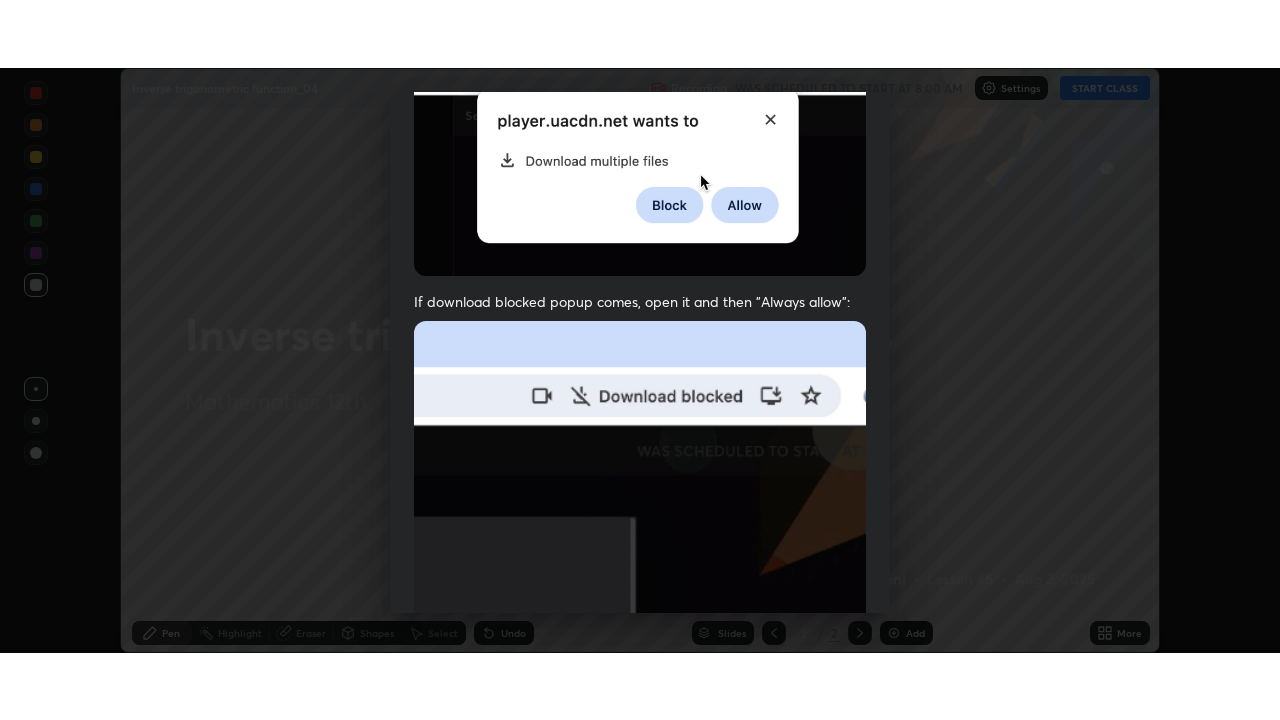 scroll, scrollTop: 479, scrollLeft: 0, axis: vertical 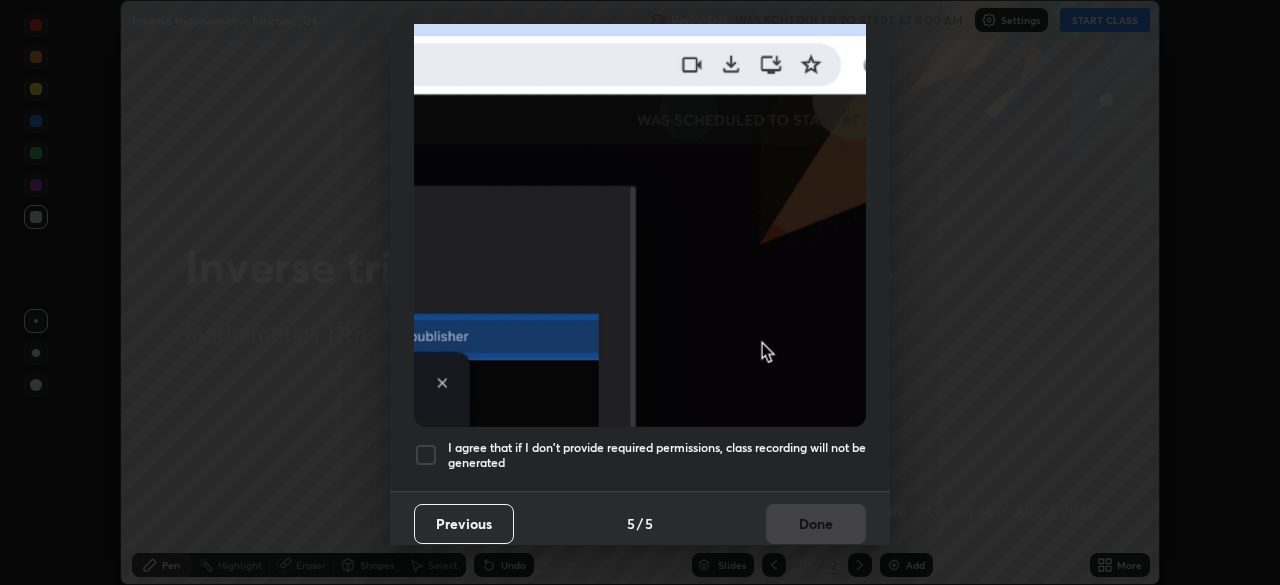 click at bounding box center (426, 455) 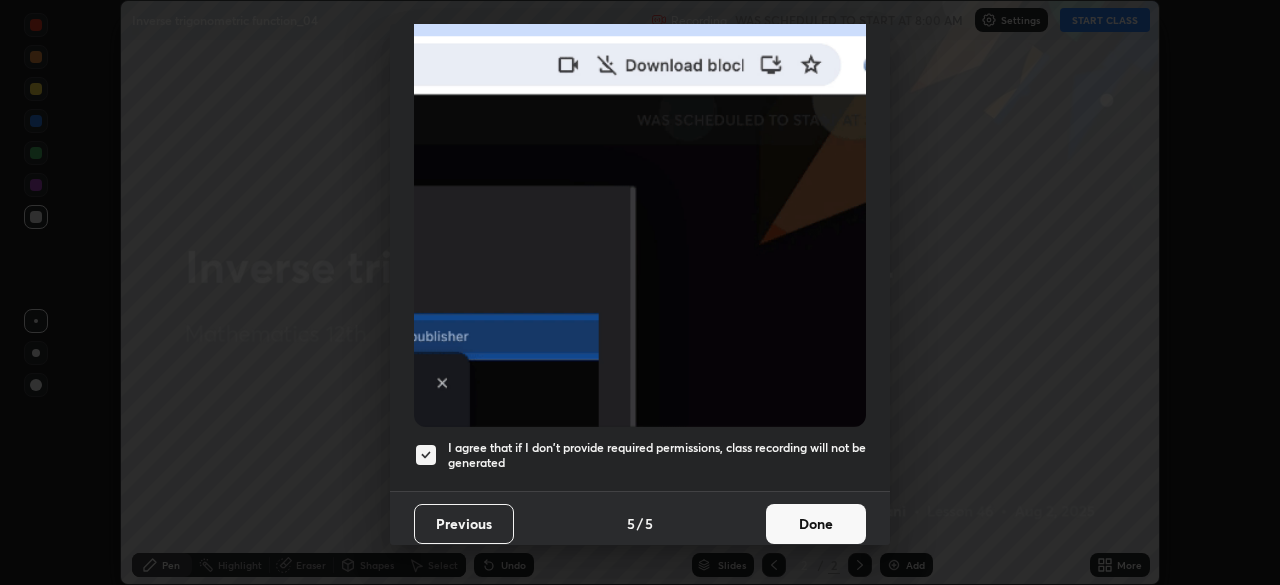 click on "Done" at bounding box center (816, 524) 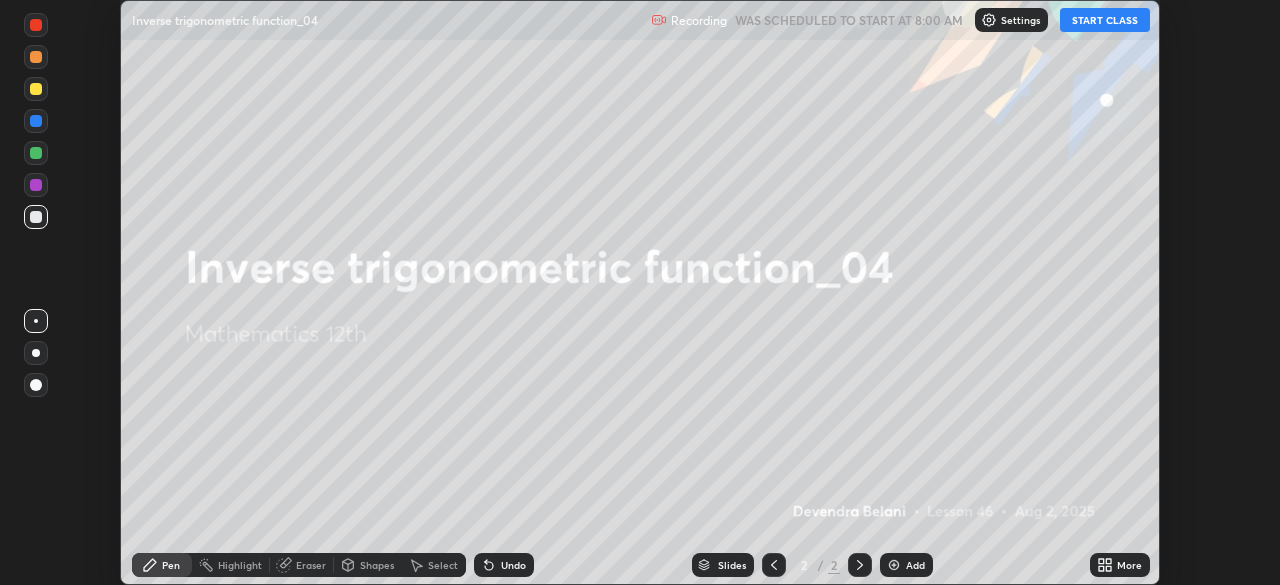 click on "START CLASS" at bounding box center [1105, 20] 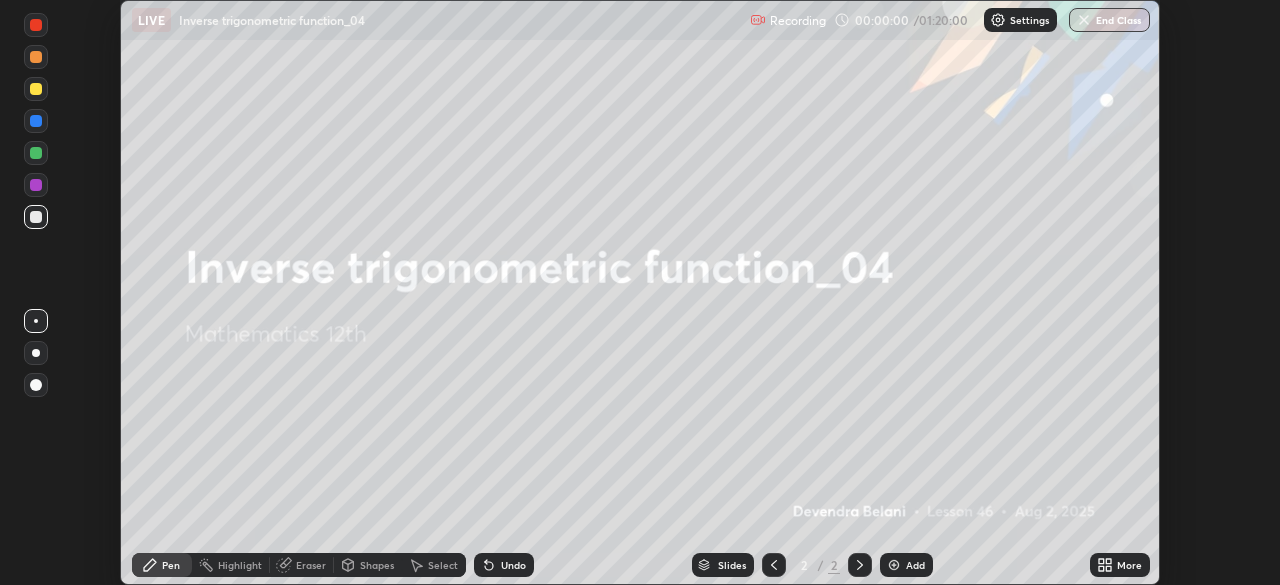 click 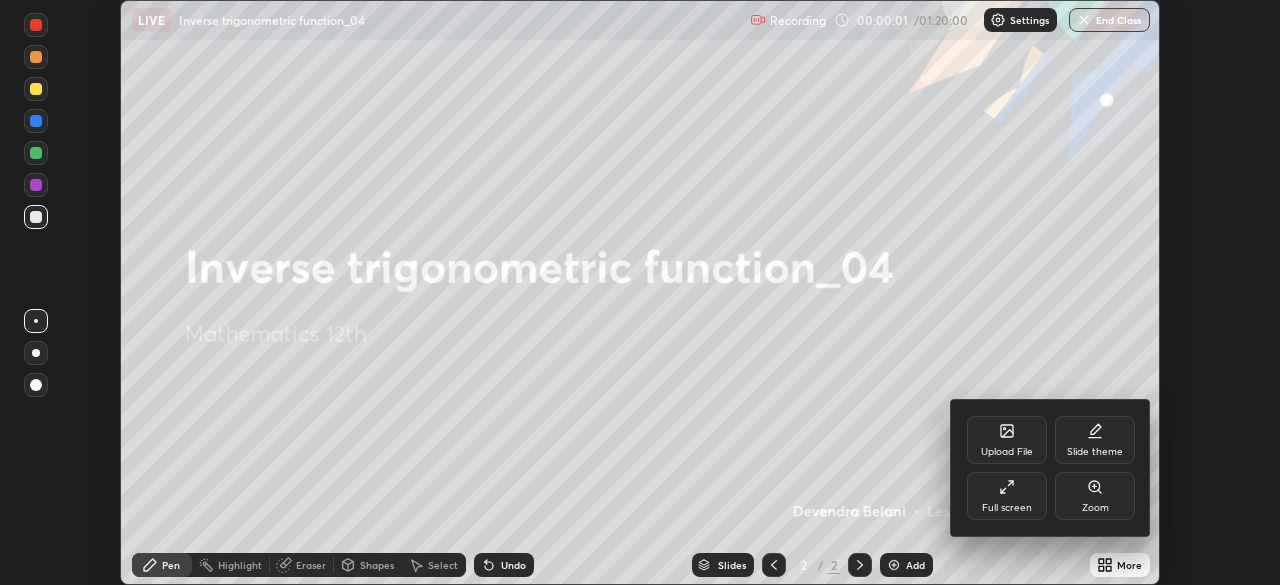 click on "Full screen" at bounding box center [1007, 508] 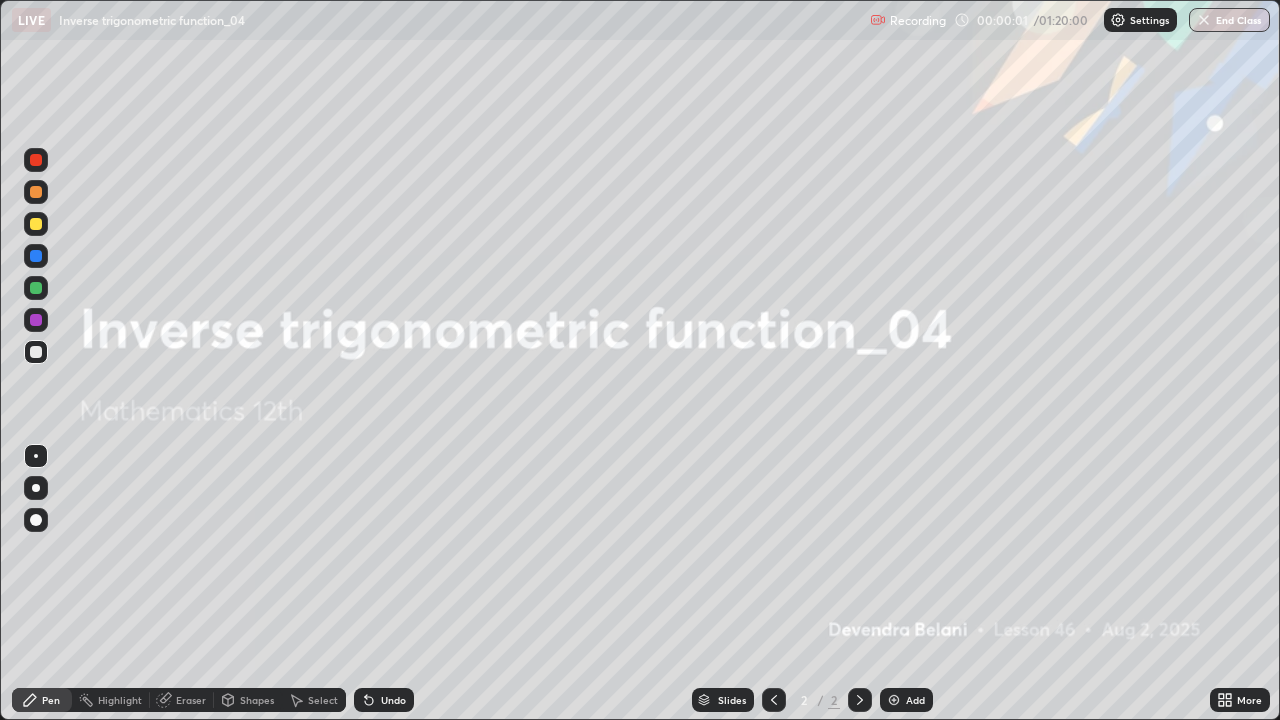scroll, scrollTop: 99280, scrollLeft: 98720, axis: both 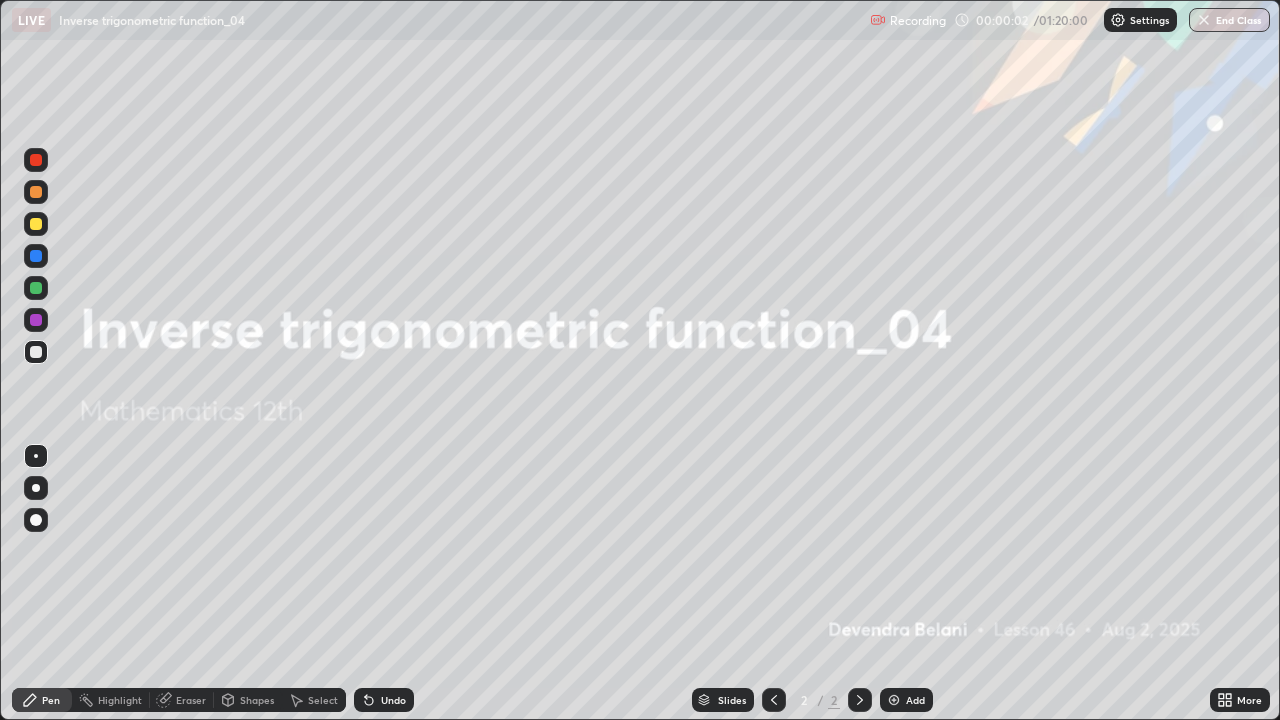 click on "Add" at bounding box center (915, 700) 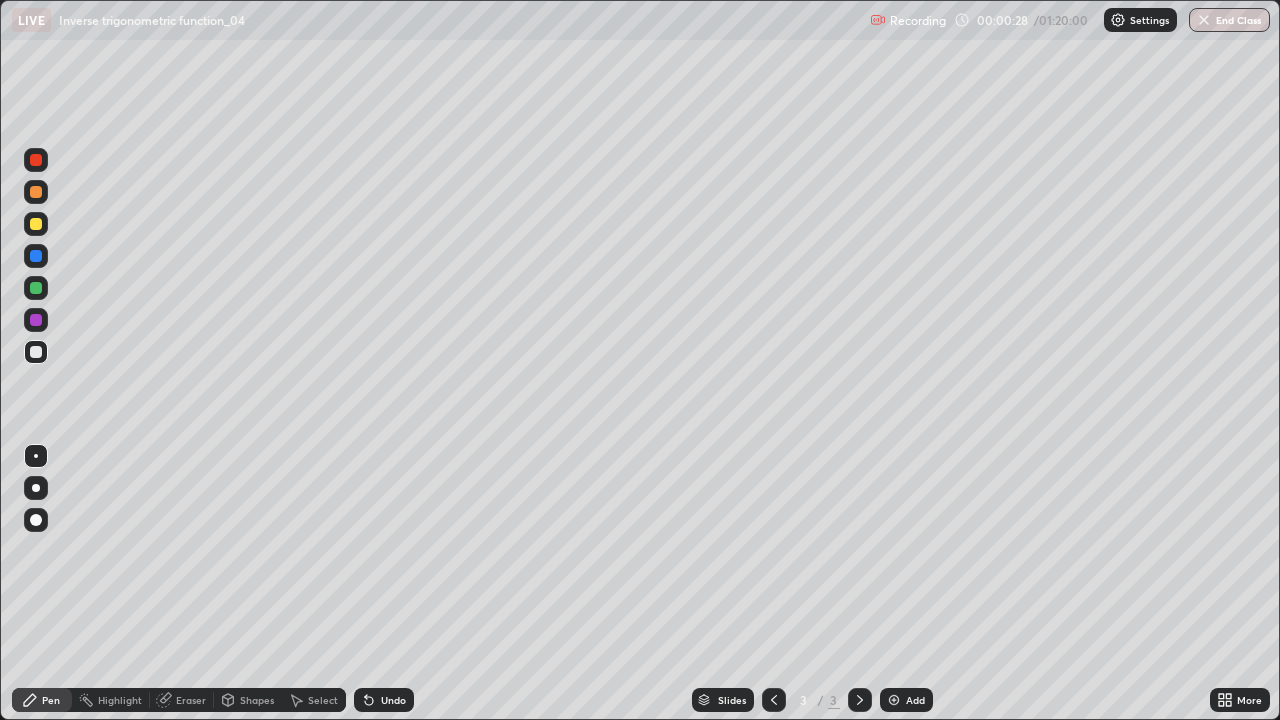 click at bounding box center [36, 192] 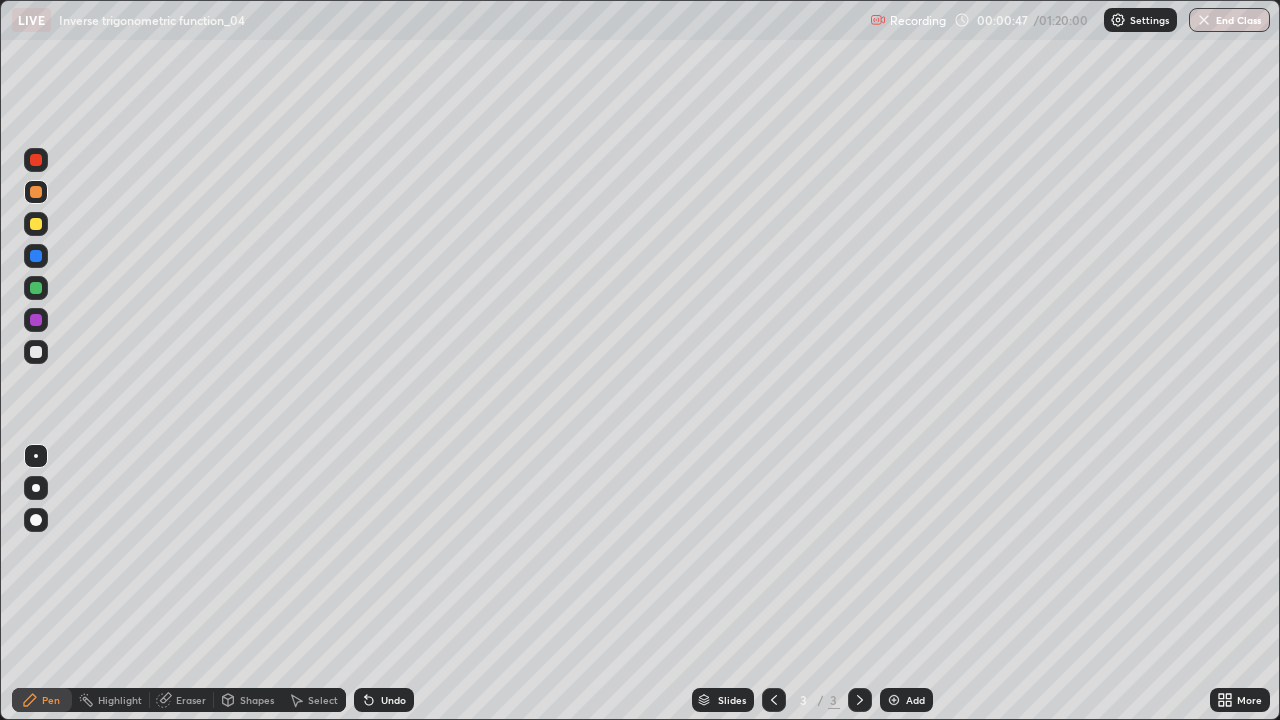 click on "Eraser" at bounding box center [182, 700] 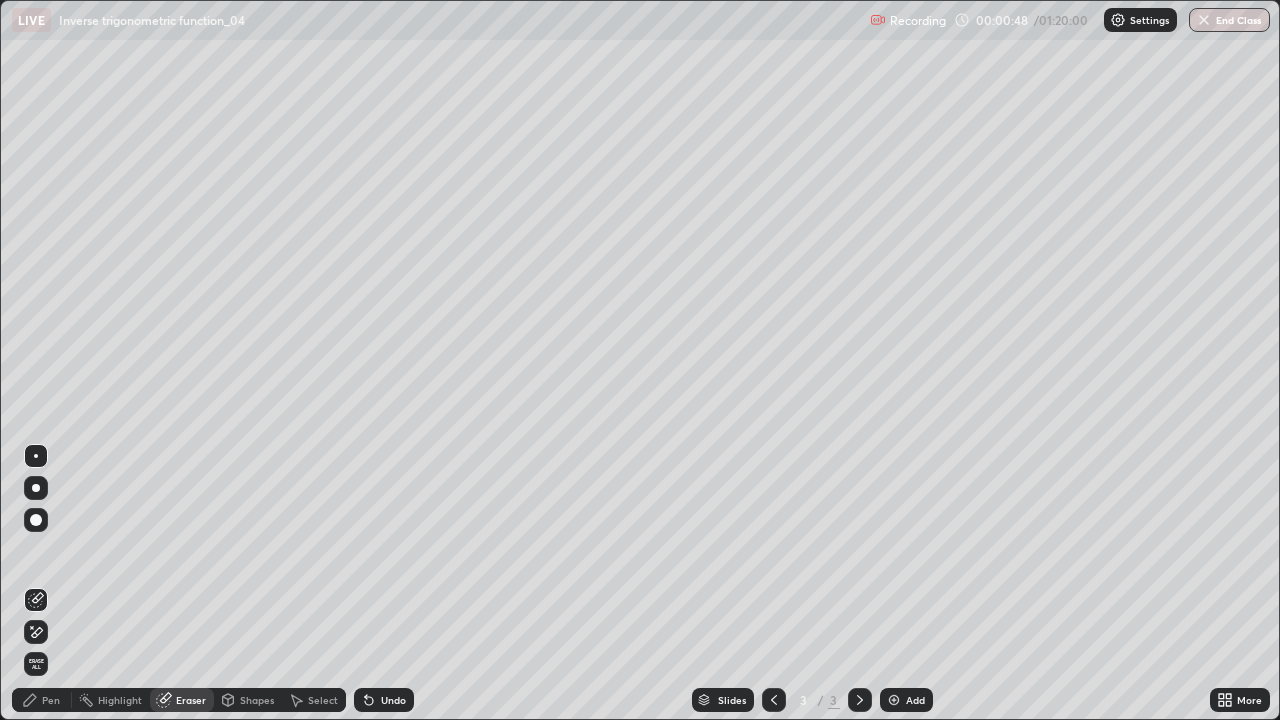 click on "Pen" at bounding box center [51, 700] 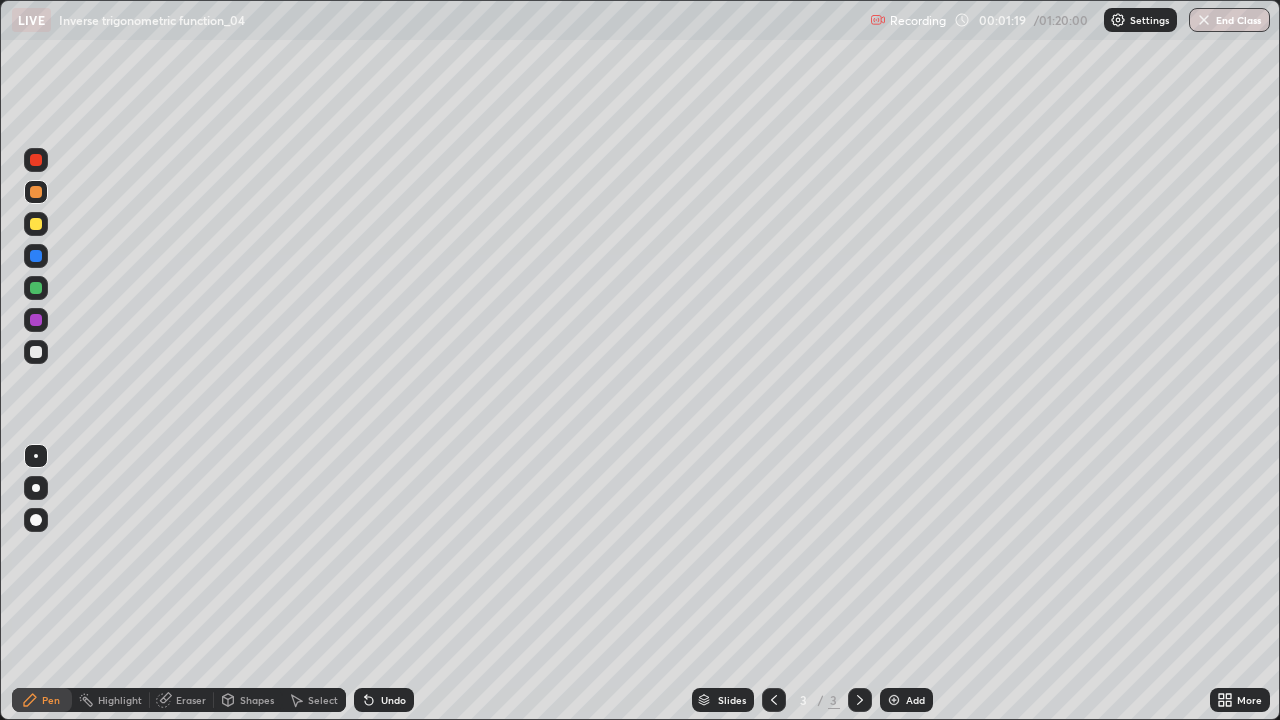 click at bounding box center [36, 224] 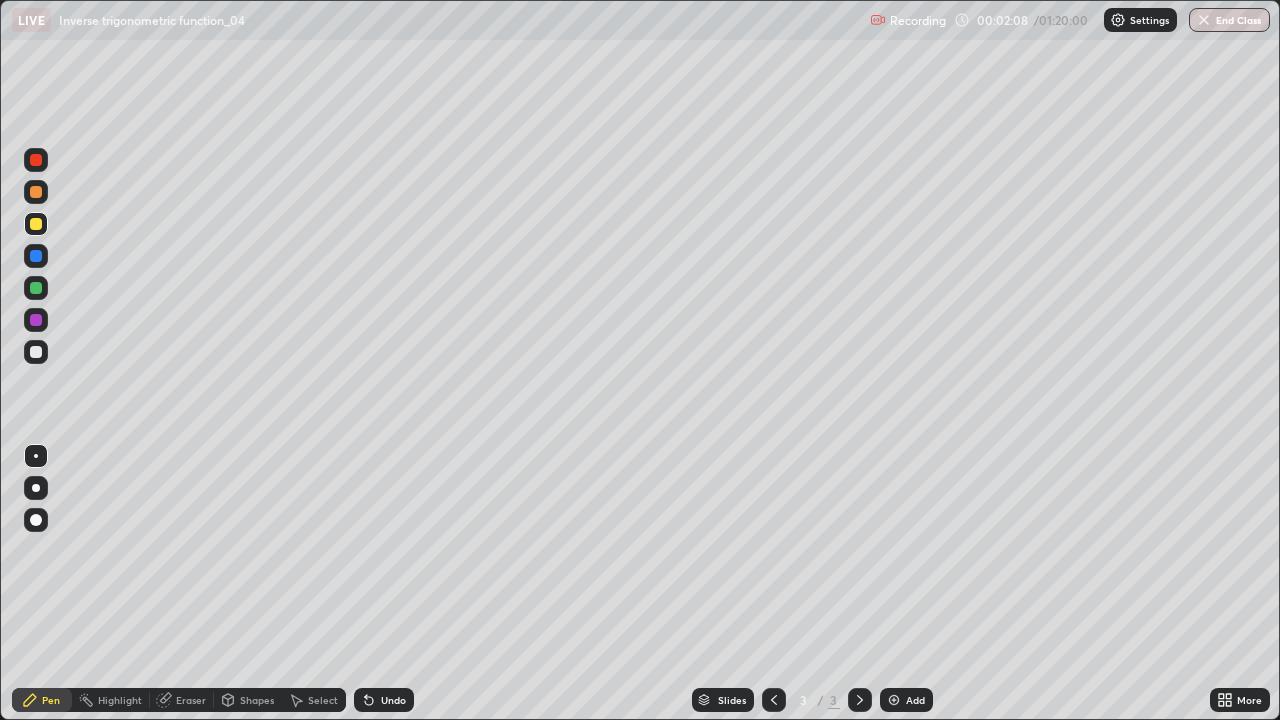 click at bounding box center (36, 352) 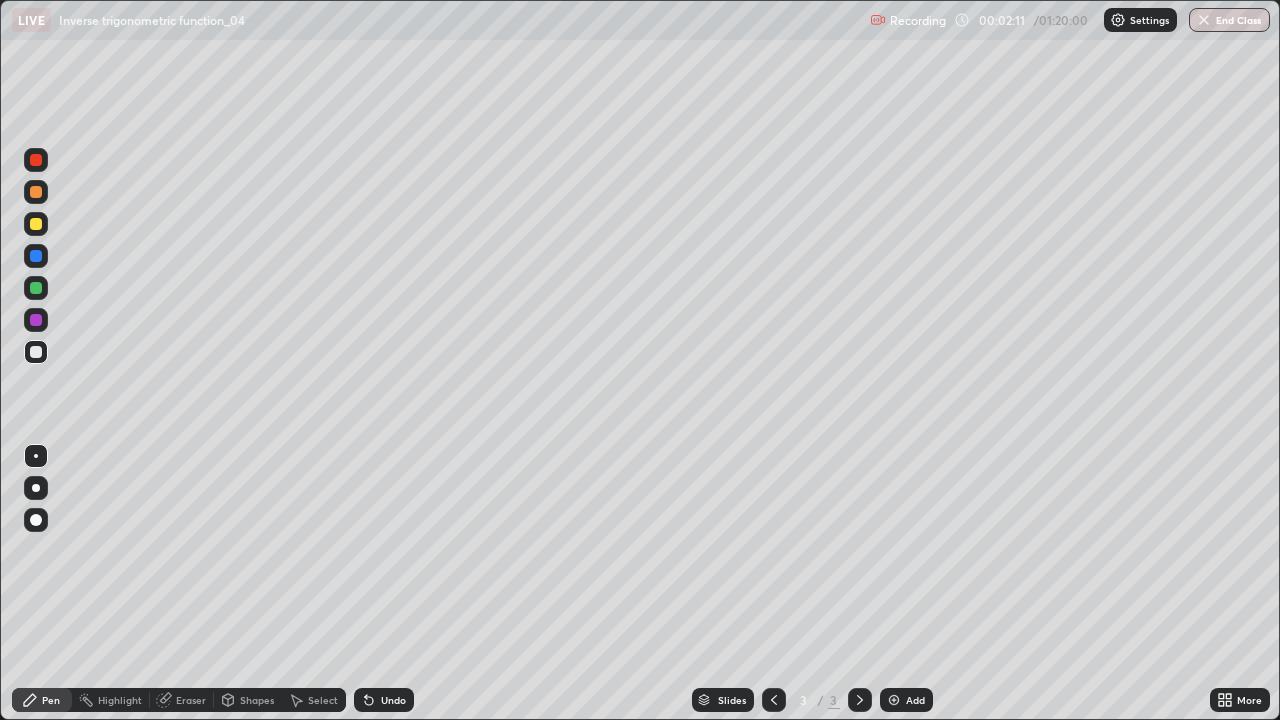 click on "Undo" at bounding box center (393, 700) 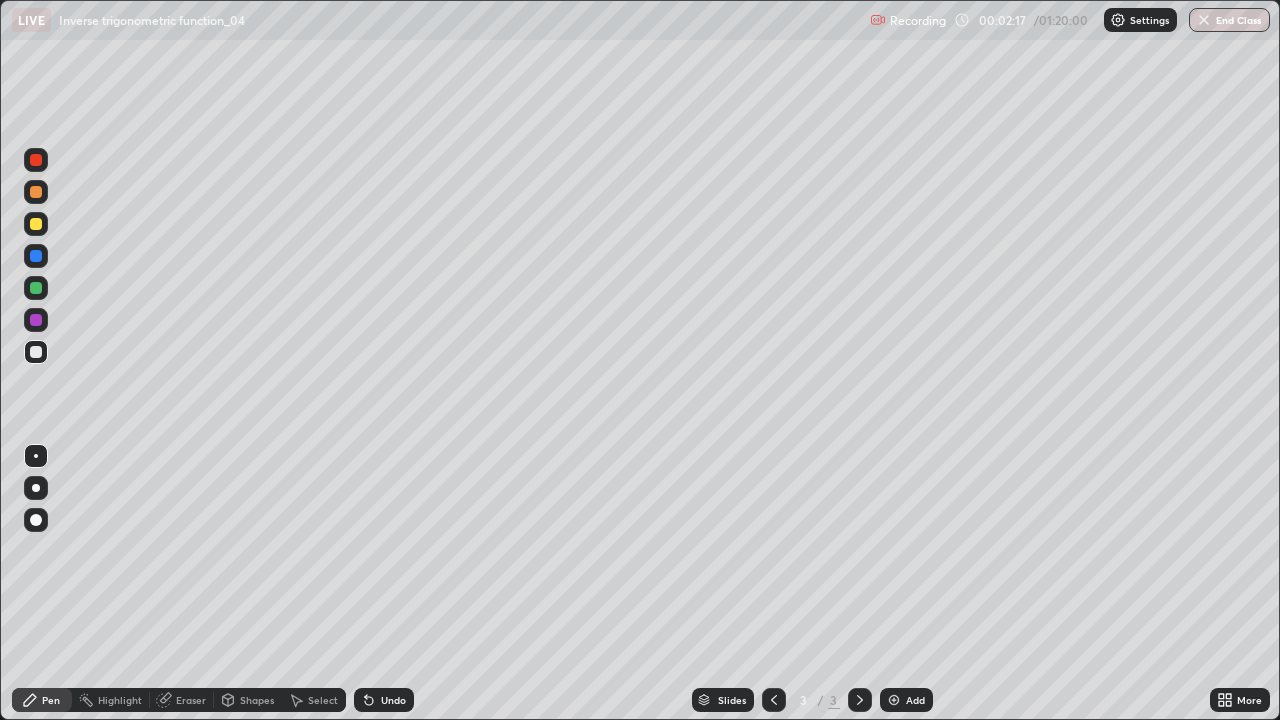 click at bounding box center (36, 256) 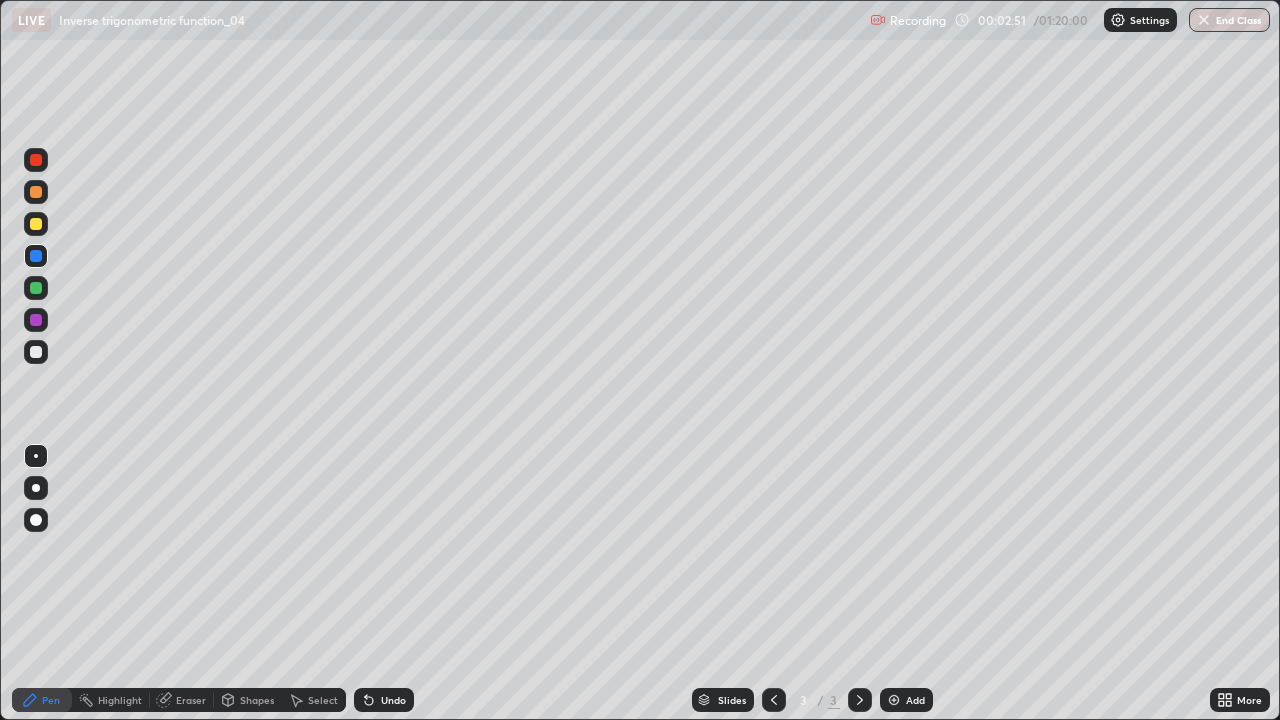 click at bounding box center (36, 224) 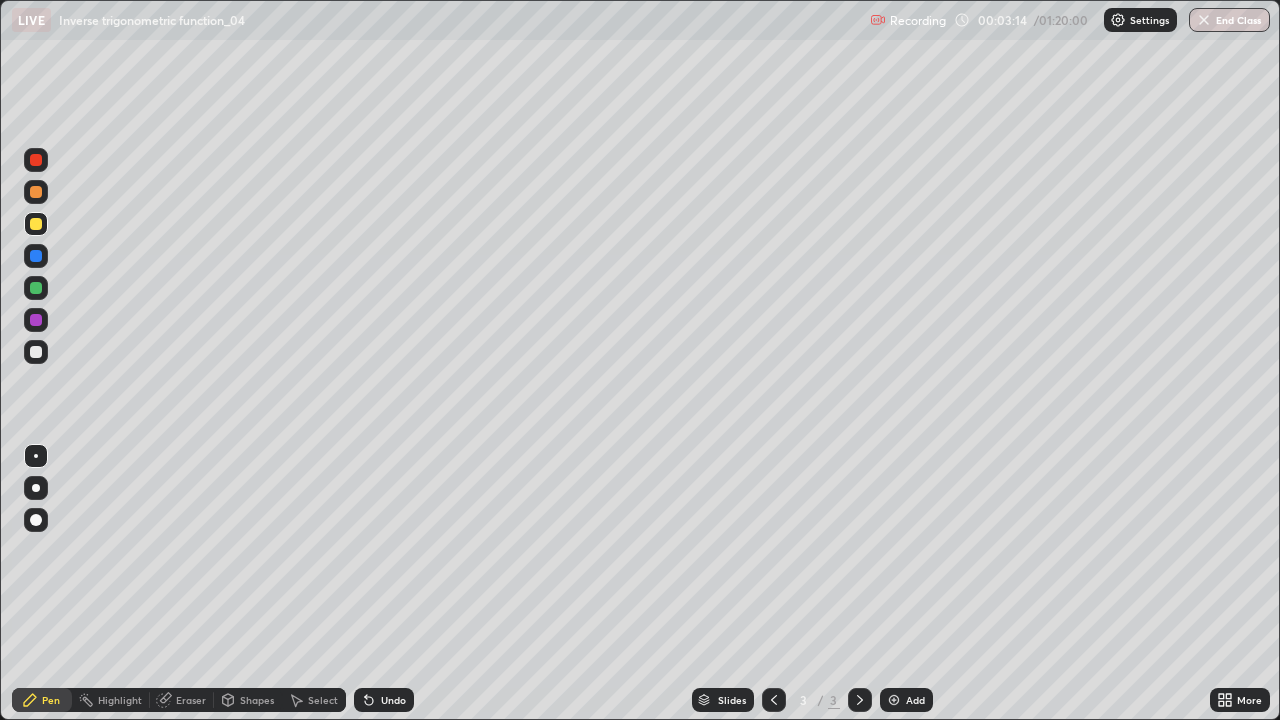 click at bounding box center [894, 700] 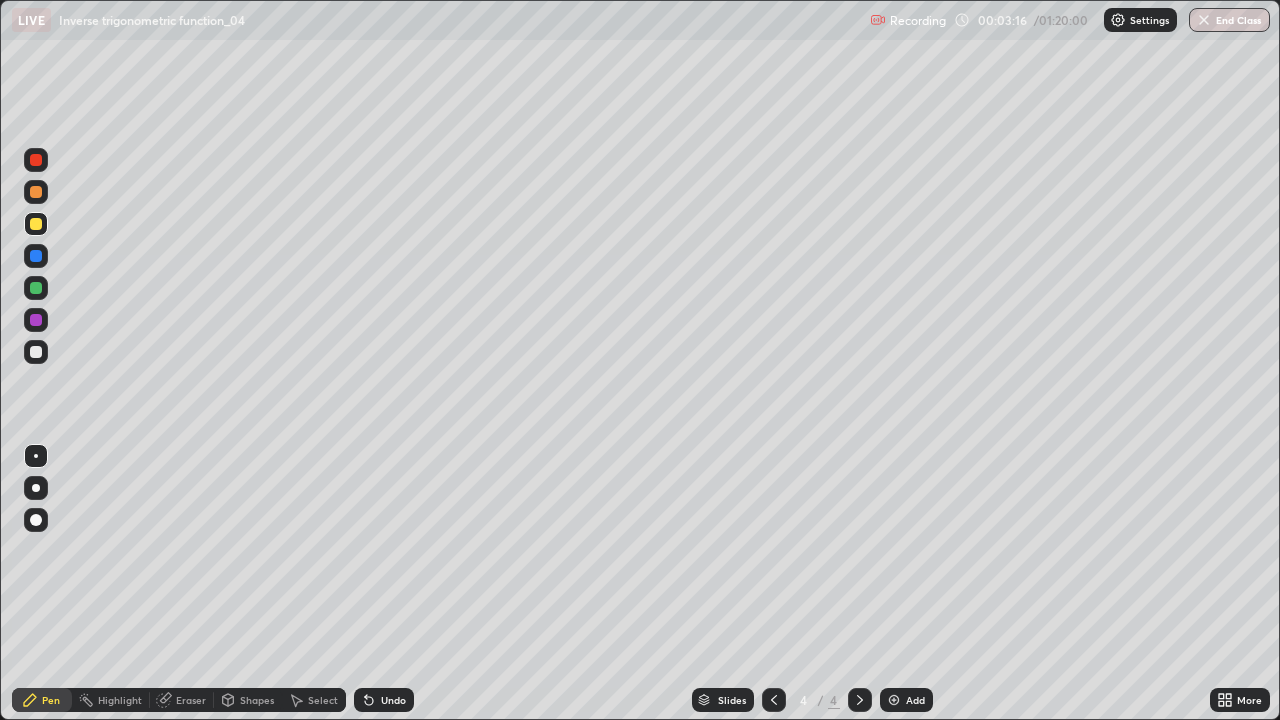 click at bounding box center [36, 224] 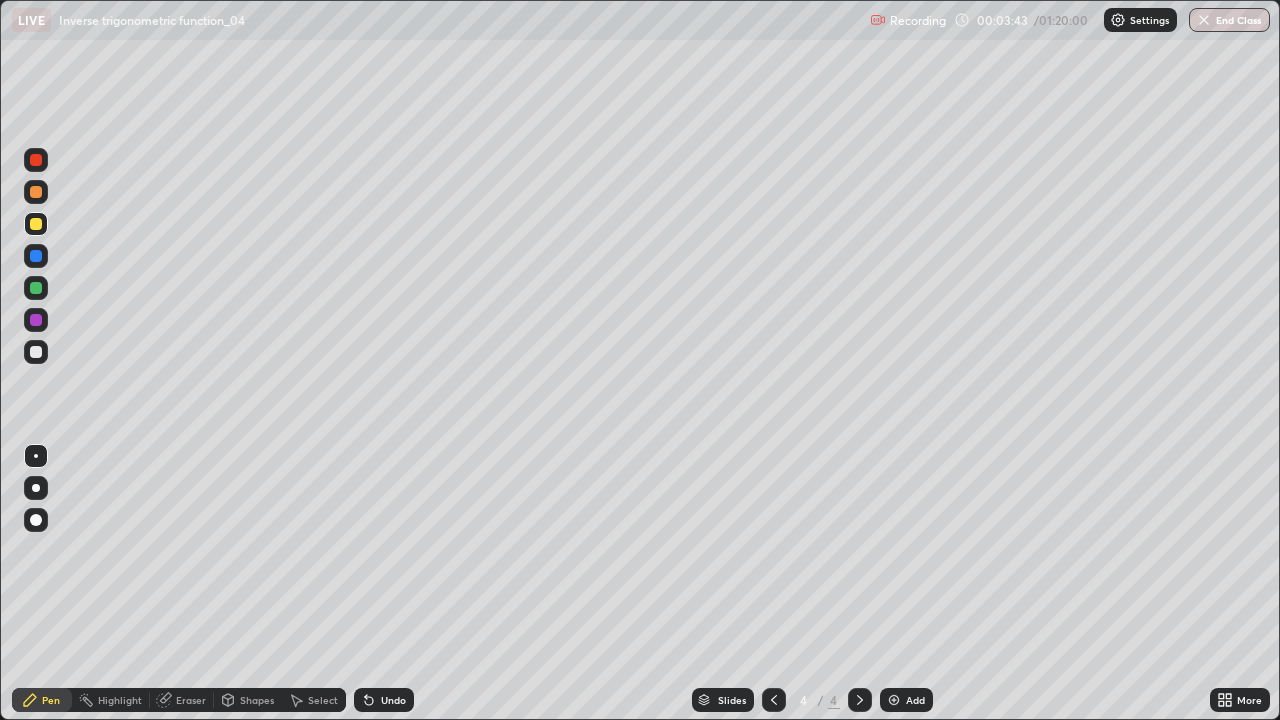 click at bounding box center [36, 288] 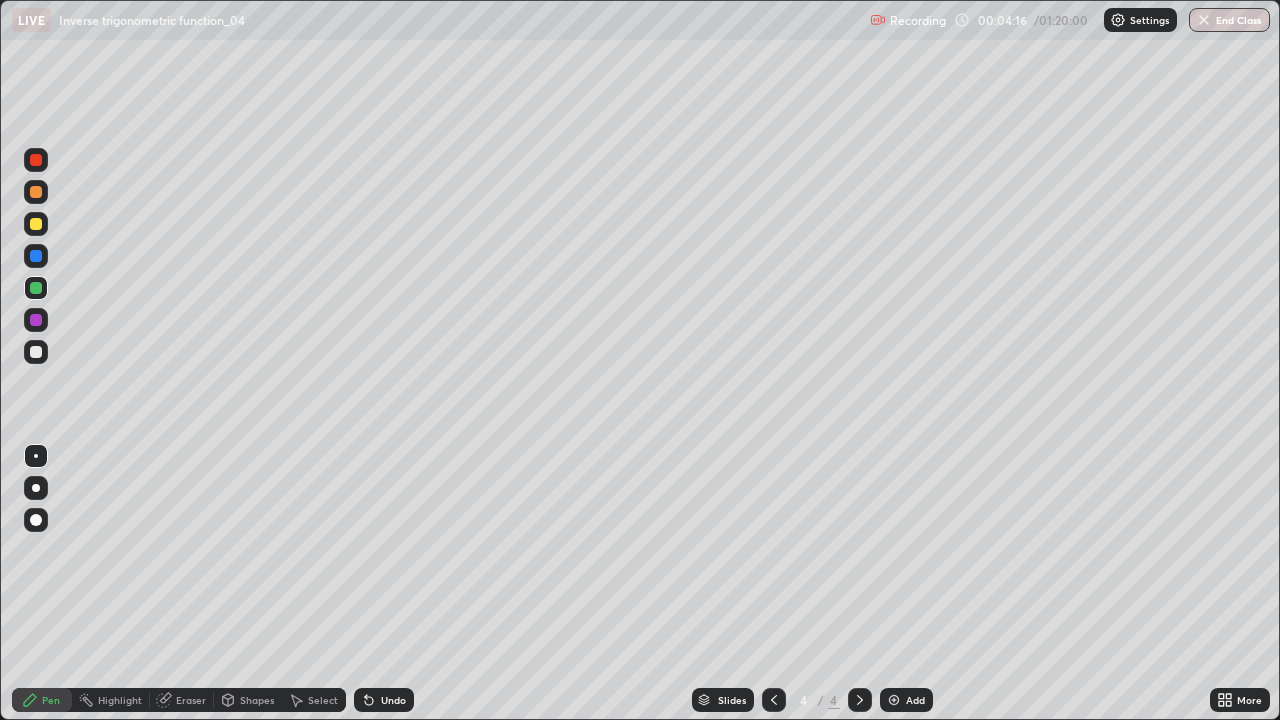 click on "Undo" at bounding box center (384, 700) 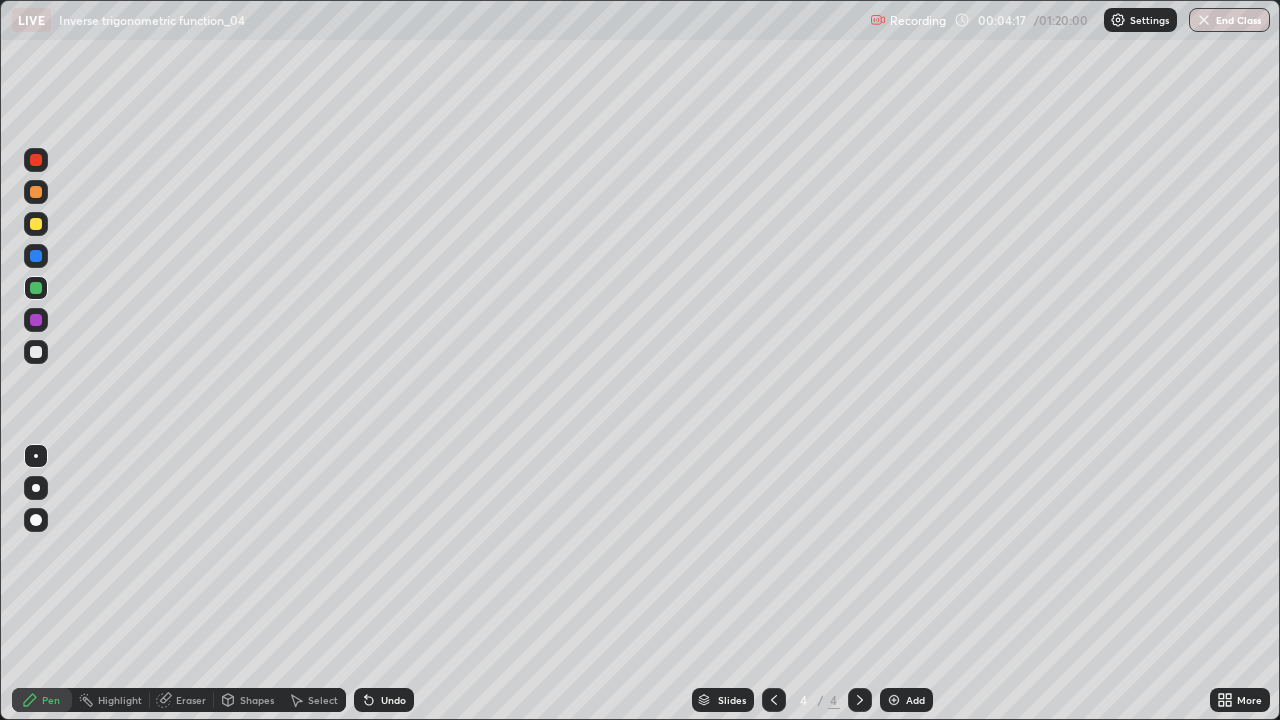click on "Undo" at bounding box center [393, 700] 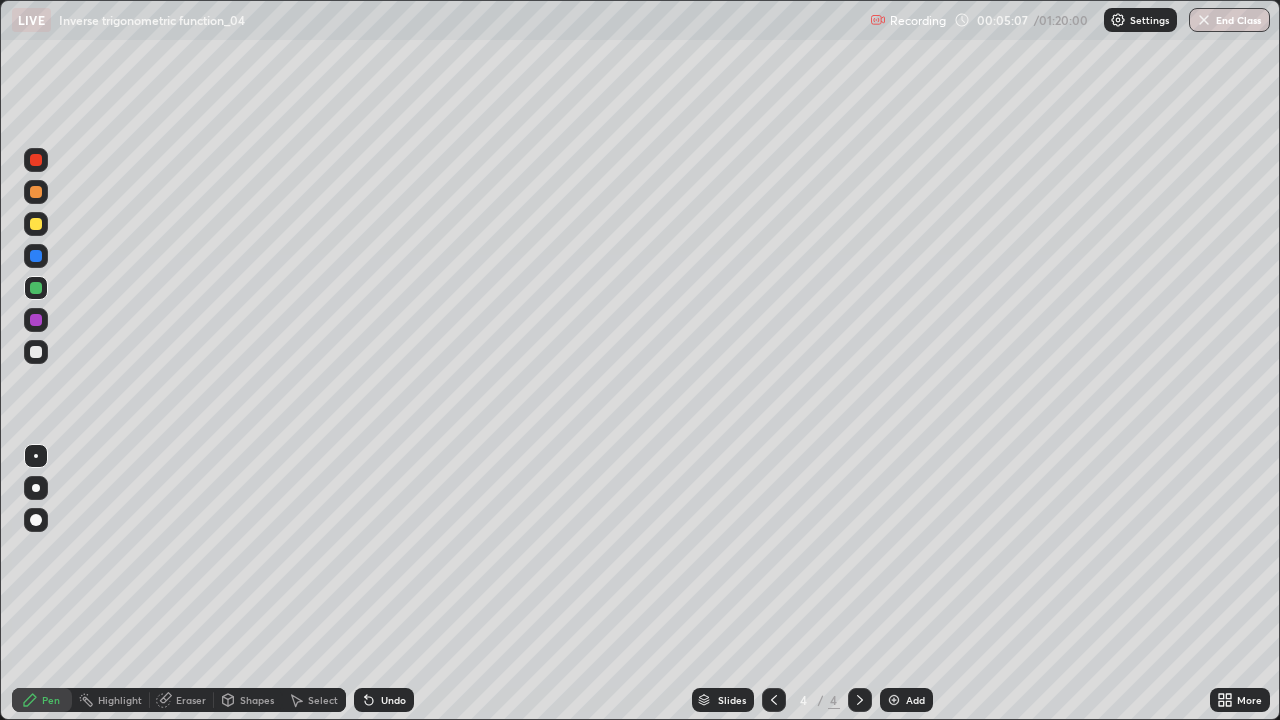 click on "Eraser" at bounding box center (191, 700) 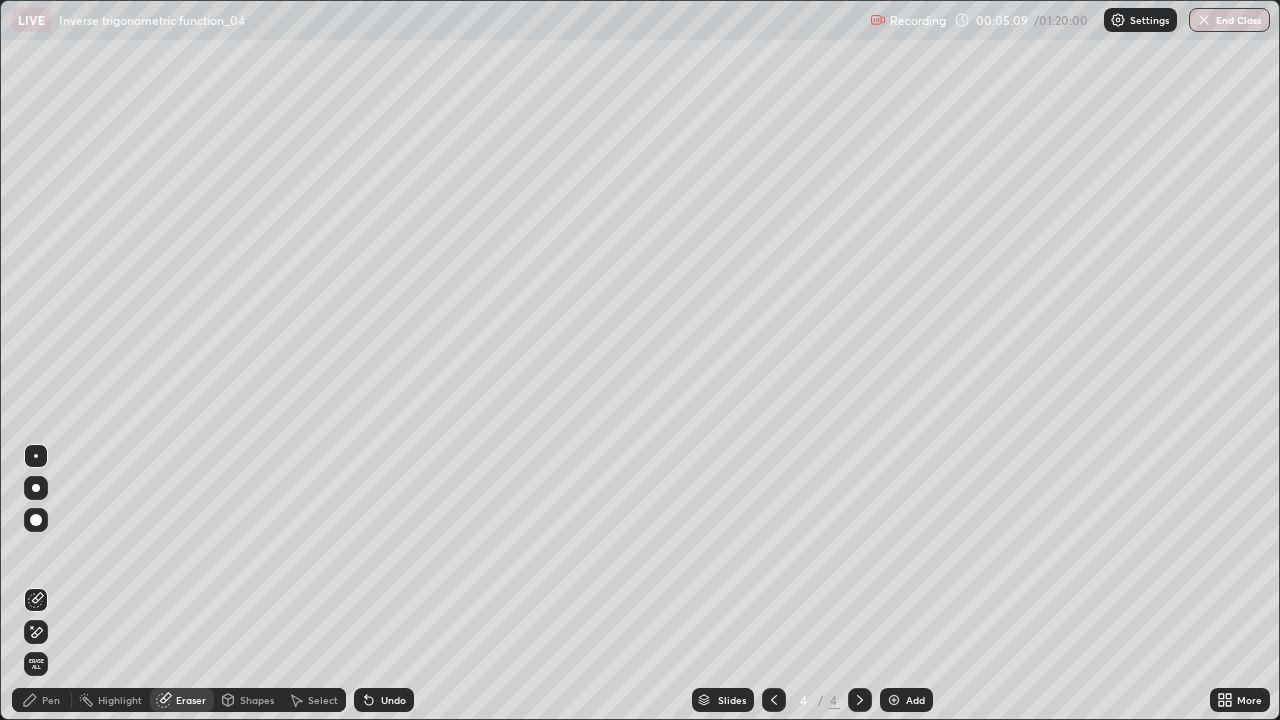 click on "Pen" at bounding box center (42, 700) 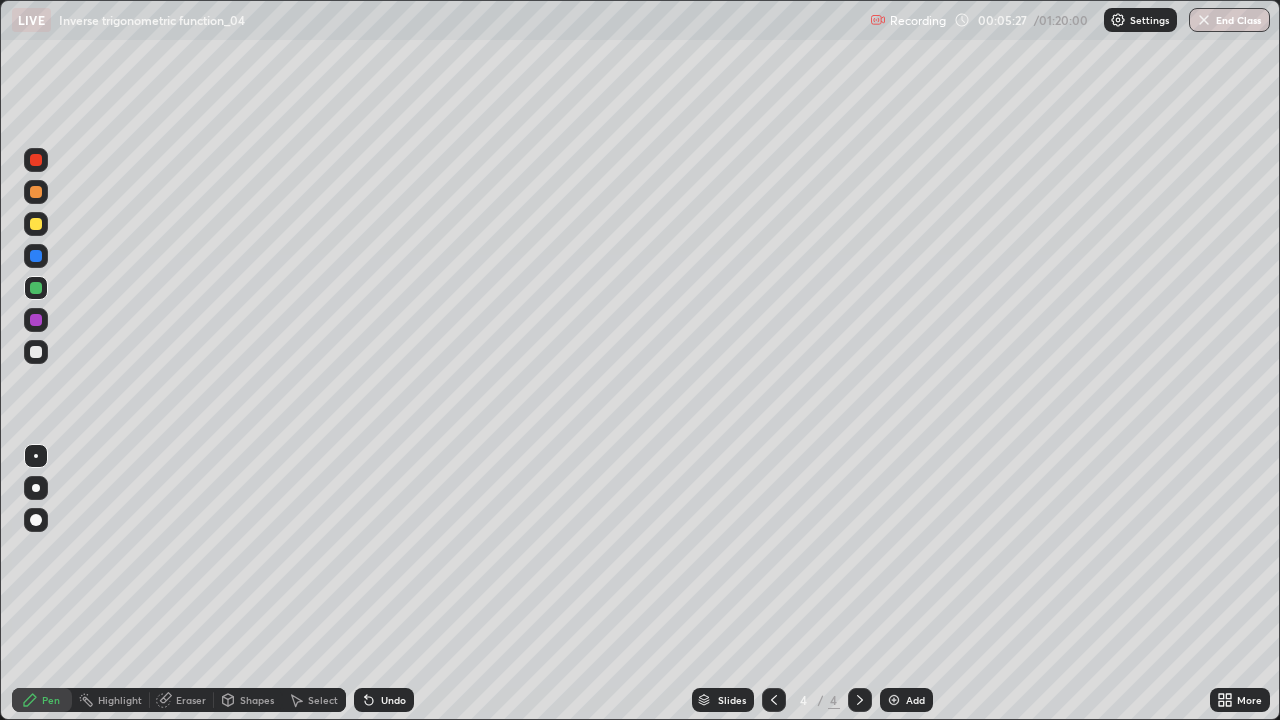 click 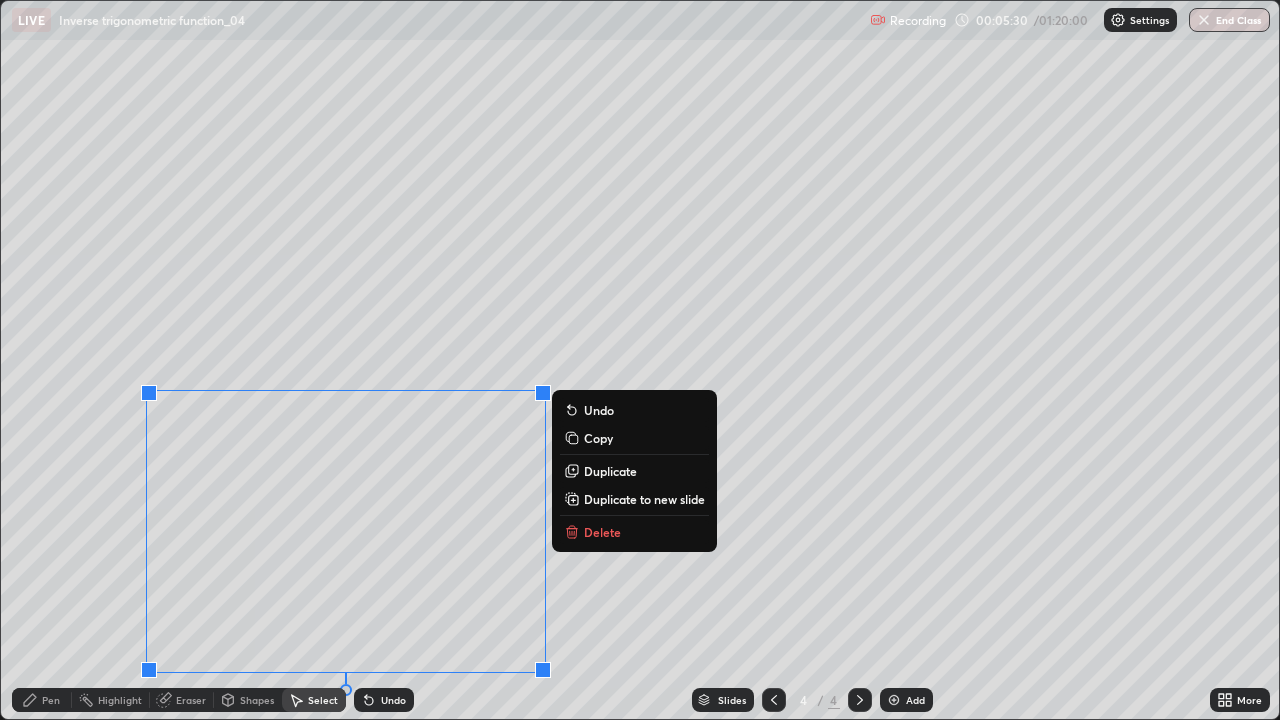 click on "Delete" at bounding box center (634, 532) 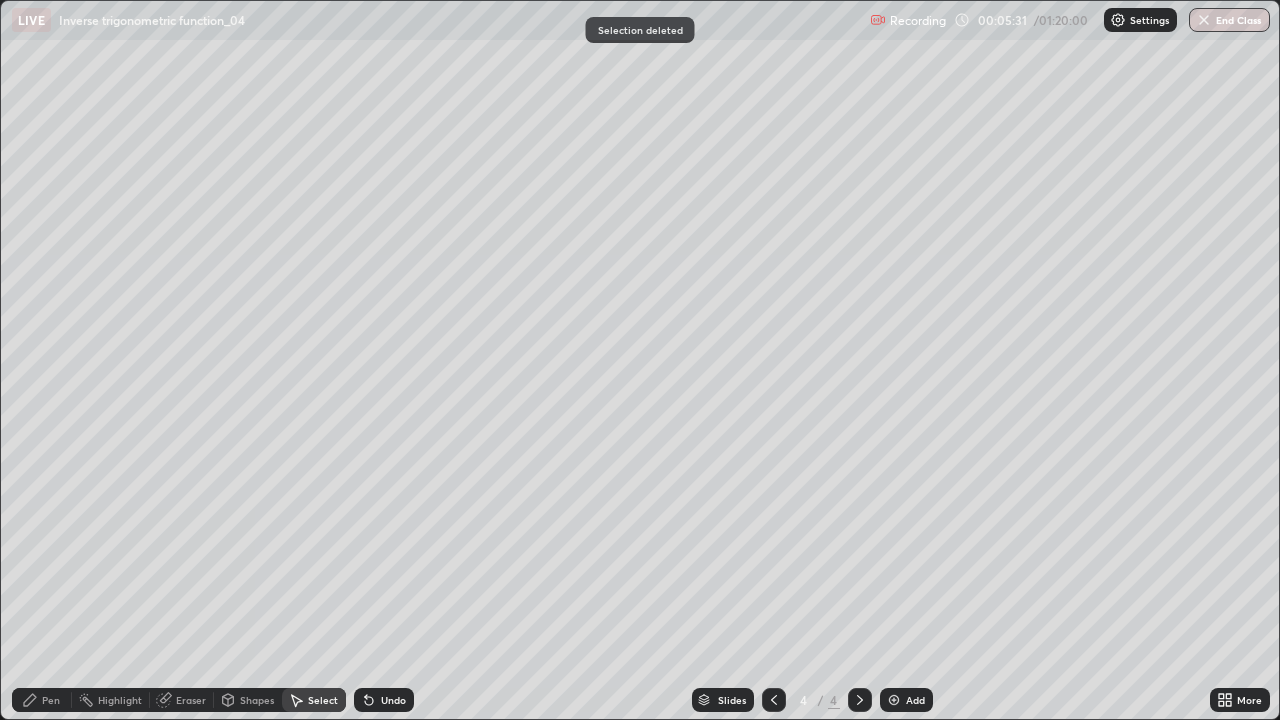 click on "Eraser" at bounding box center (182, 700) 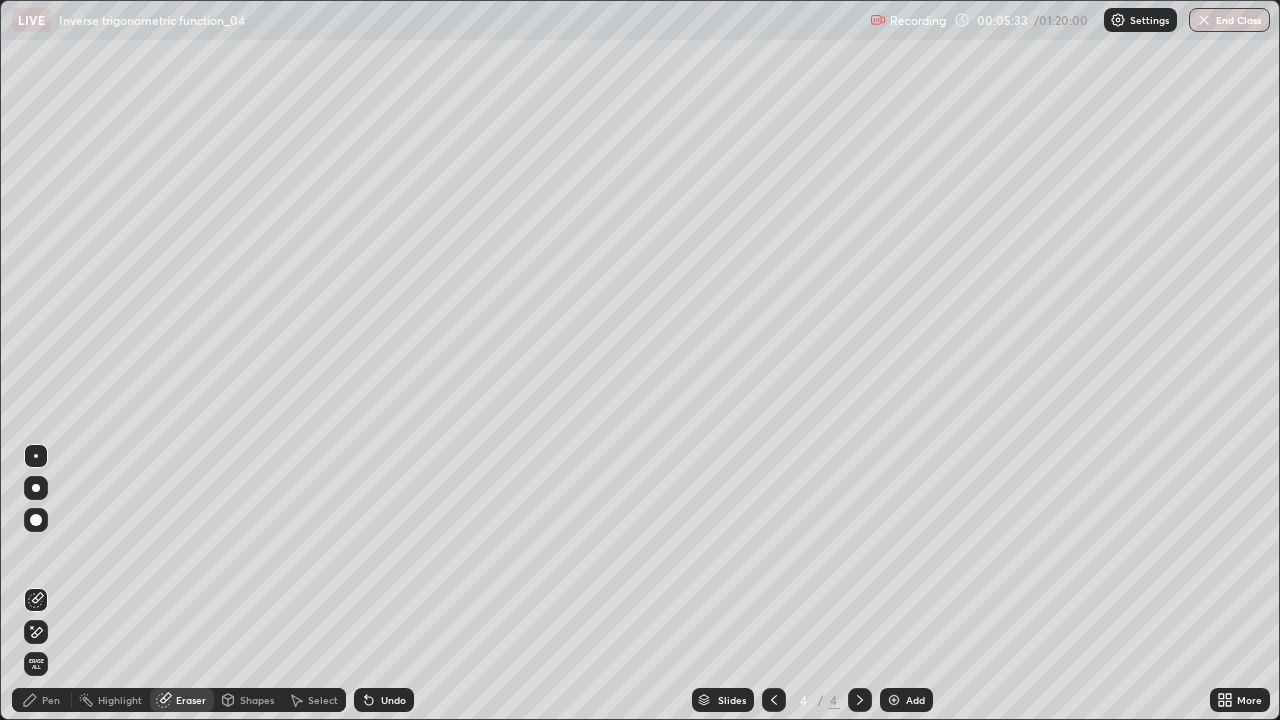 click on "Pen" at bounding box center [42, 700] 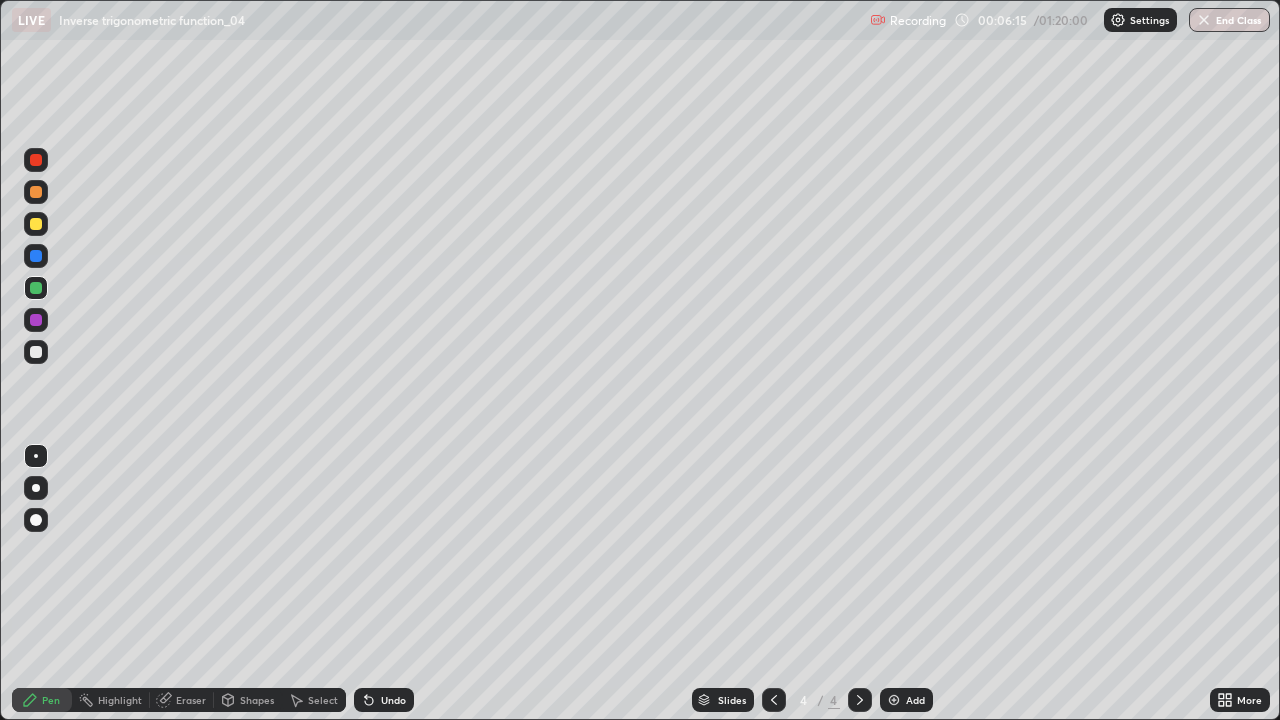 click on "Select" at bounding box center (323, 700) 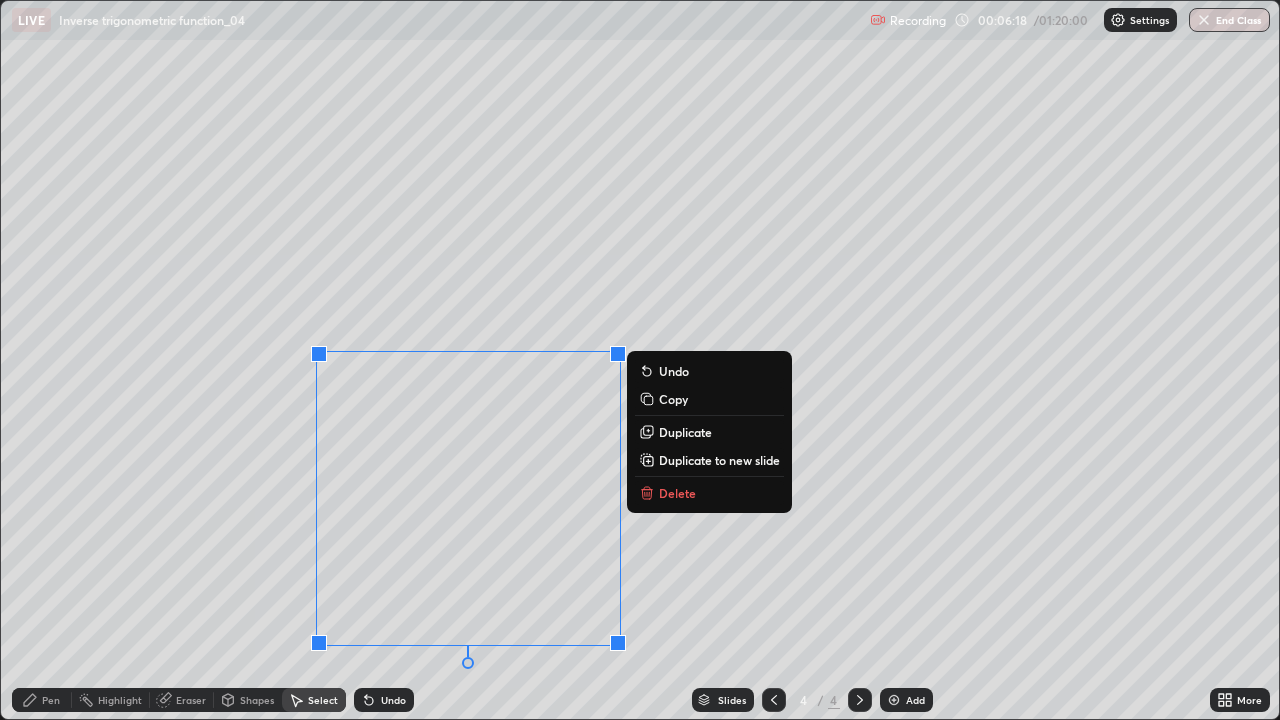 click on "Delete" at bounding box center (709, 493) 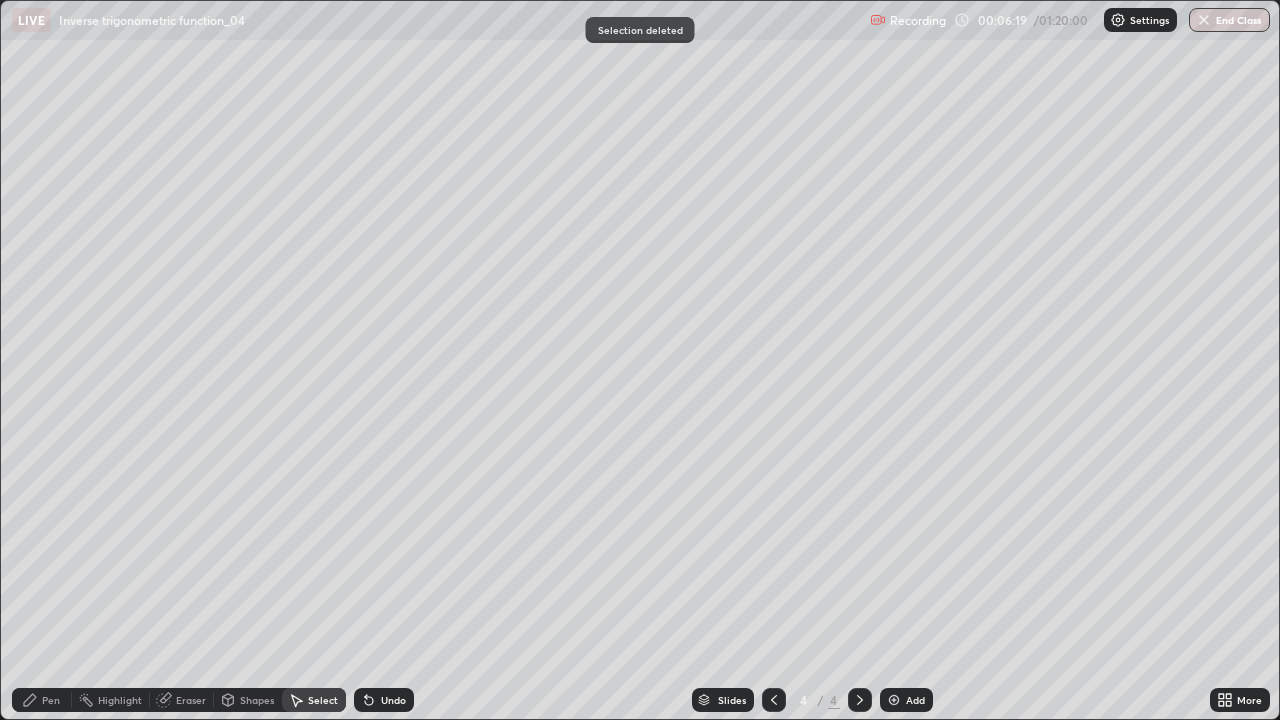 click on "Pen" at bounding box center [51, 700] 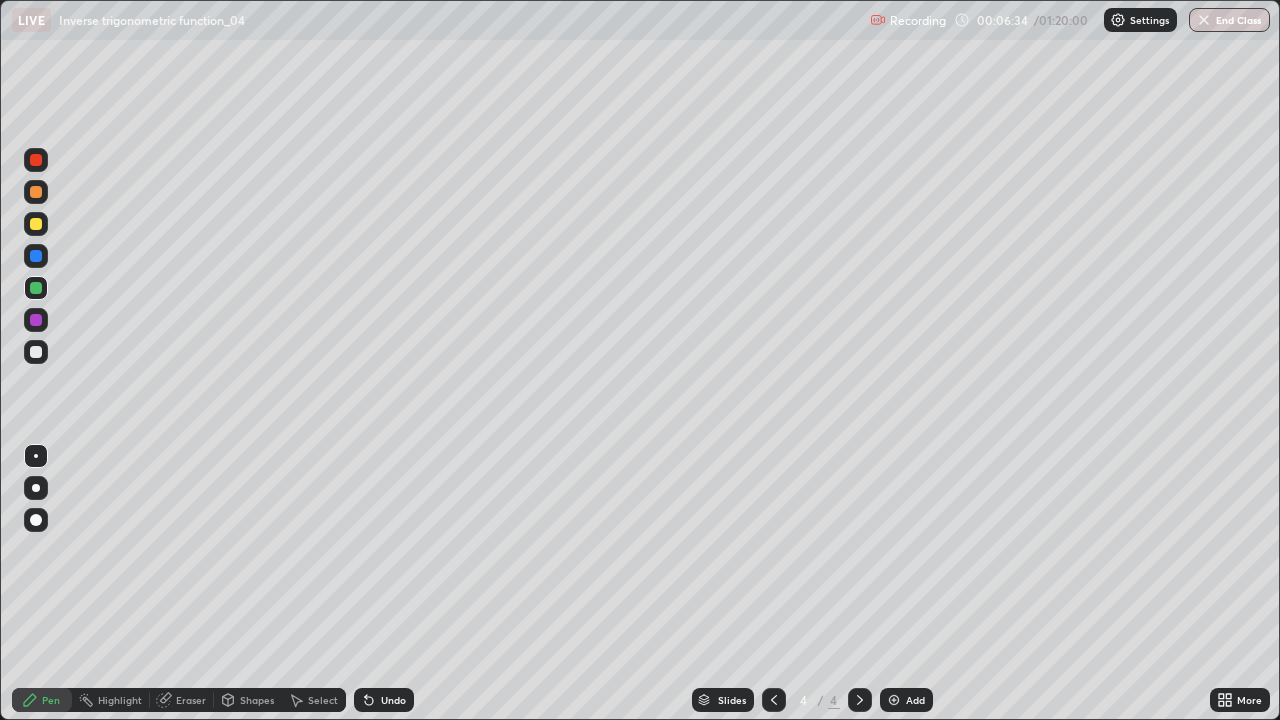 click 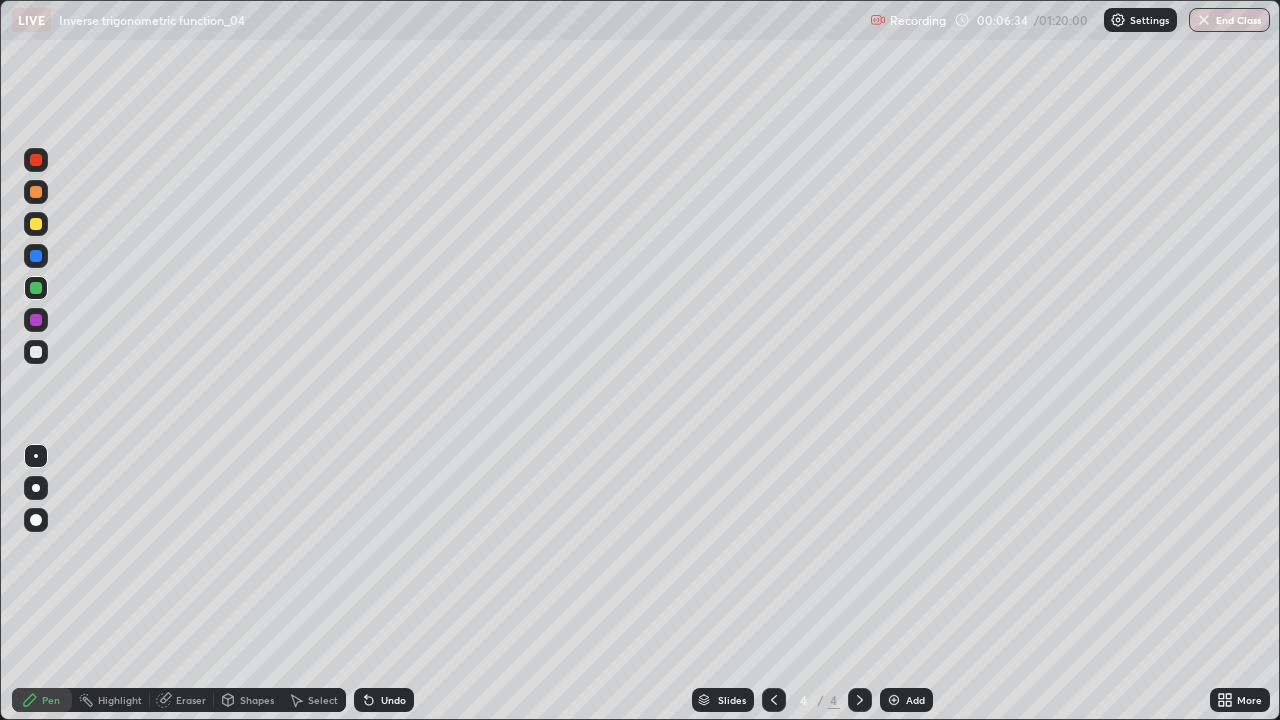 click 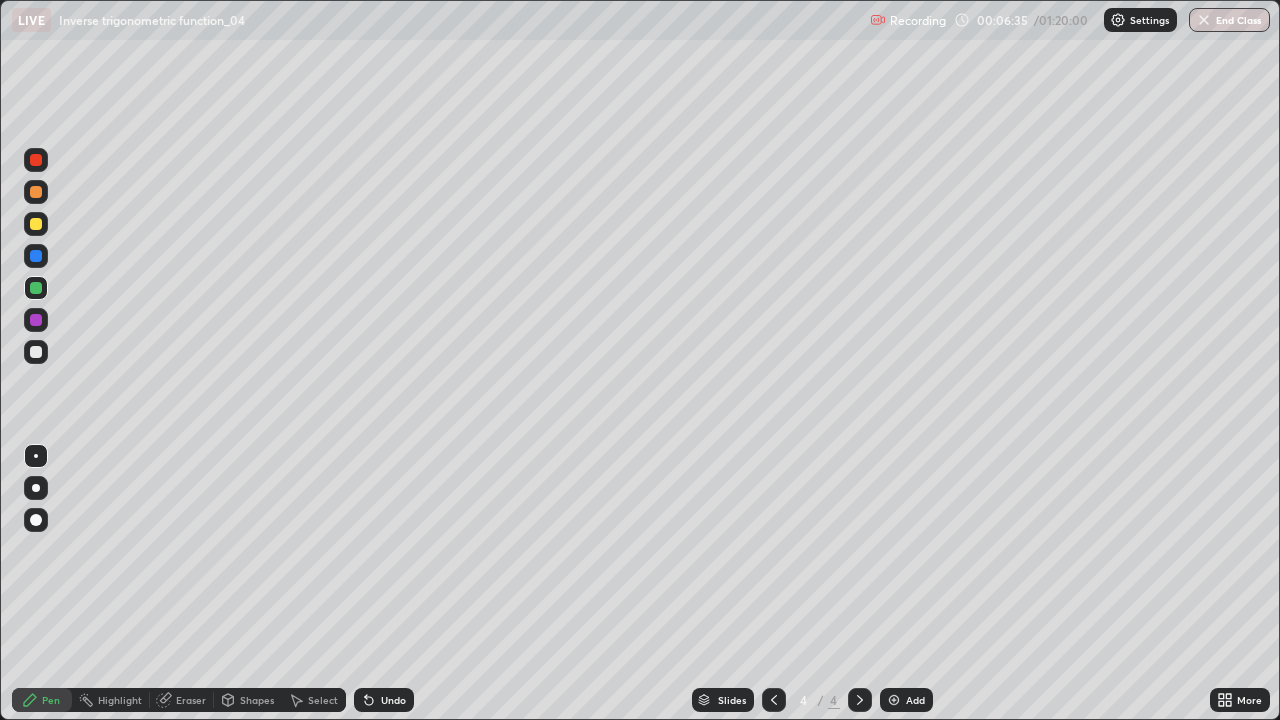 click 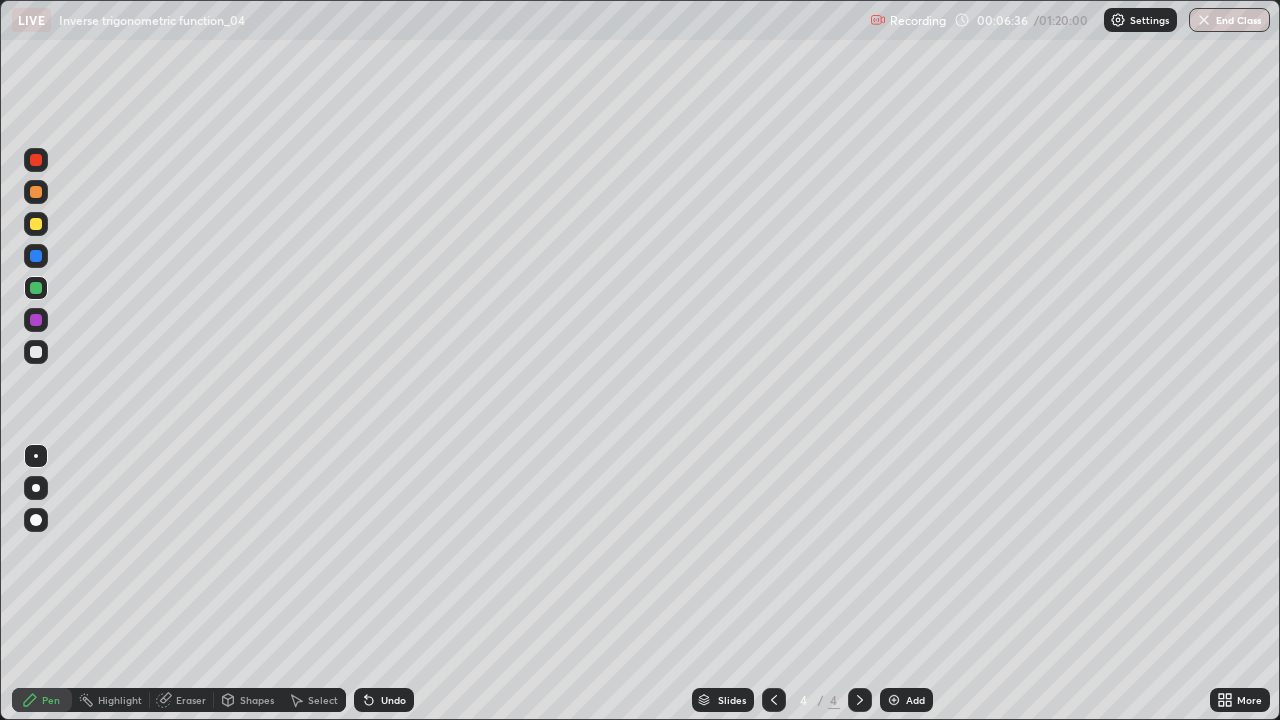 click 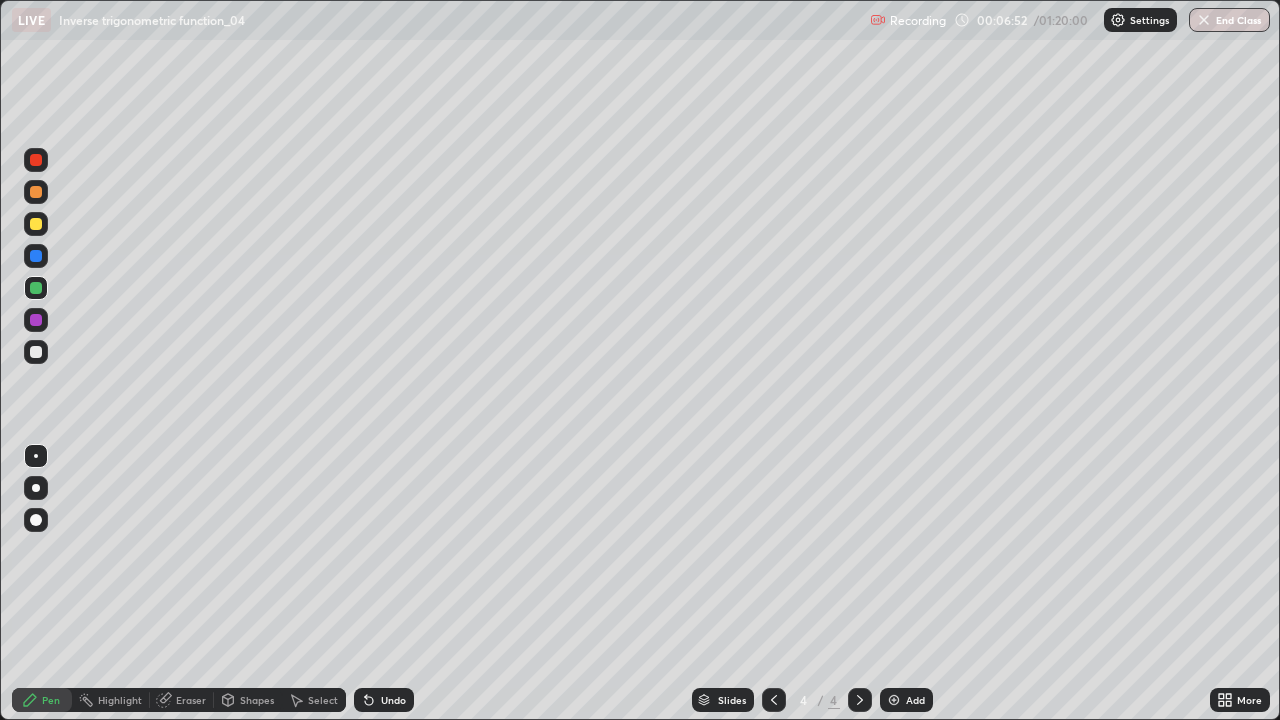 click at bounding box center [36, 224] 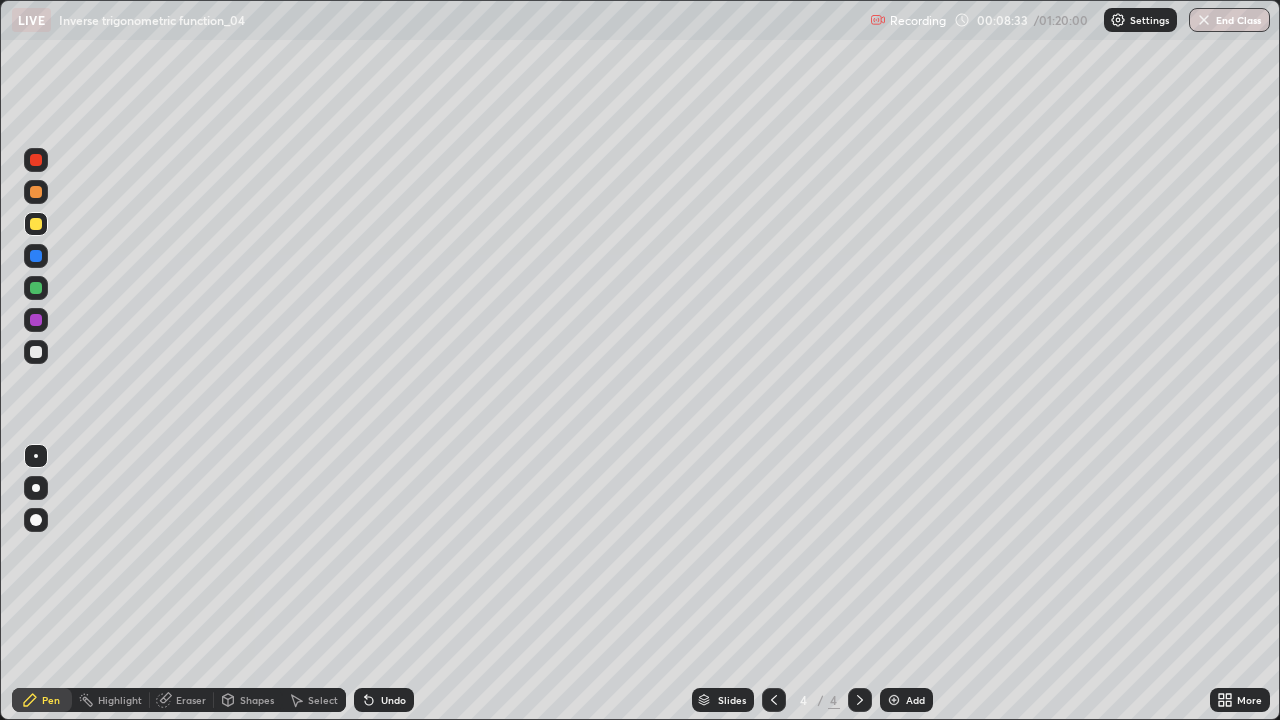 click at bounding box center [36, 352] 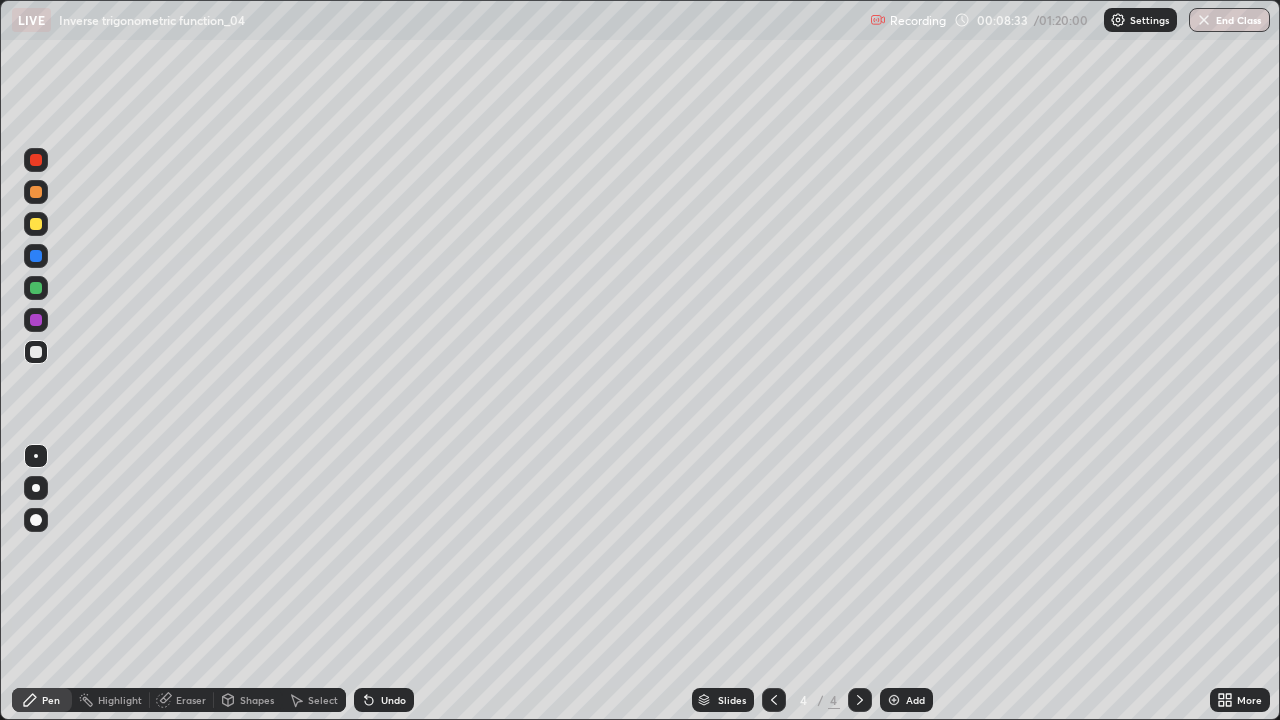 click at bounding box center [36, 352] 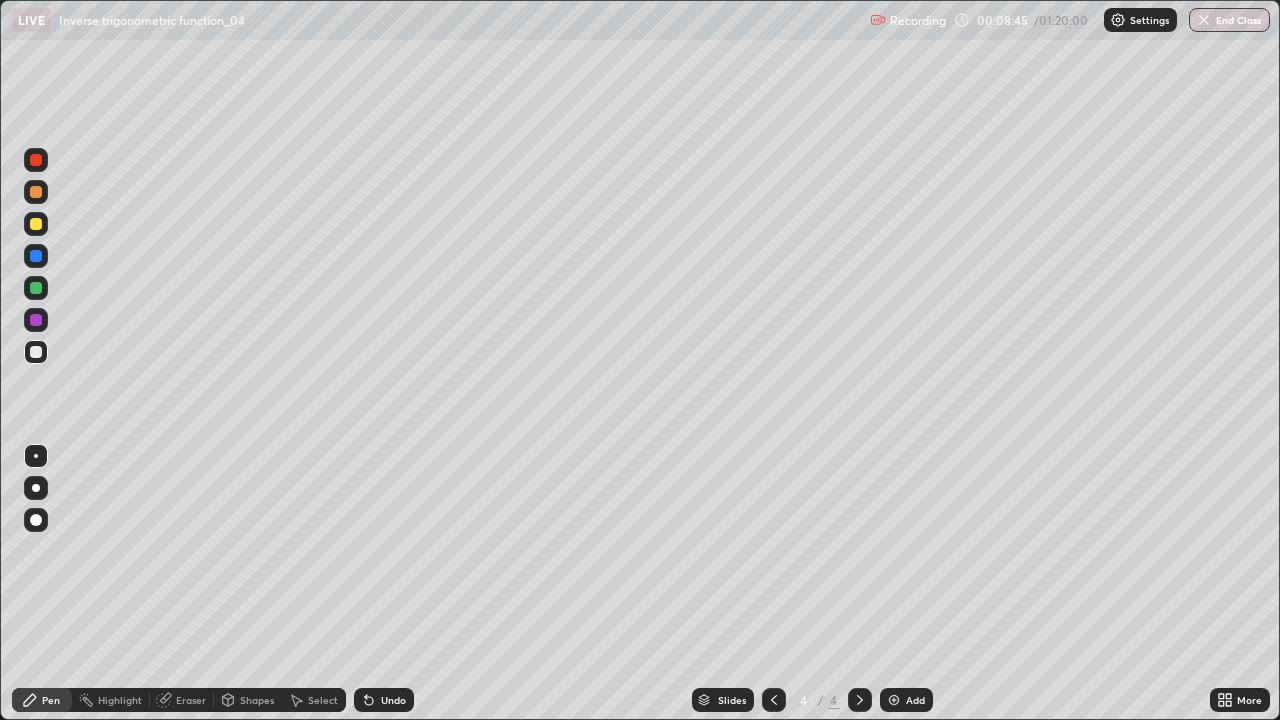 click at bounding box center [894, 700] 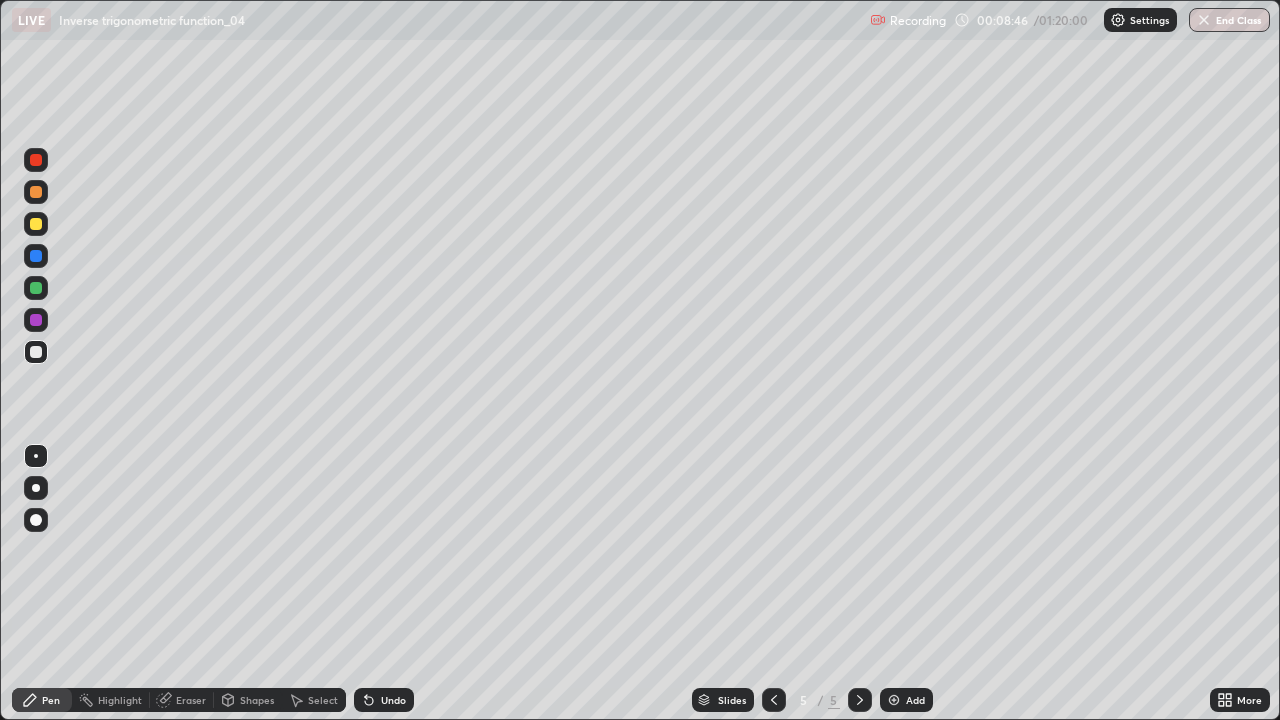 click 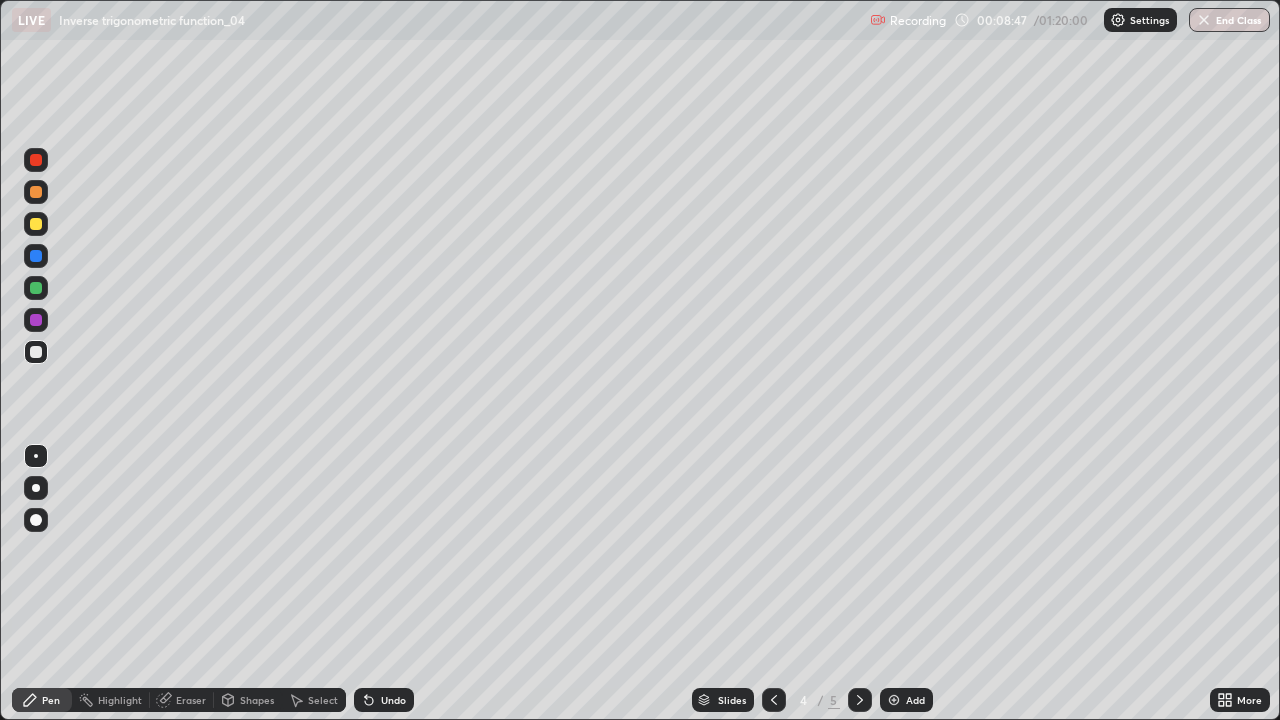 click at bounding box center [774, 700] 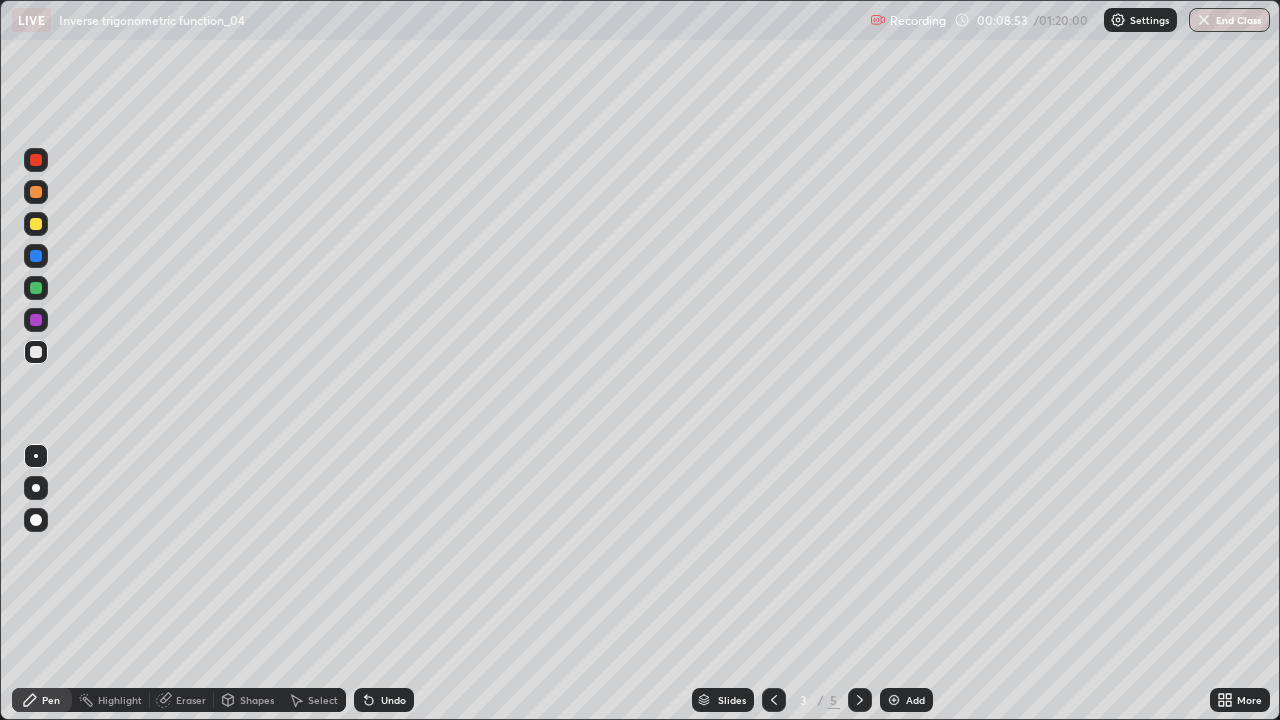click at bounding box center [860, 700] 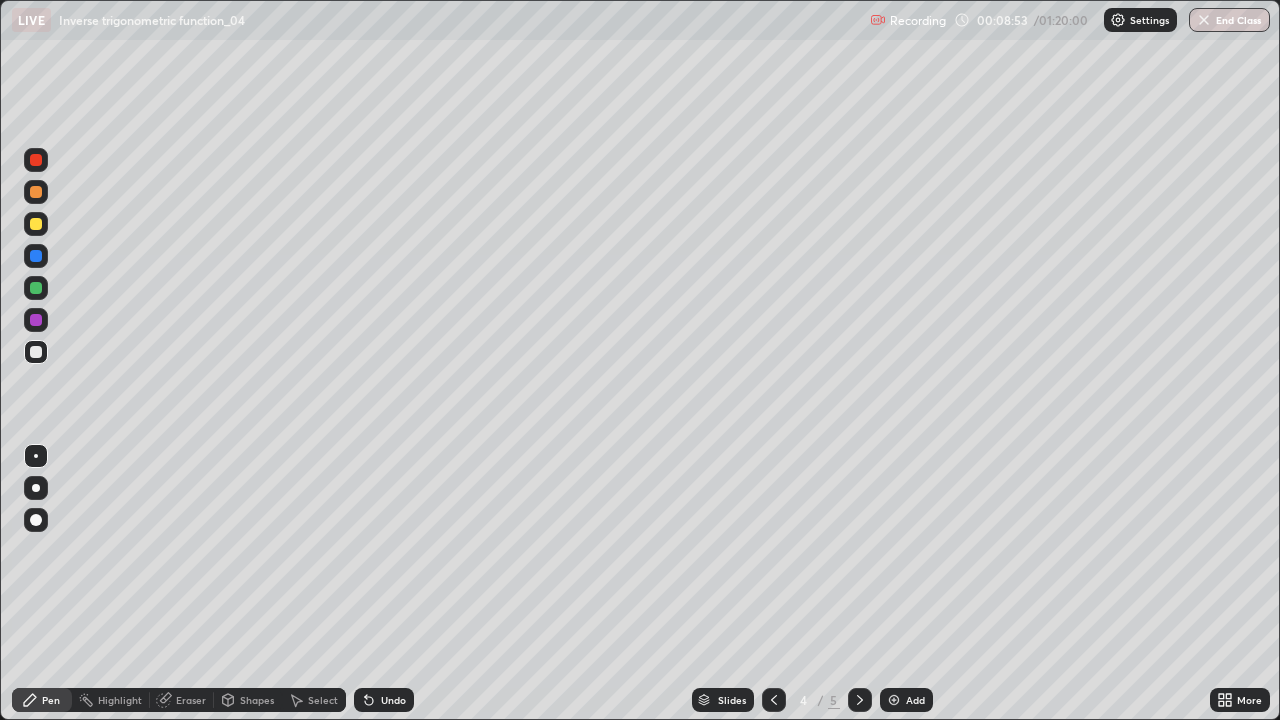 click 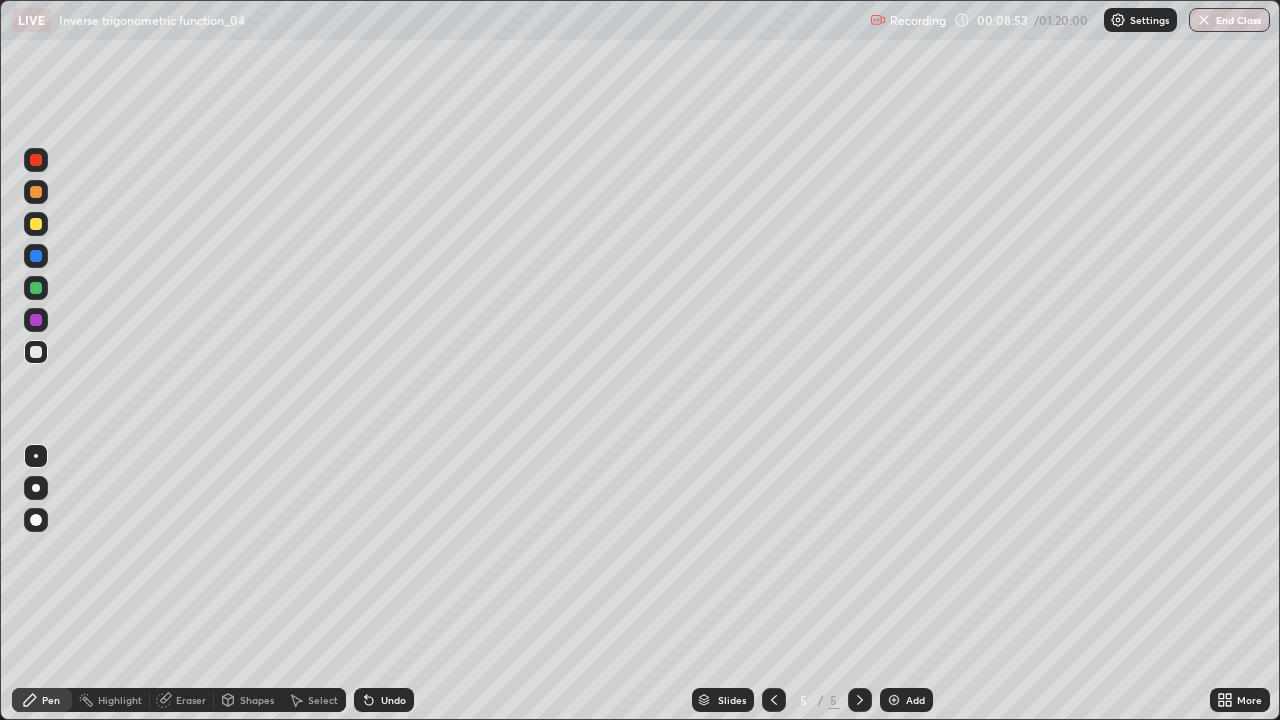 click 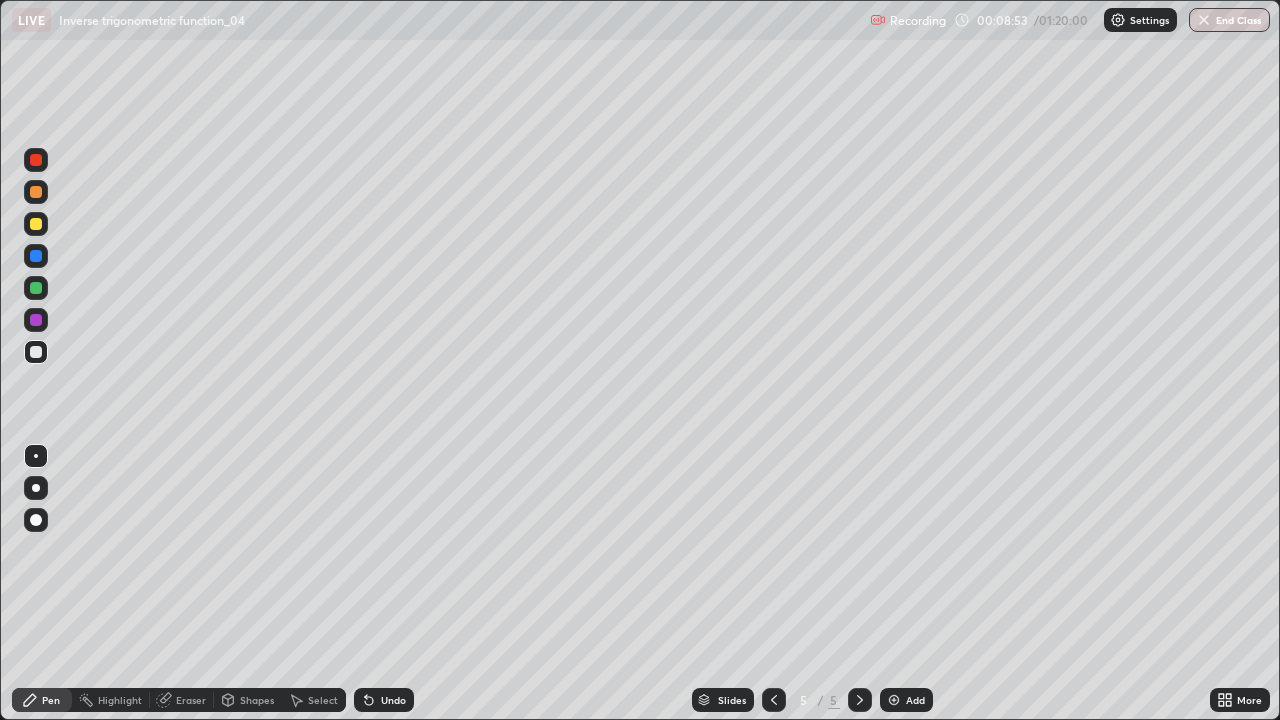 click 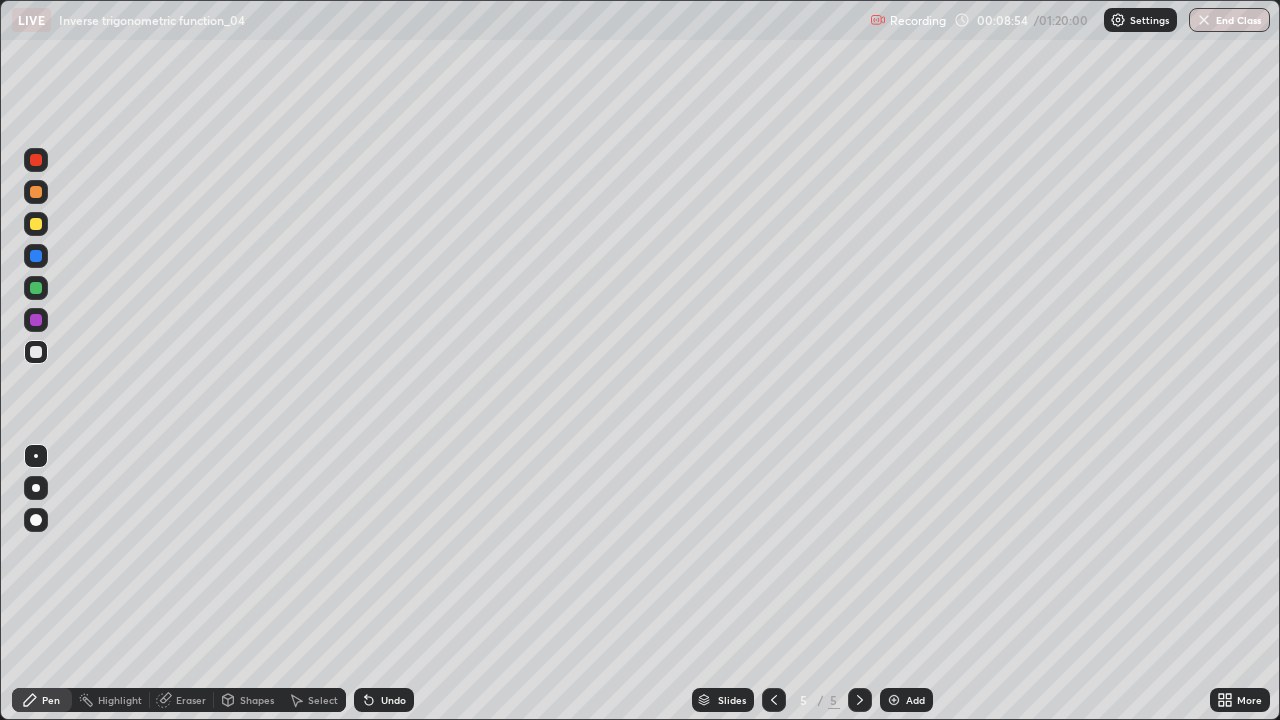 click at bounding box center (894, 700) 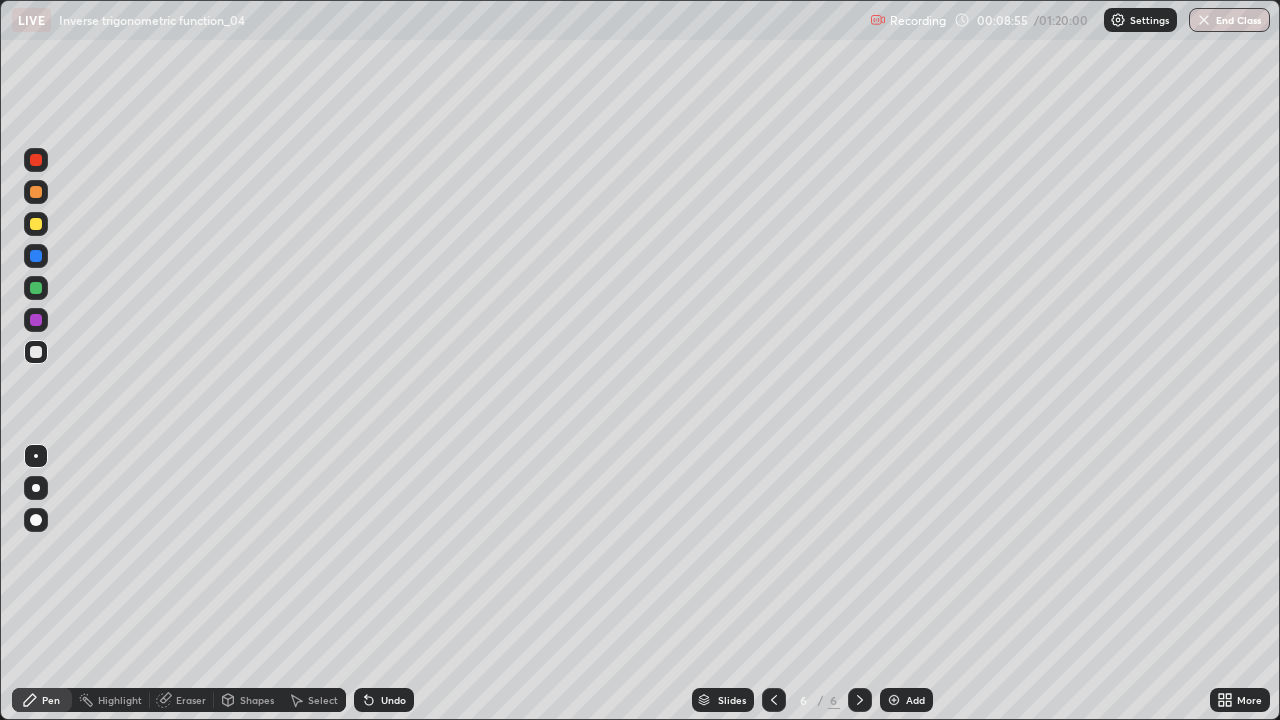 click 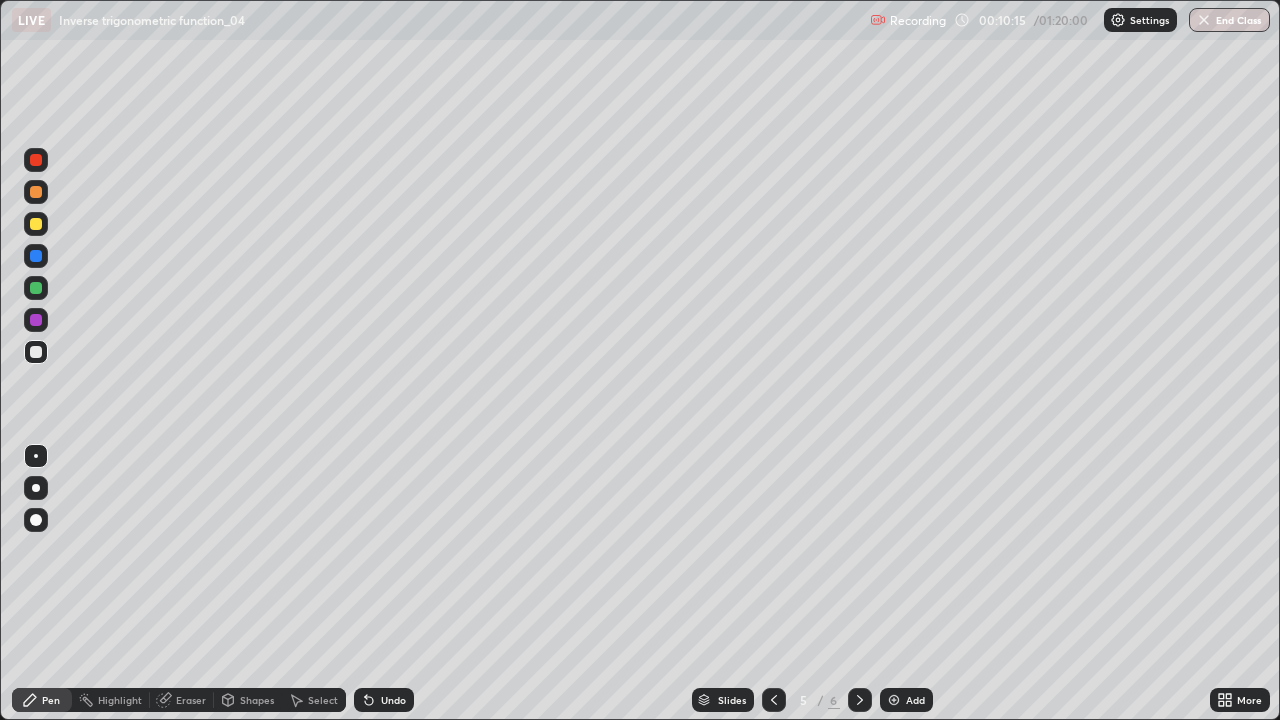 click 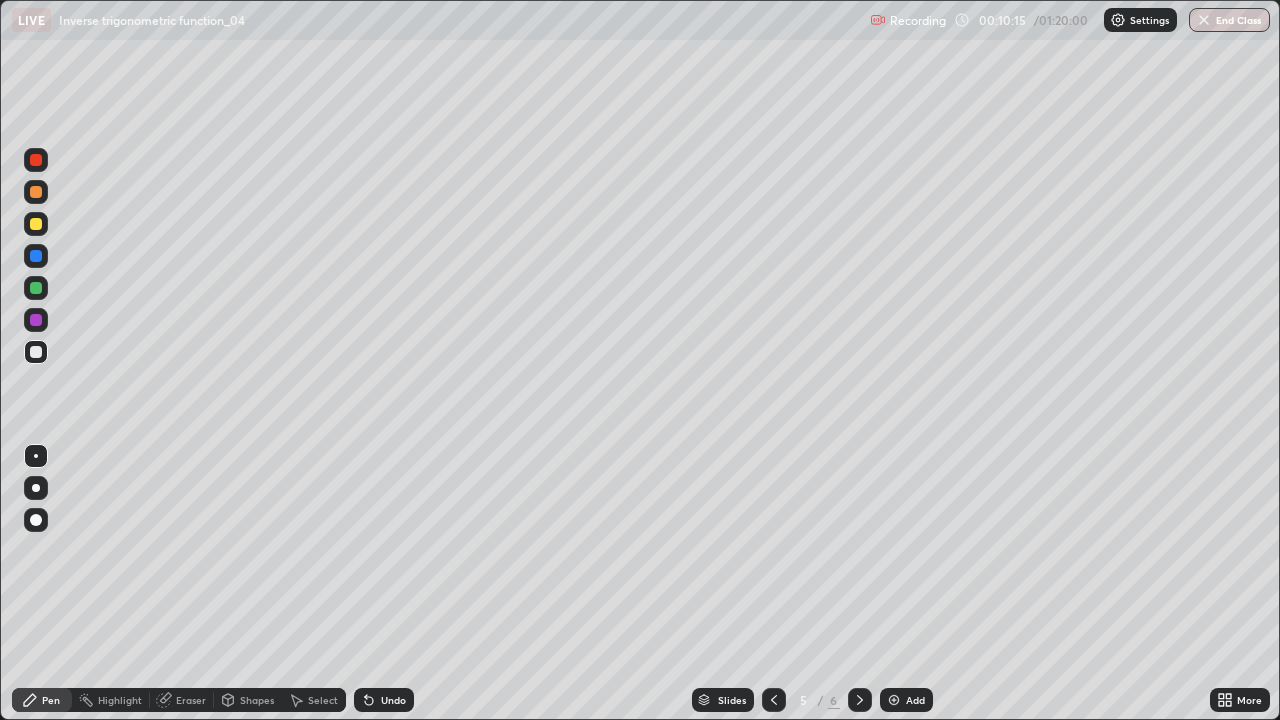 click on "Undo" at bounding box center (384, 700) 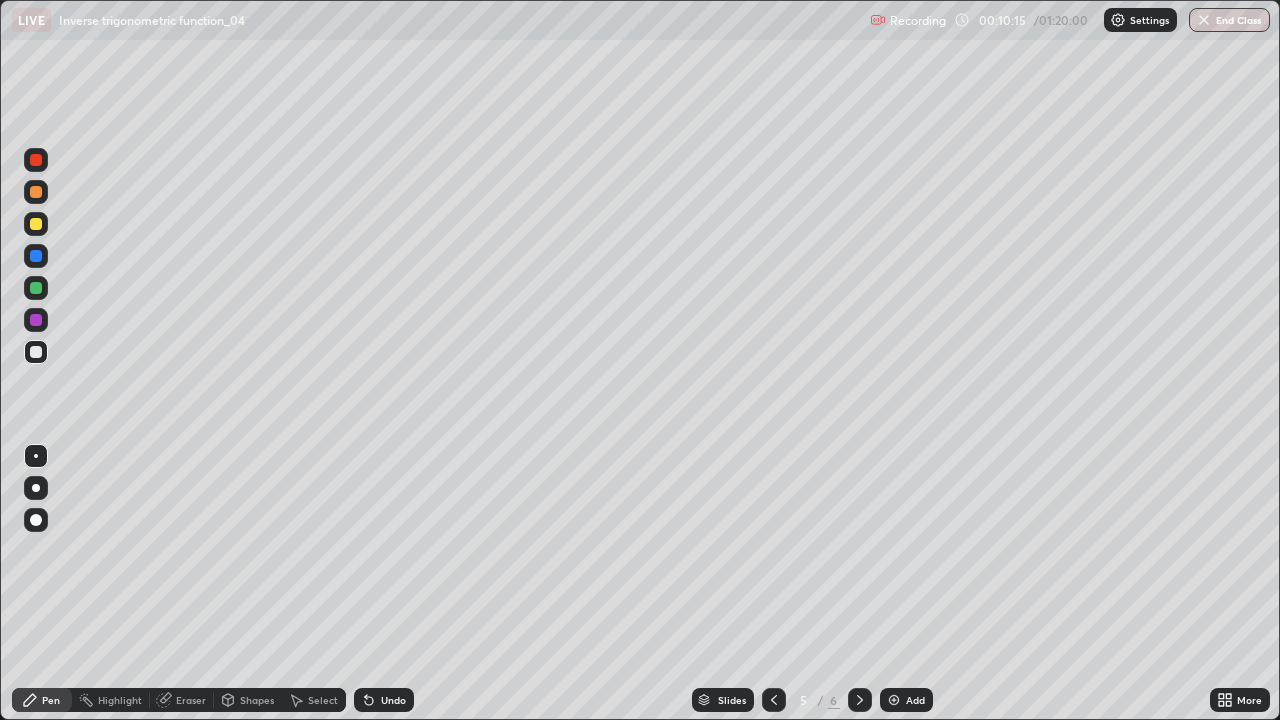 click on "Undo" at bounding box center [384, 700] 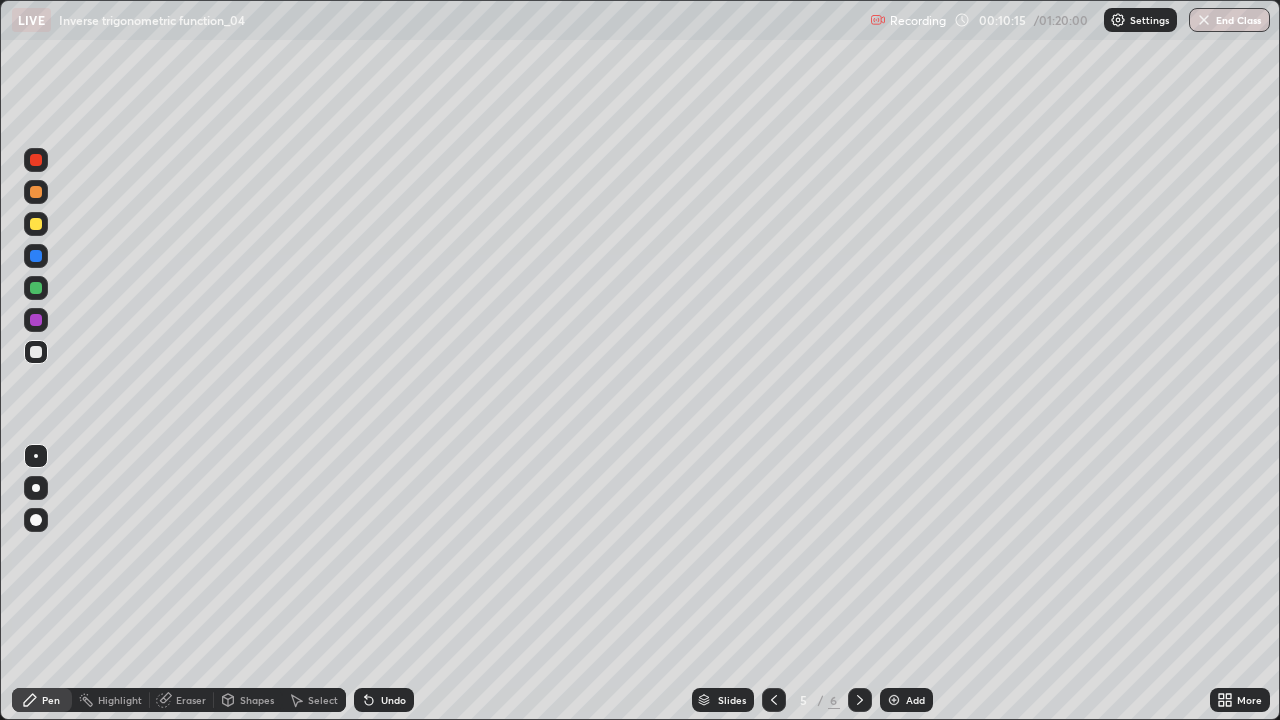 click on "Undo" at bounding box center (384, 700) 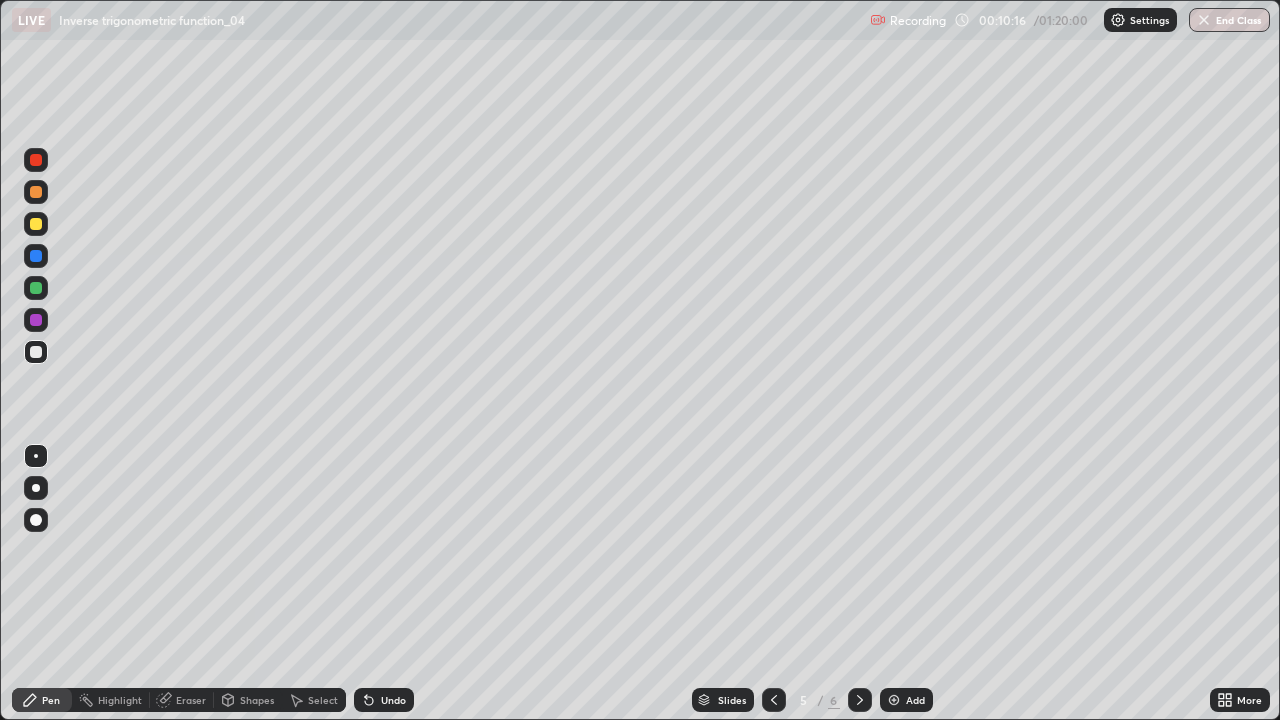 click on "Undo" at bounding box center [384, 700] 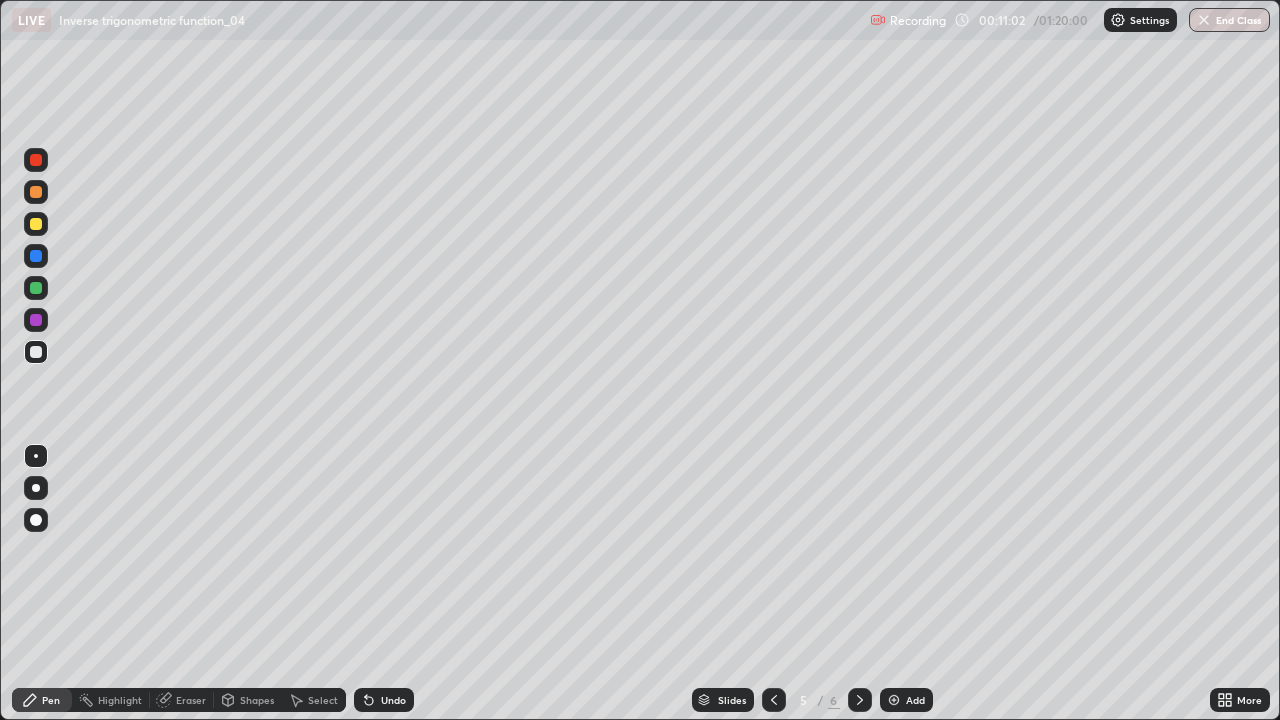 click on "Select" at bounding box center (323, 700) 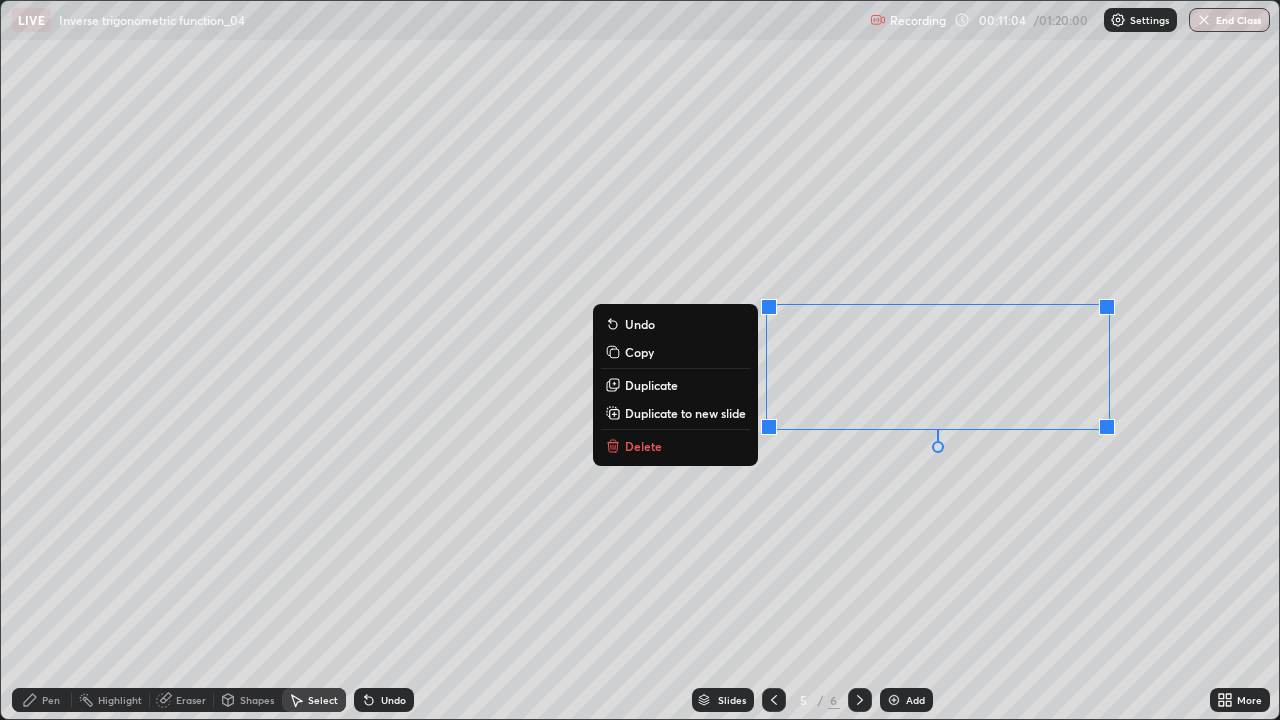 click on "Delete" at bounding box center [675, 446] 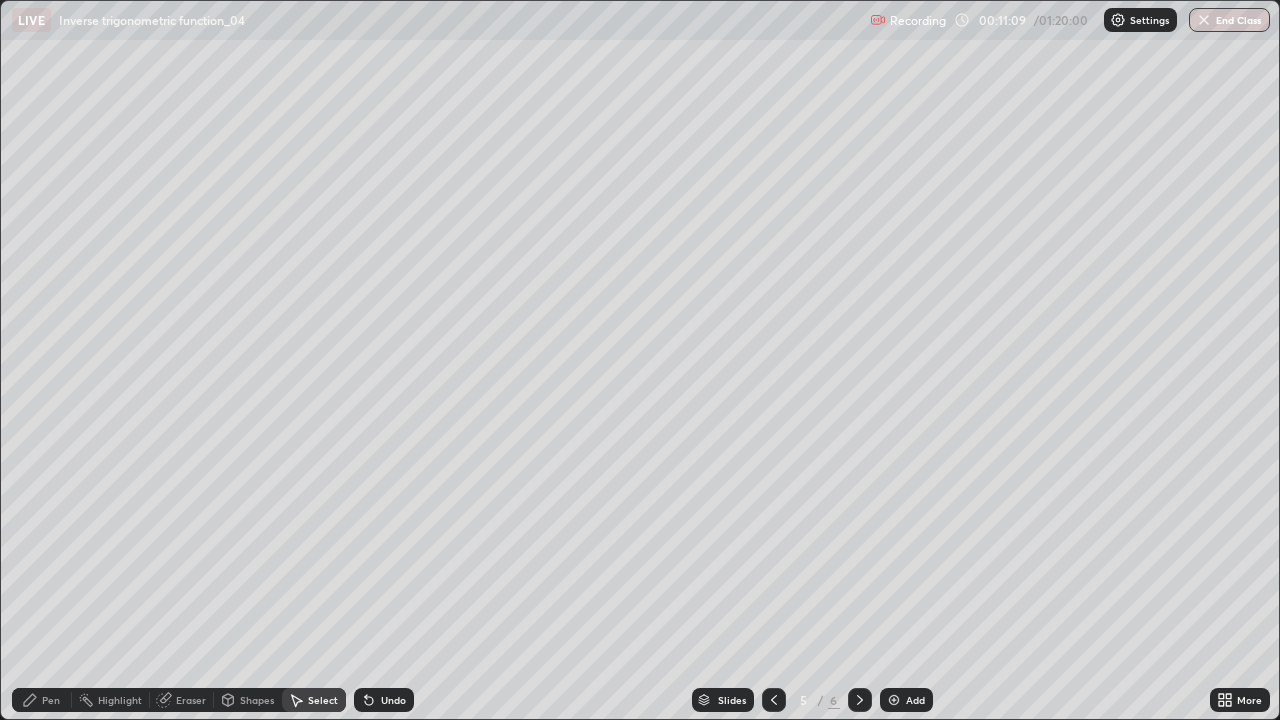 click on "Pen" at bounding box center [51, 700] 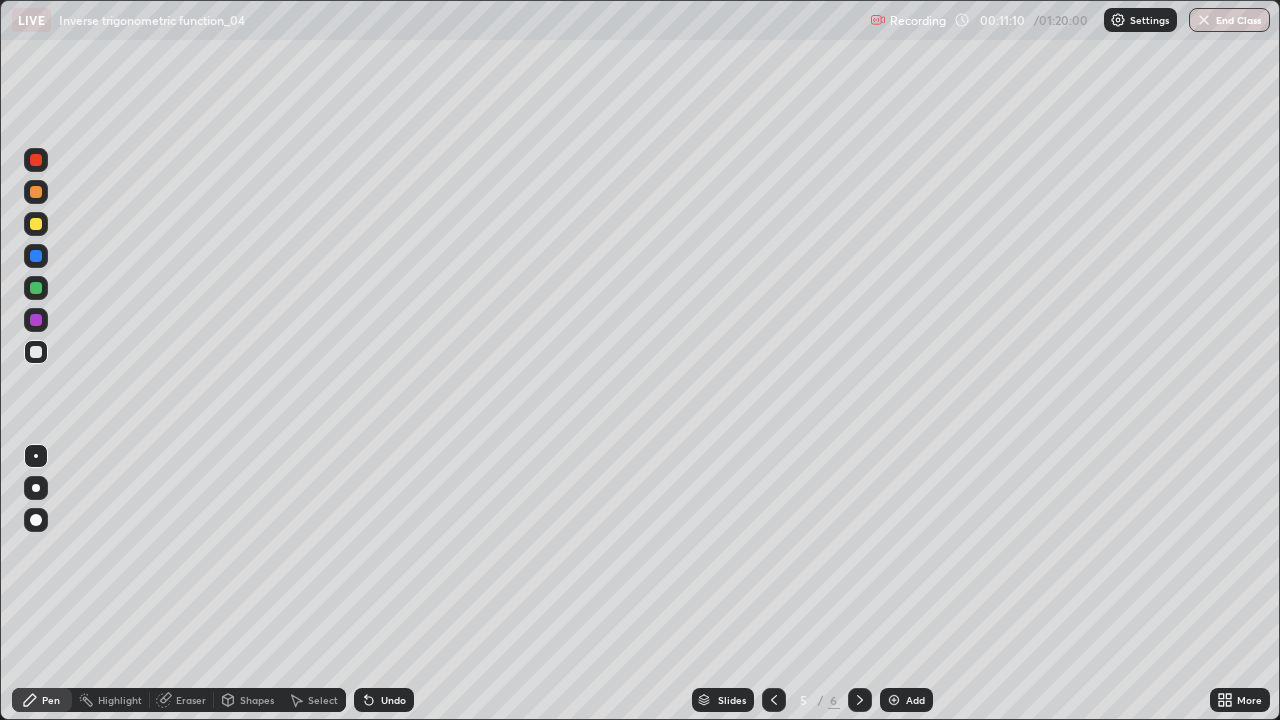 click at bounding box center (36, 192) 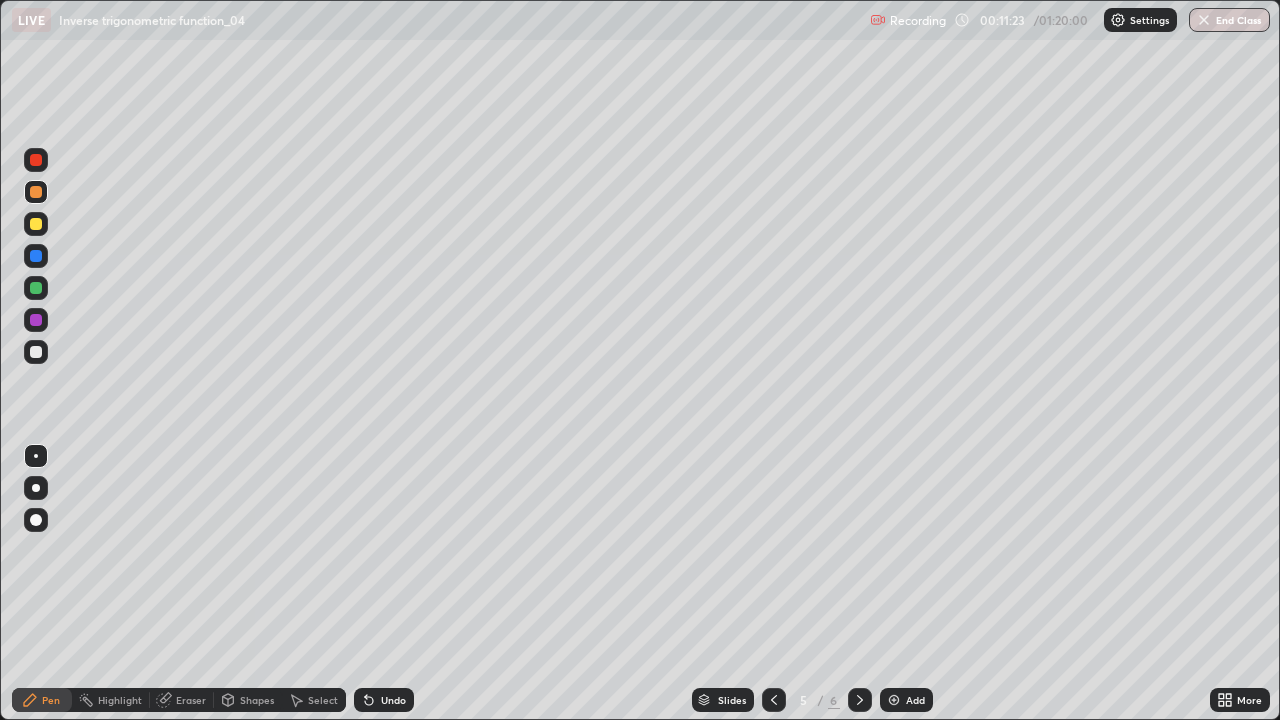 click on "Select" at bounding box center [323, 700] 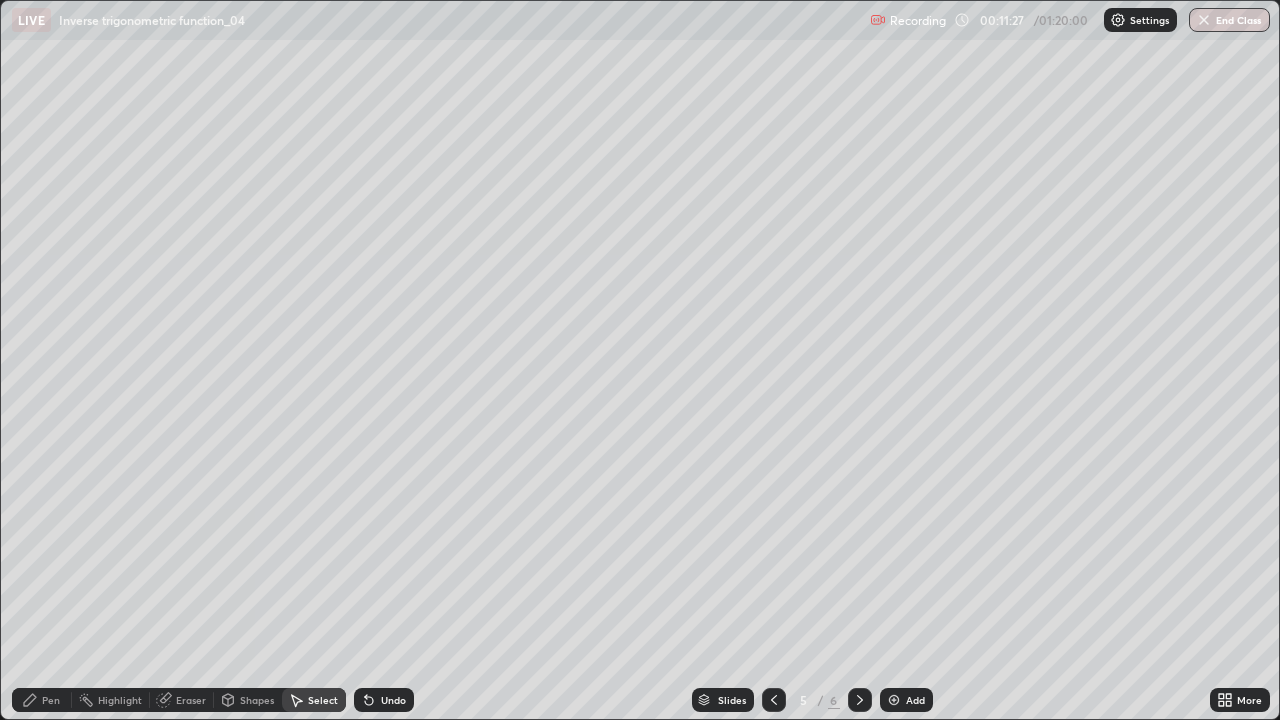 click on "Select" at bounding box center [314, 700] 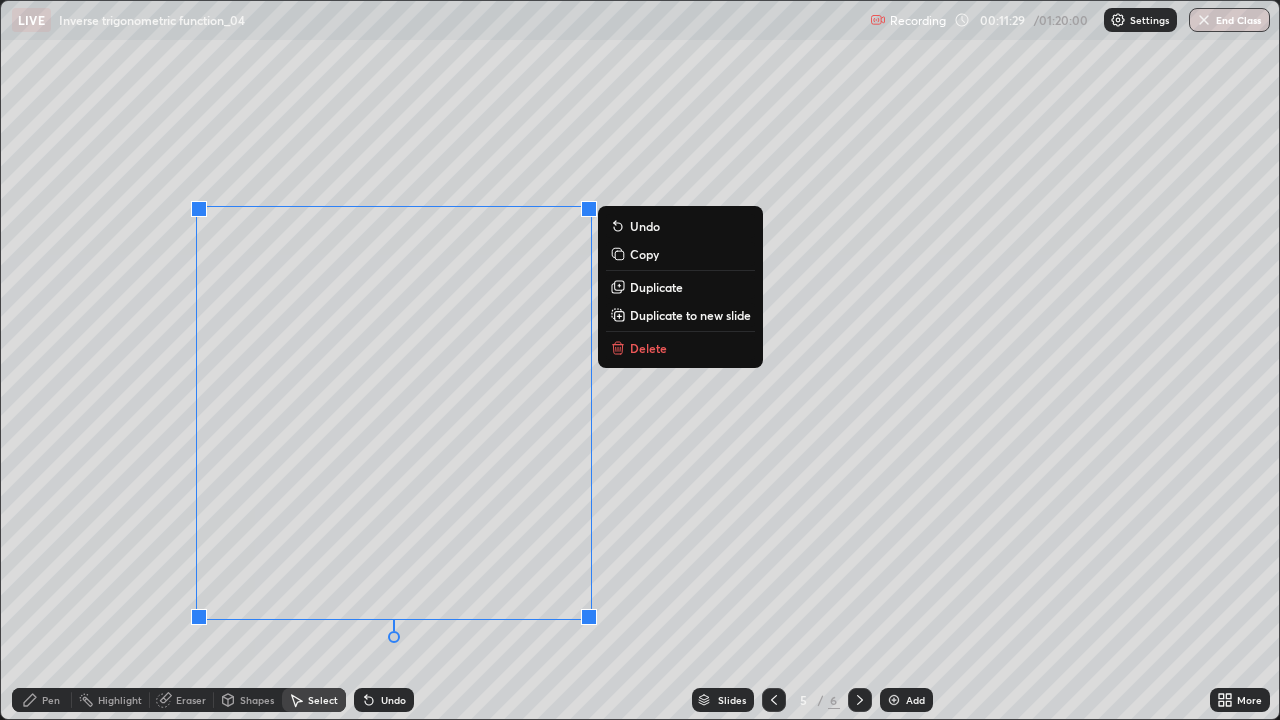 click on "Delete" at bounding box center (648, 348) 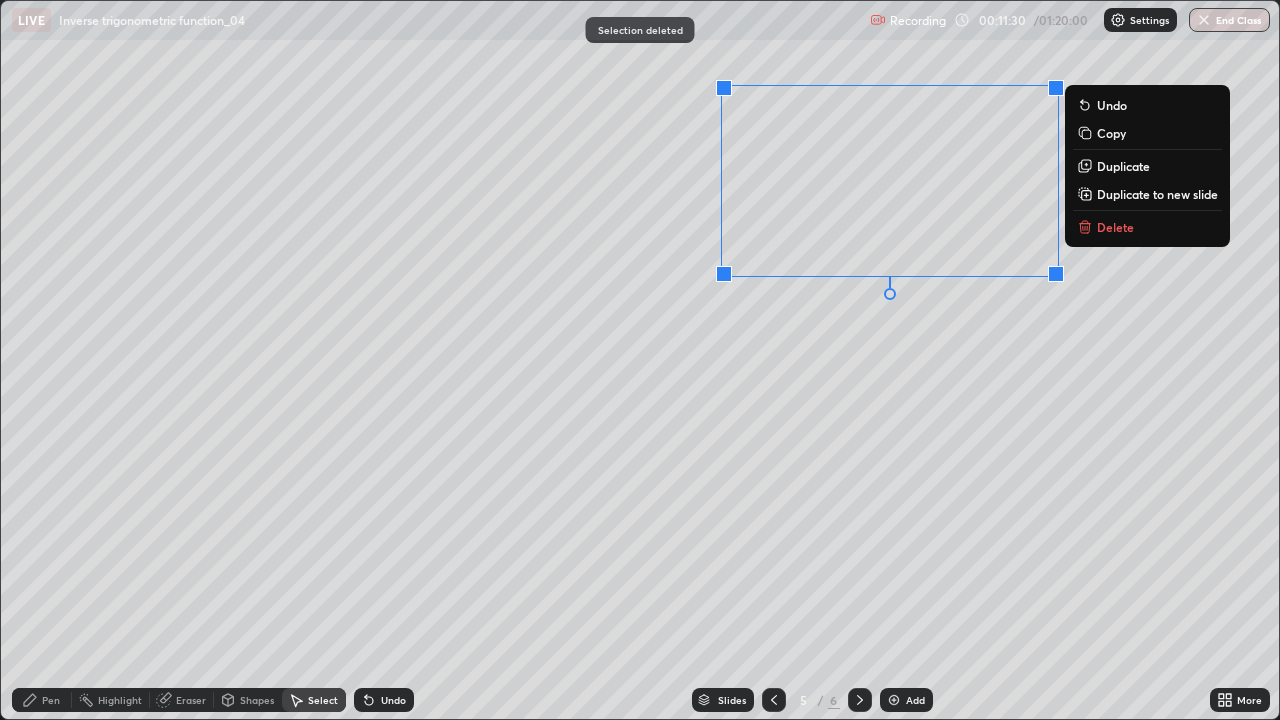 click 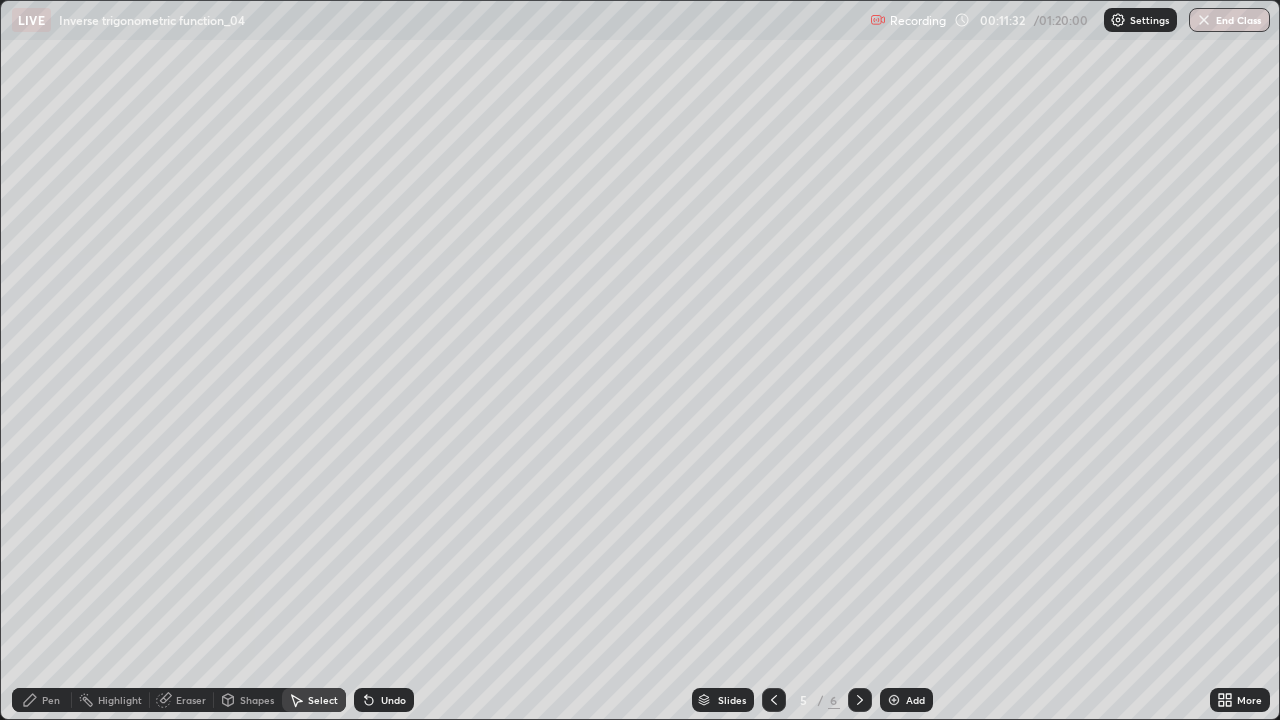 click on "Pen" at bounding box center (51, 700) 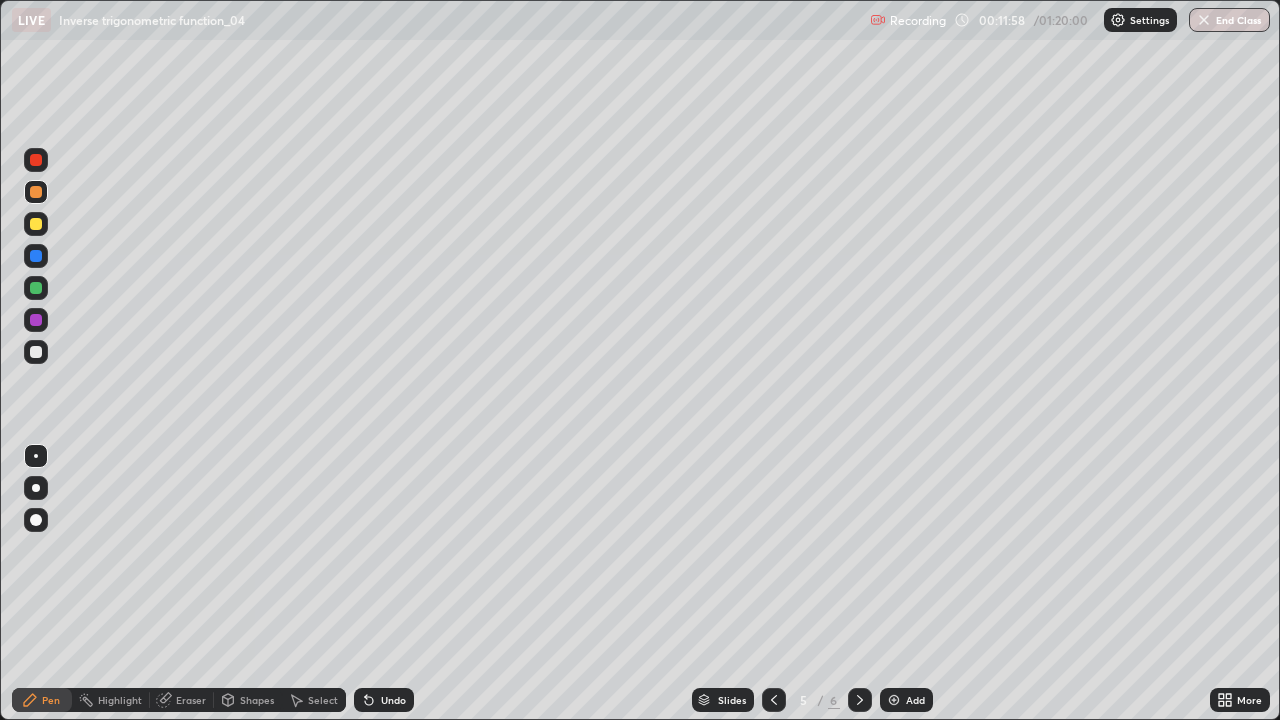 click on "Undo" at bounding box center (393, 700) 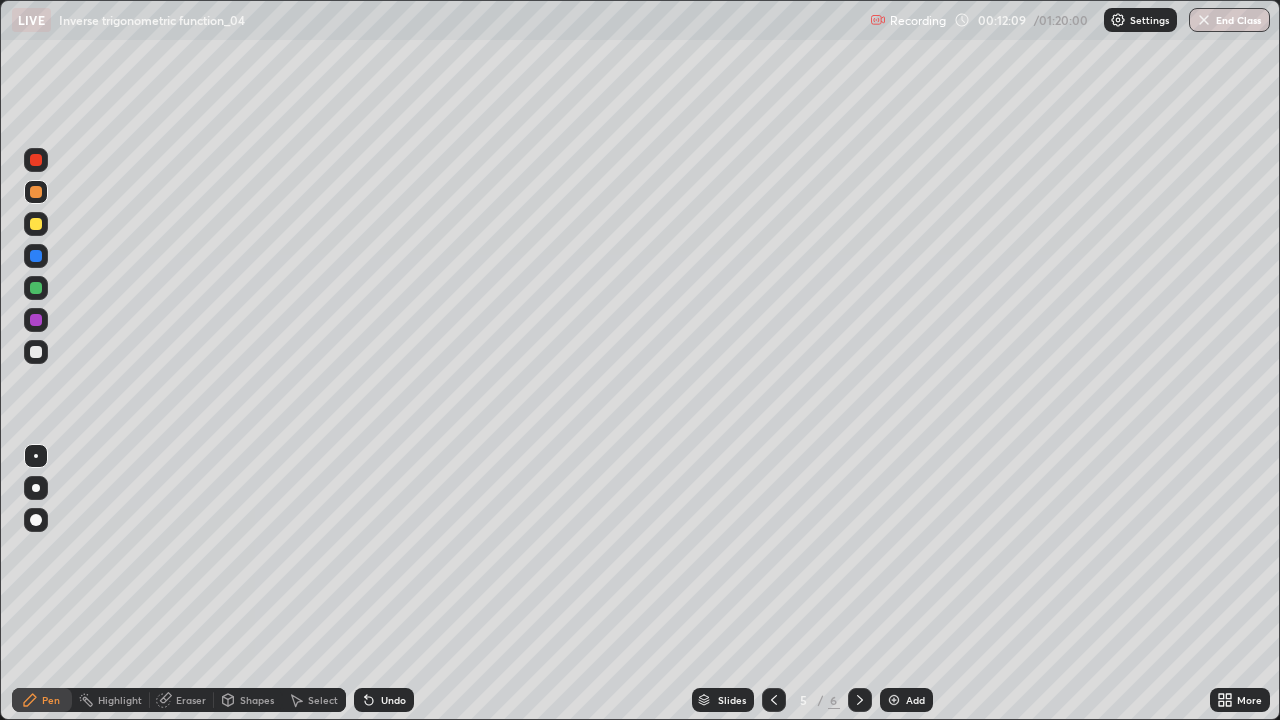 click 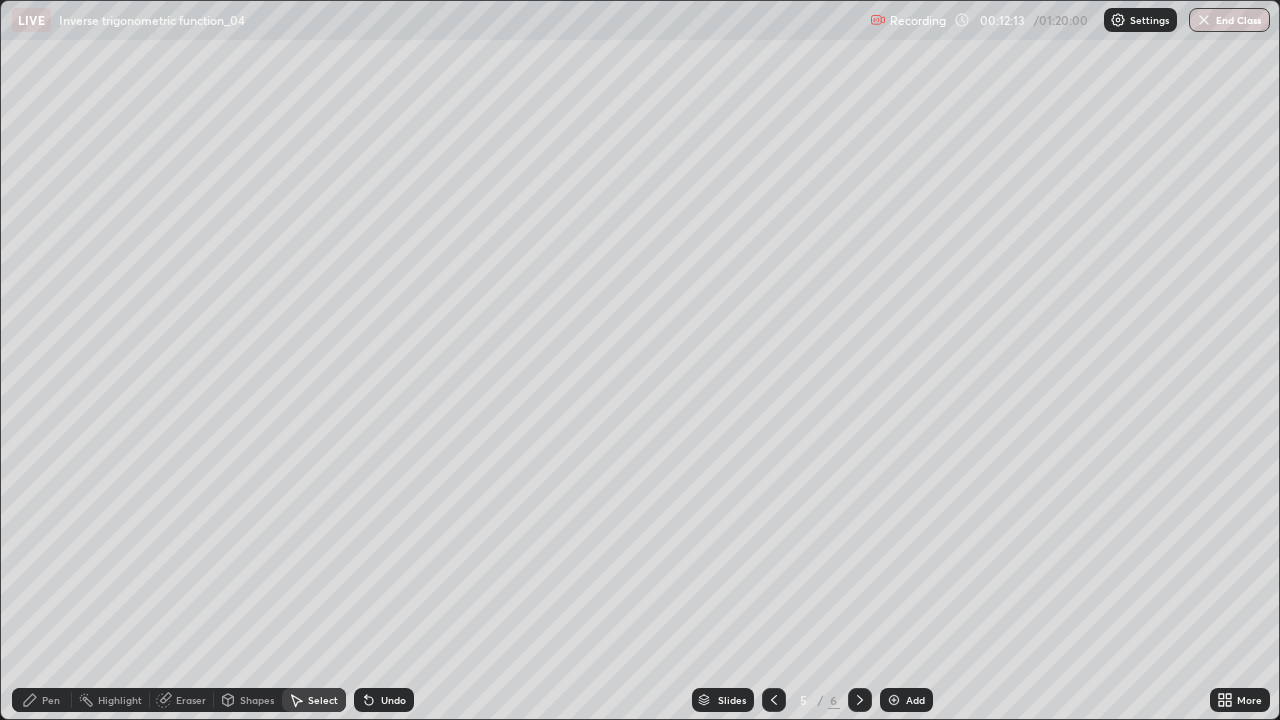 click on "0 ° Undo Copy Duplicate Duplicate to new slide Delete" at bounding box center (640, 360) 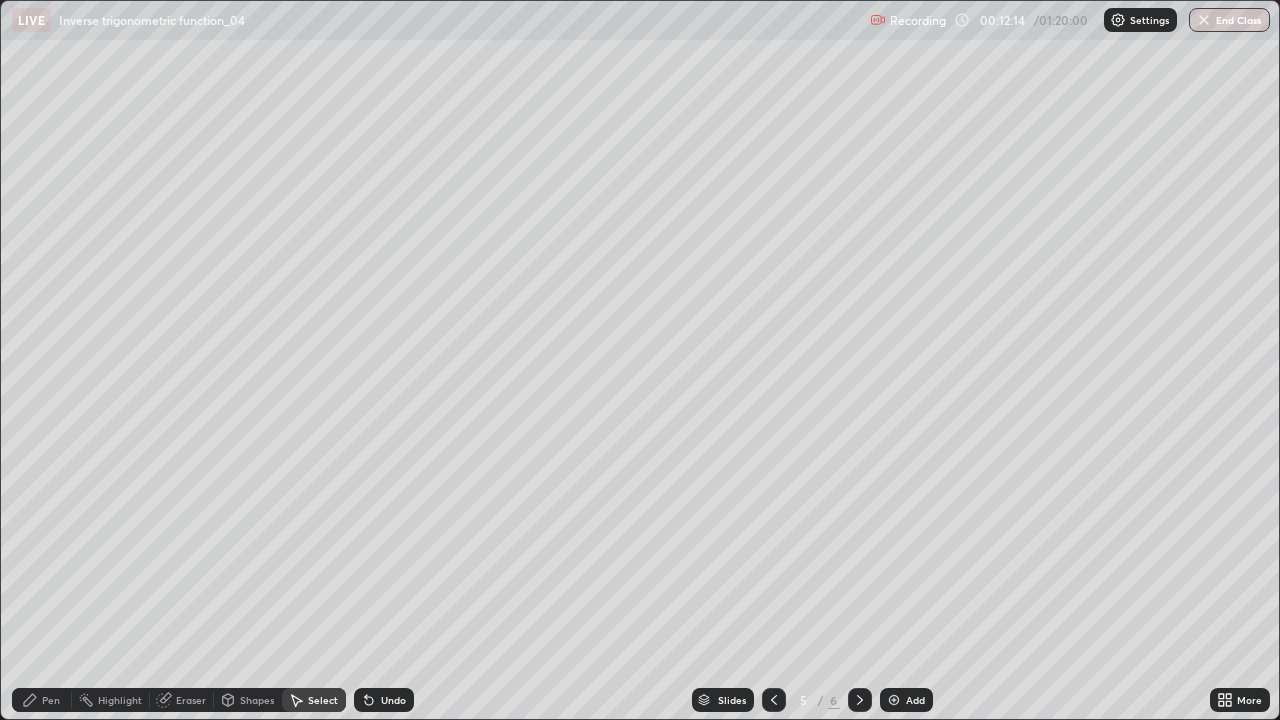 click on "0 ° Undo Copy Duplicate Duplicate to new slide Delete" at bounding box center (640, 360) 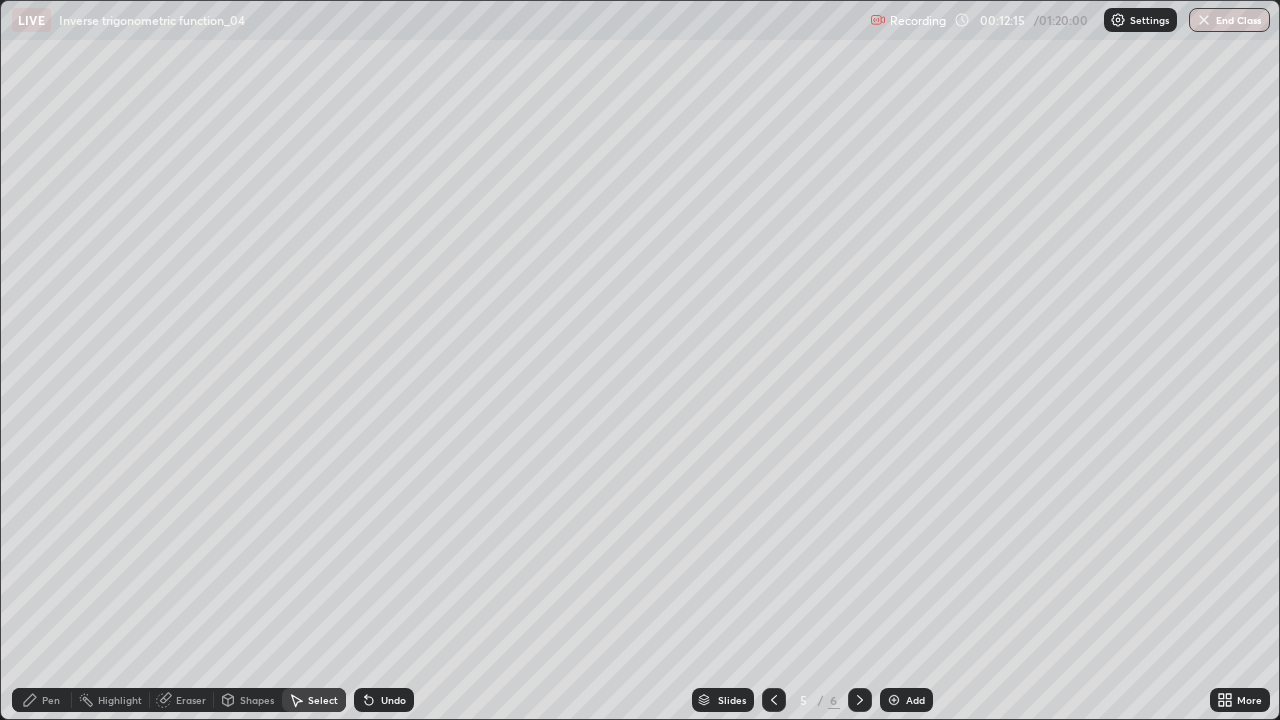 click on "Pen" at bounding box center [42, 700] 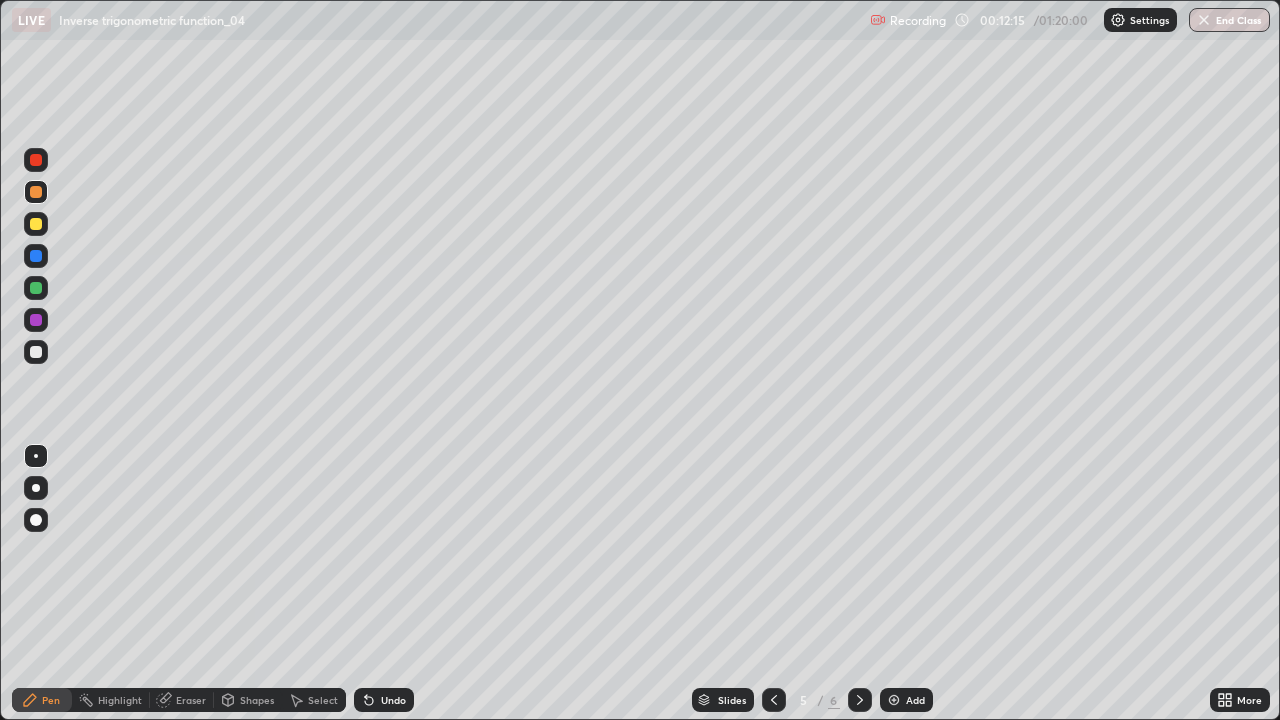 click at bounding box center [36, 288] 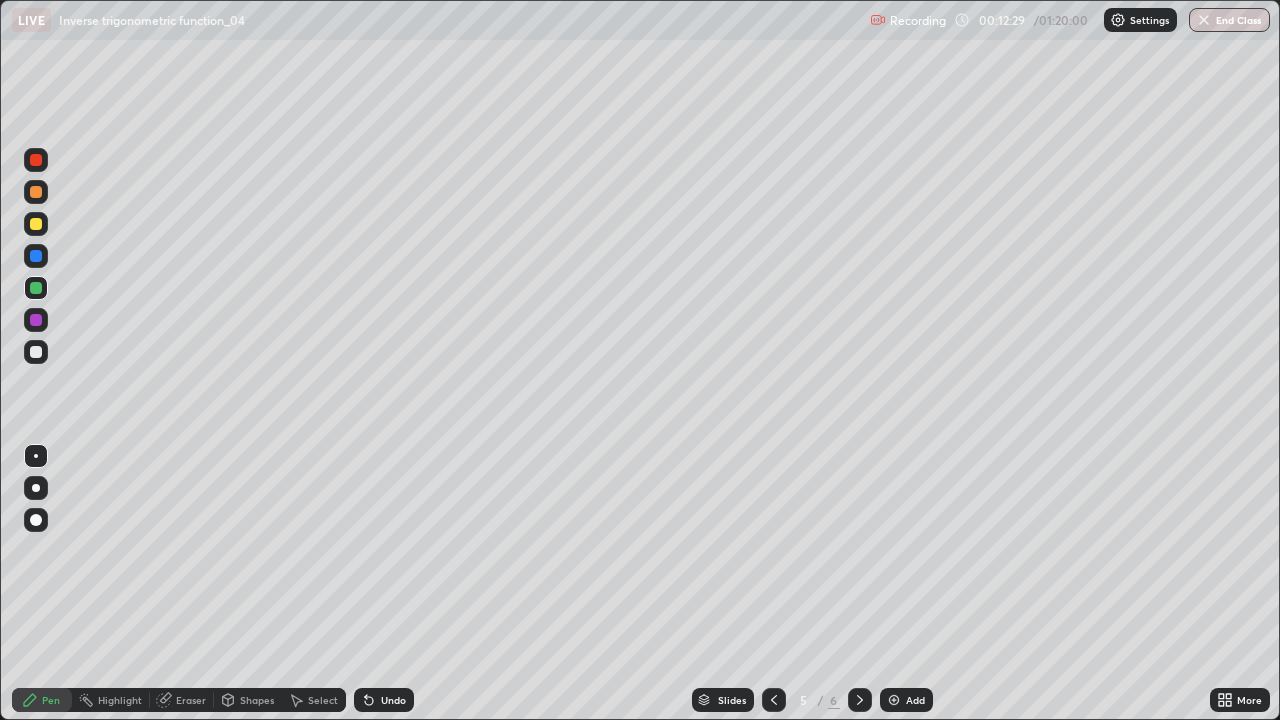 click on "Select" at bounding box center [314, 700] 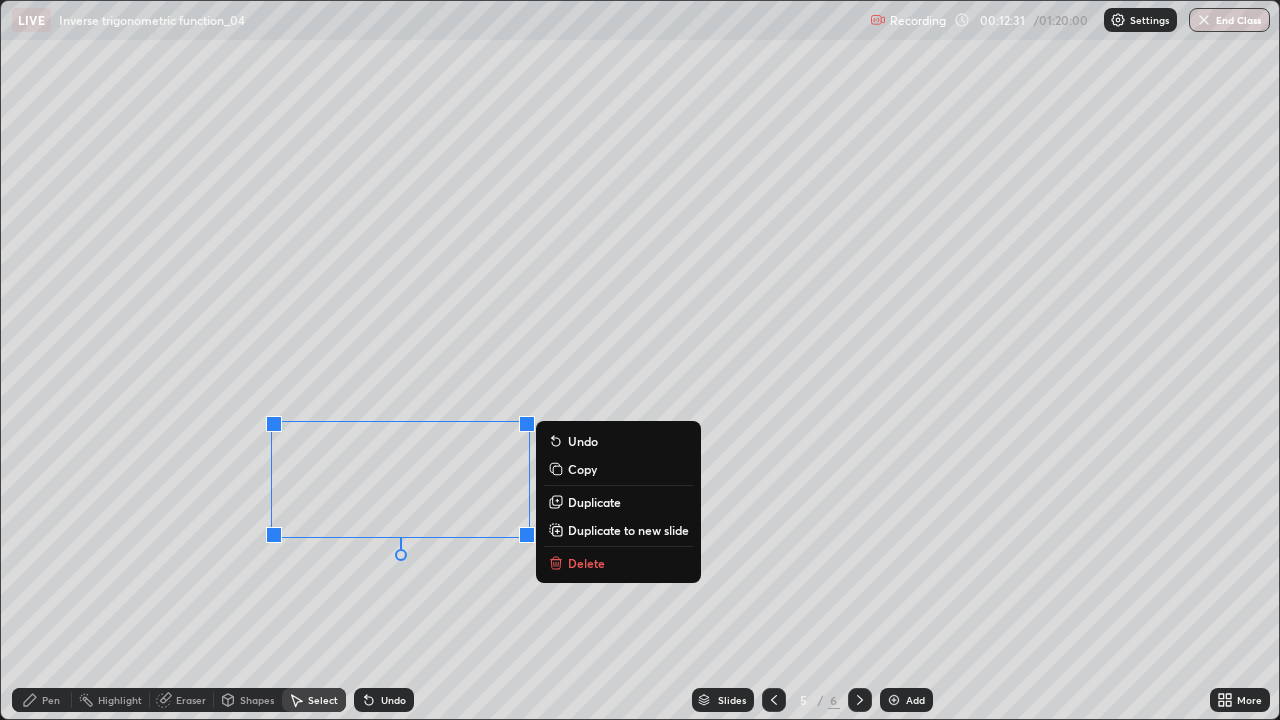 click on "Delete" at bounding box center [586, 563] 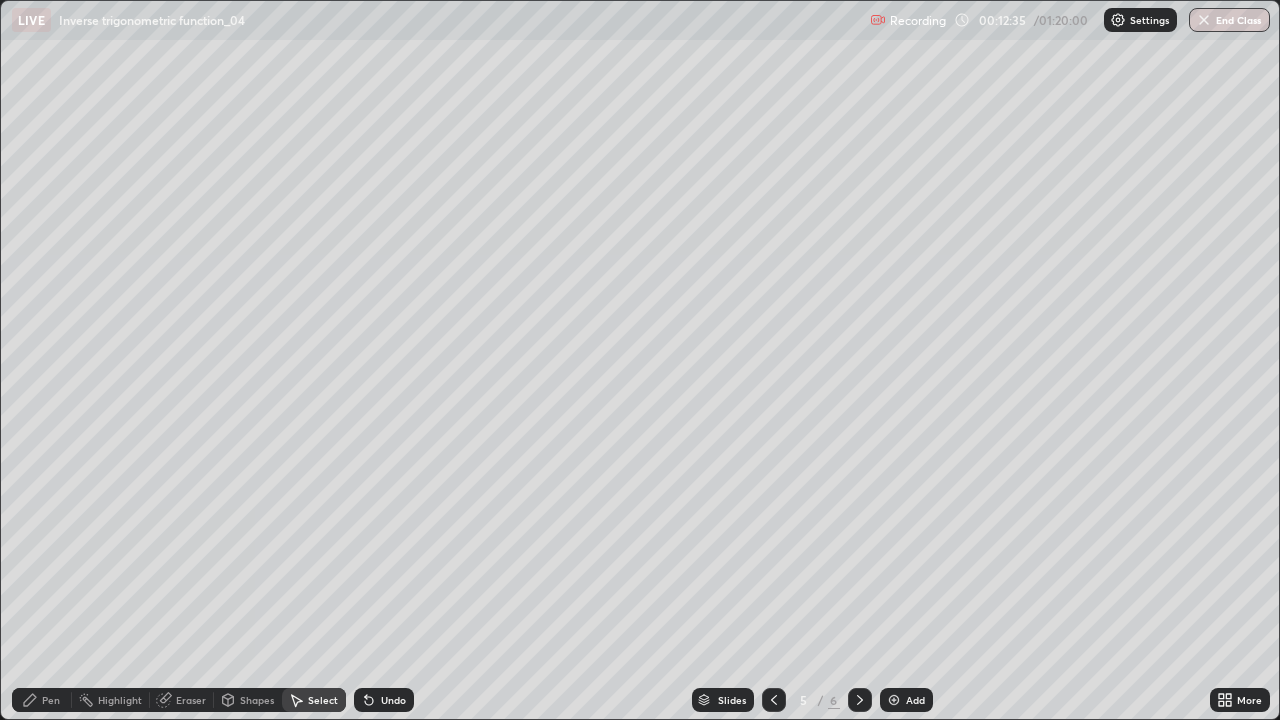 click on "Pen" at bounding box center [51, 700] 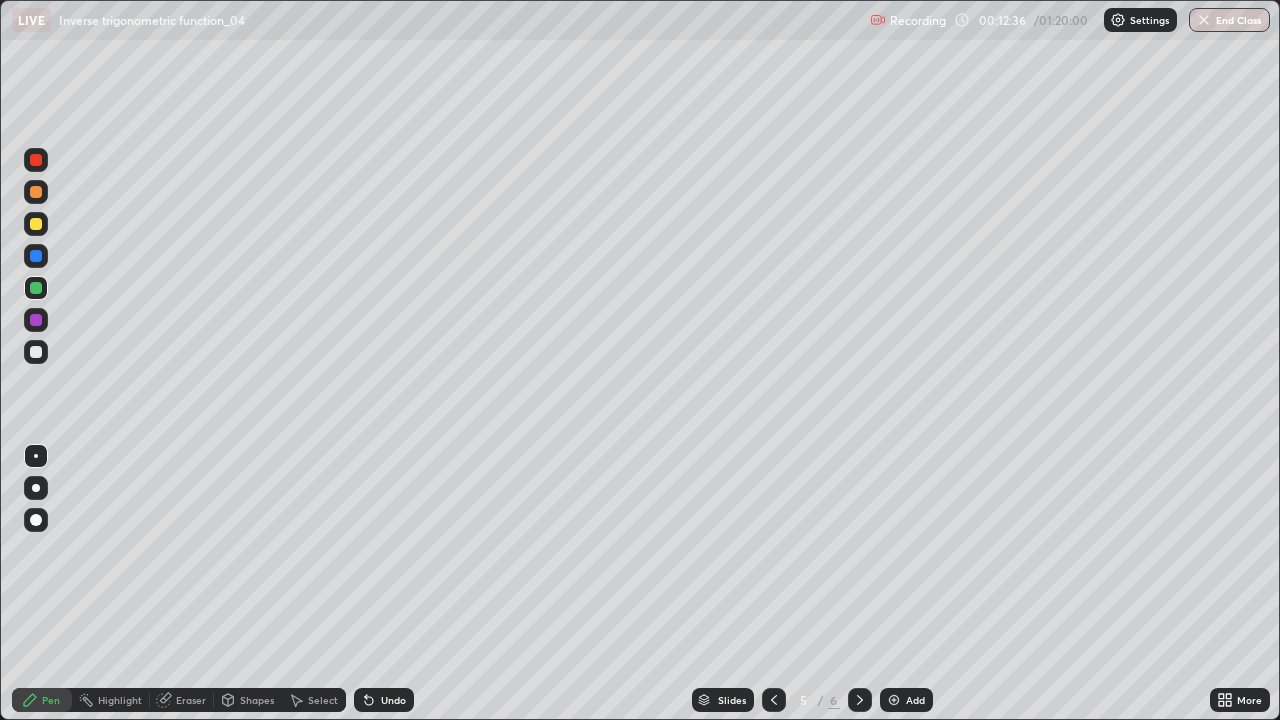 click at bounding box center [36, 352] 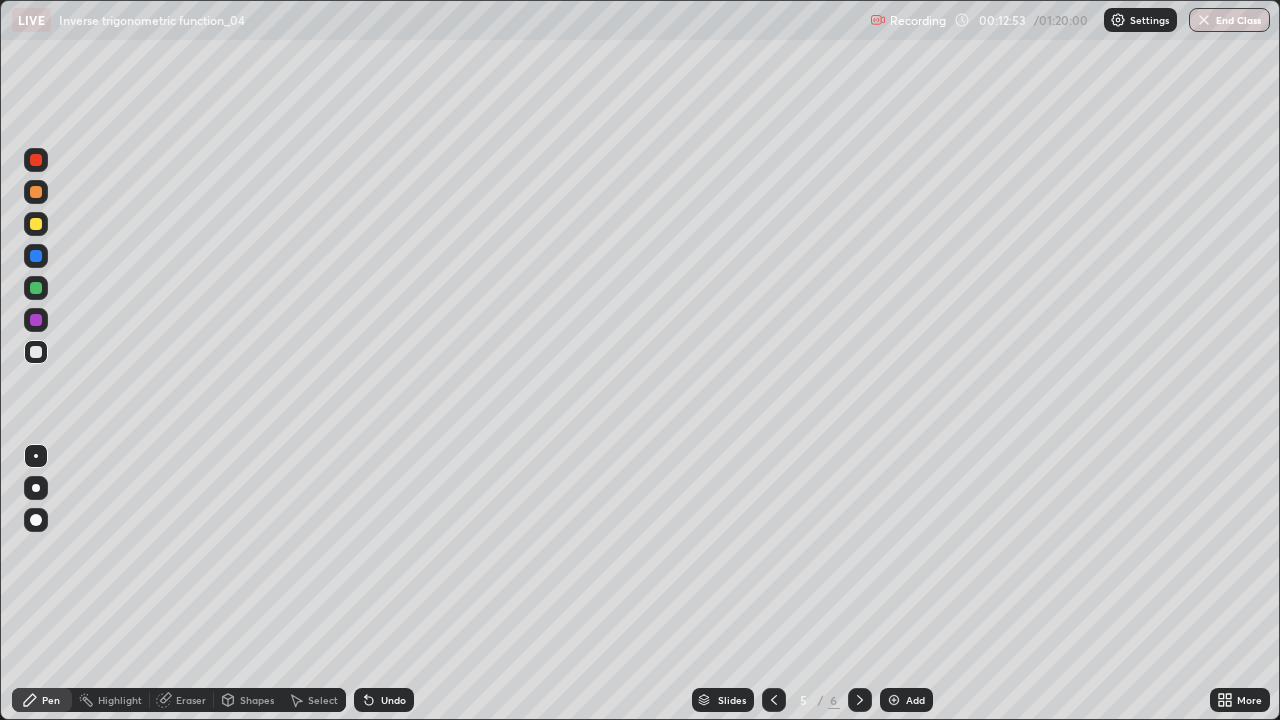 click on "Undo" at bounding box center [384, 700] 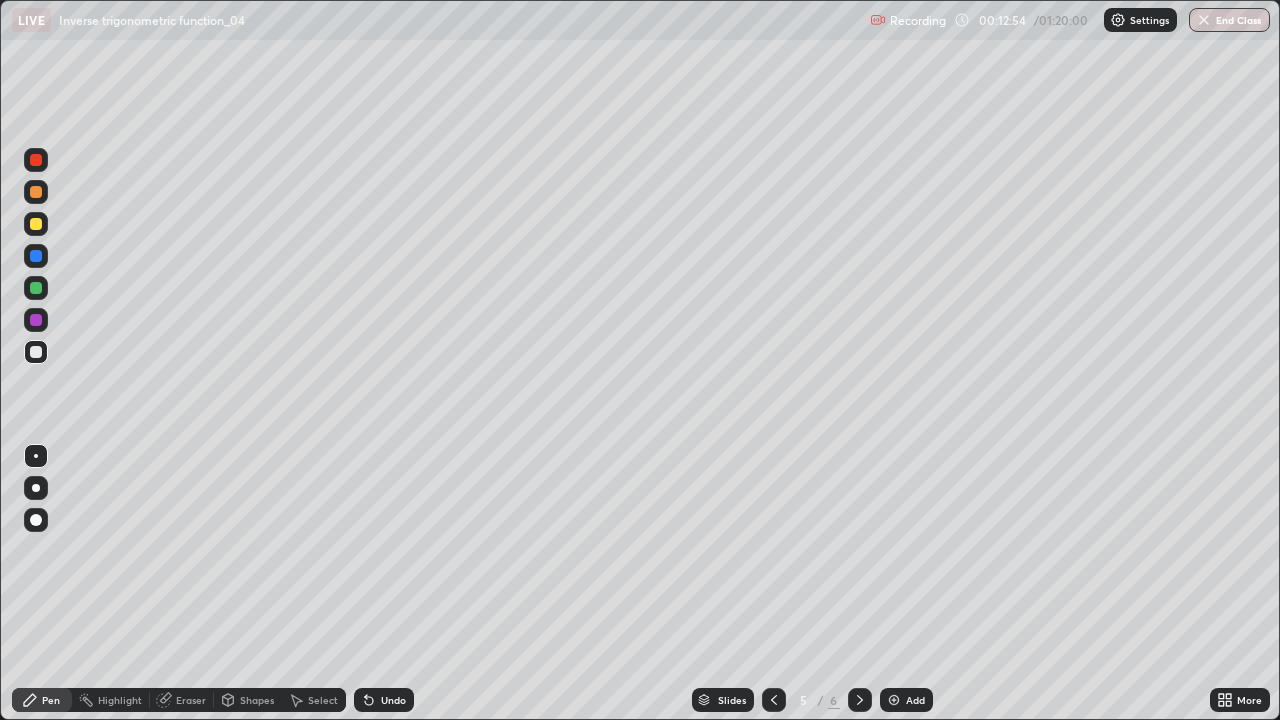 click on "Undo" at bounding box center (393, 700) 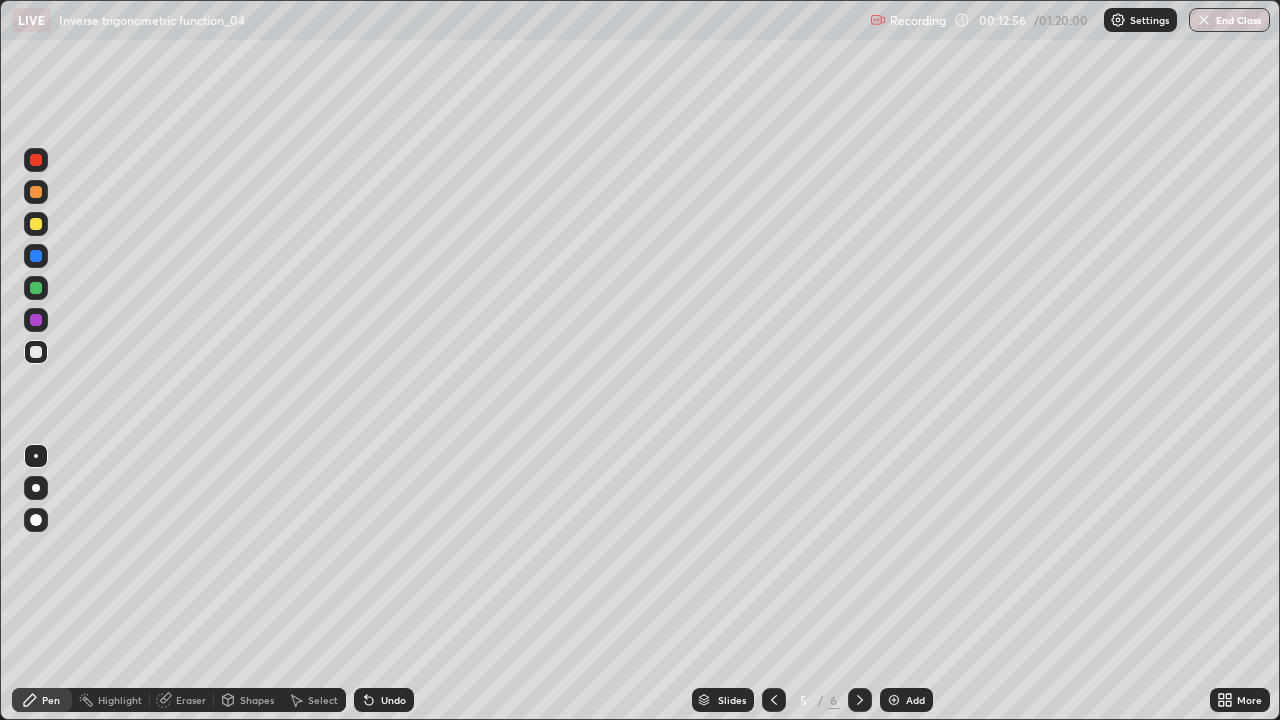 click on "Undo" at bounding box center [393, 700] 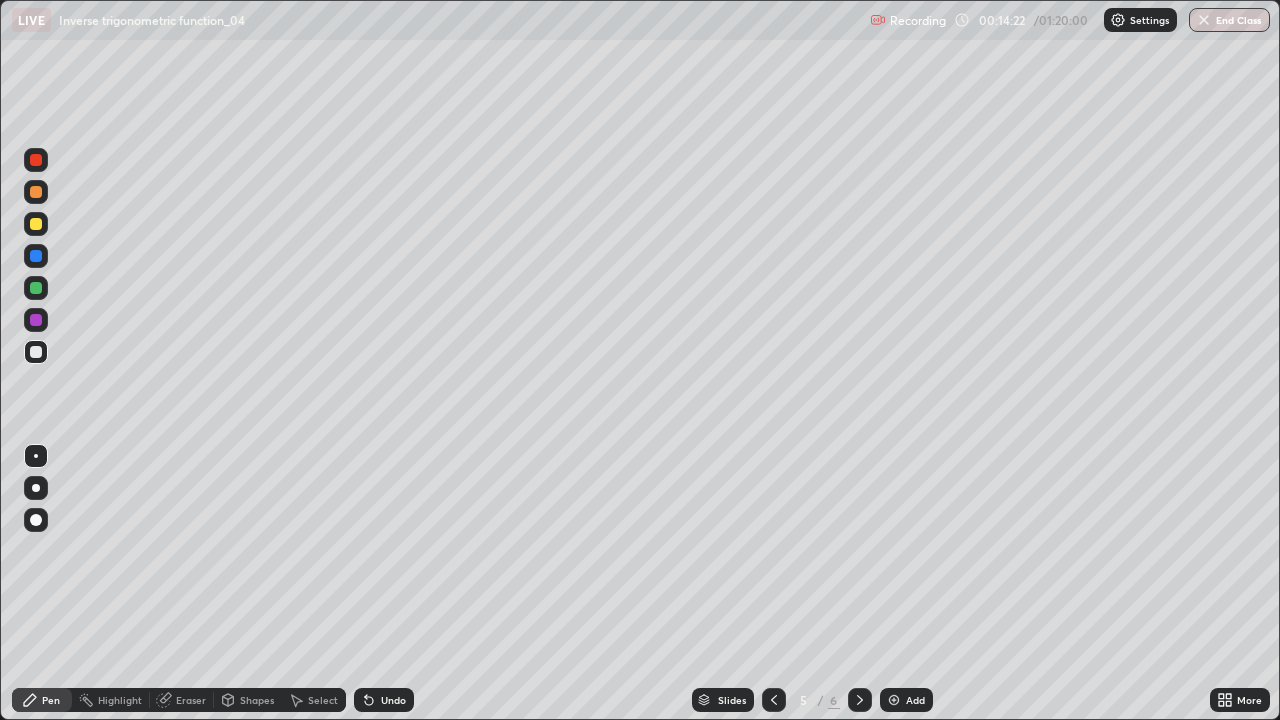 click at bounding box center (36, 256) 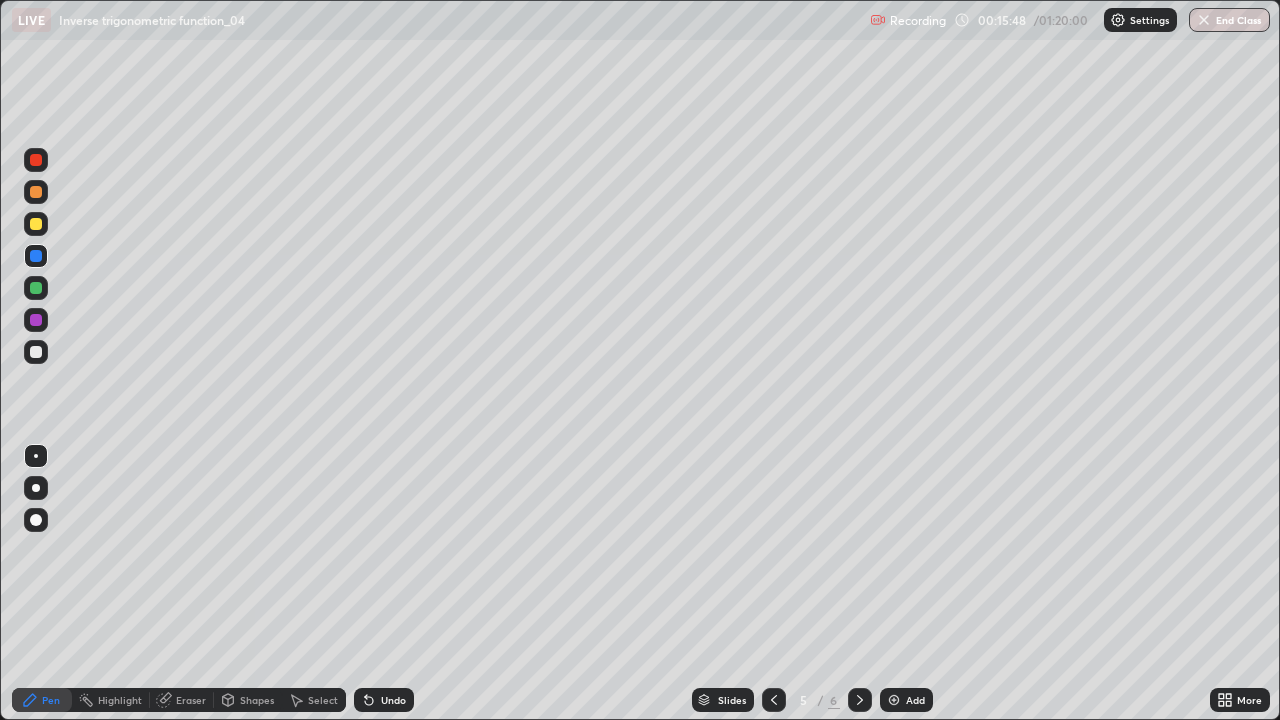 click 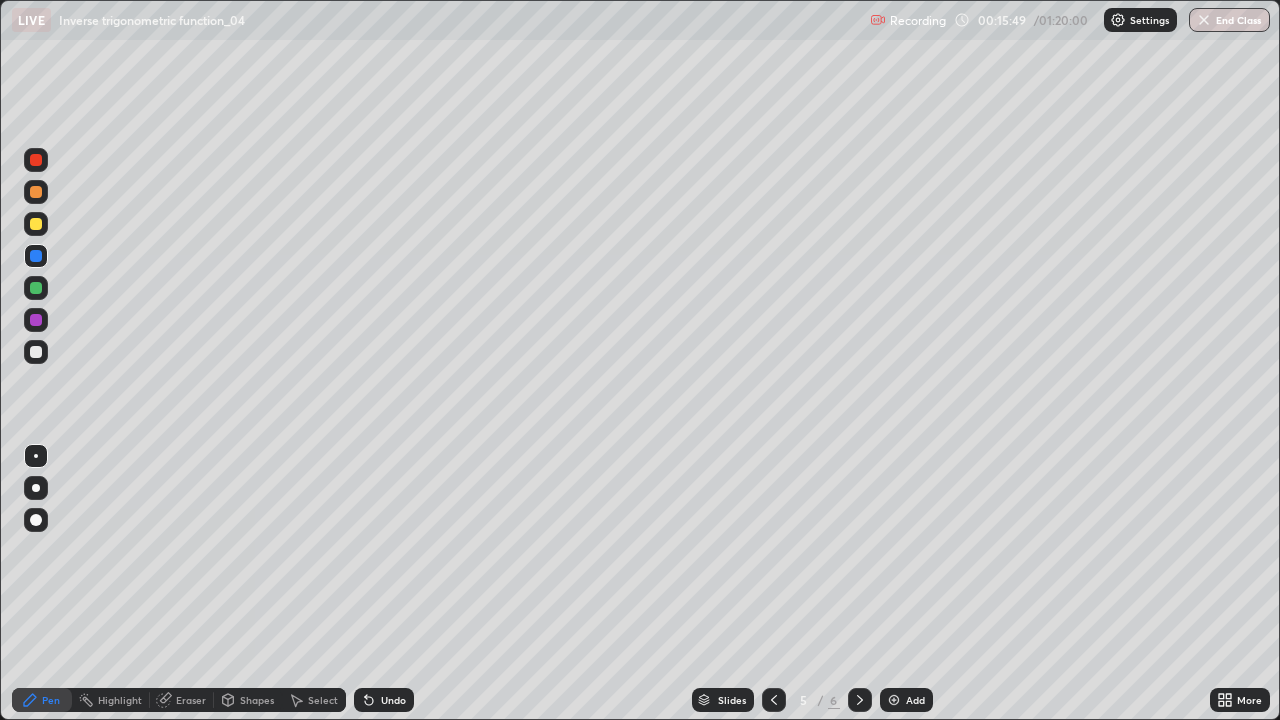 click 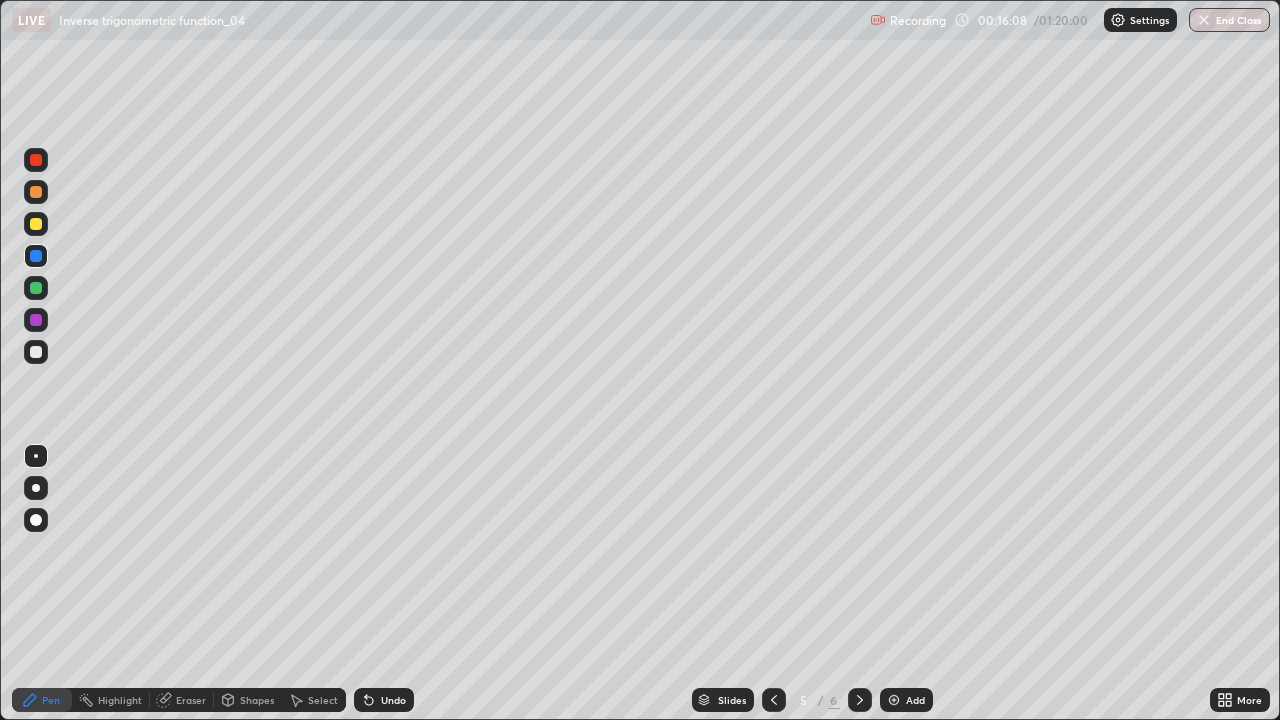 click at bounding box center [36, 224] 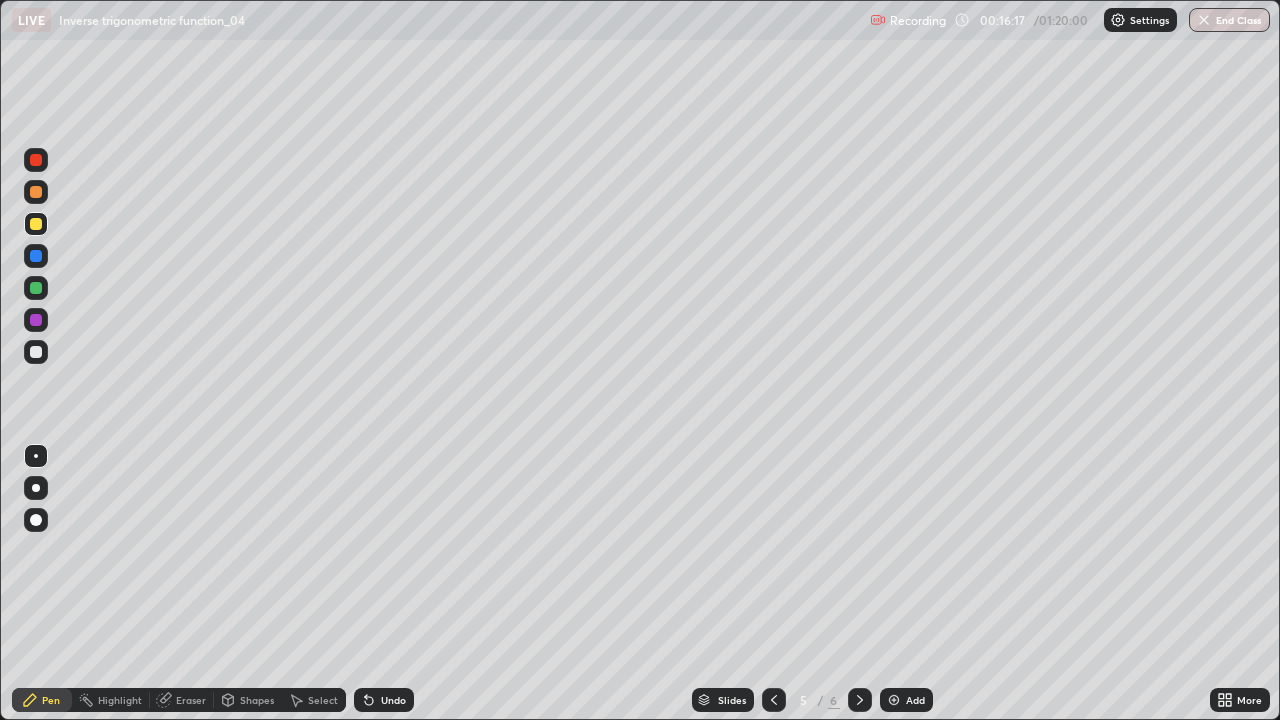 click 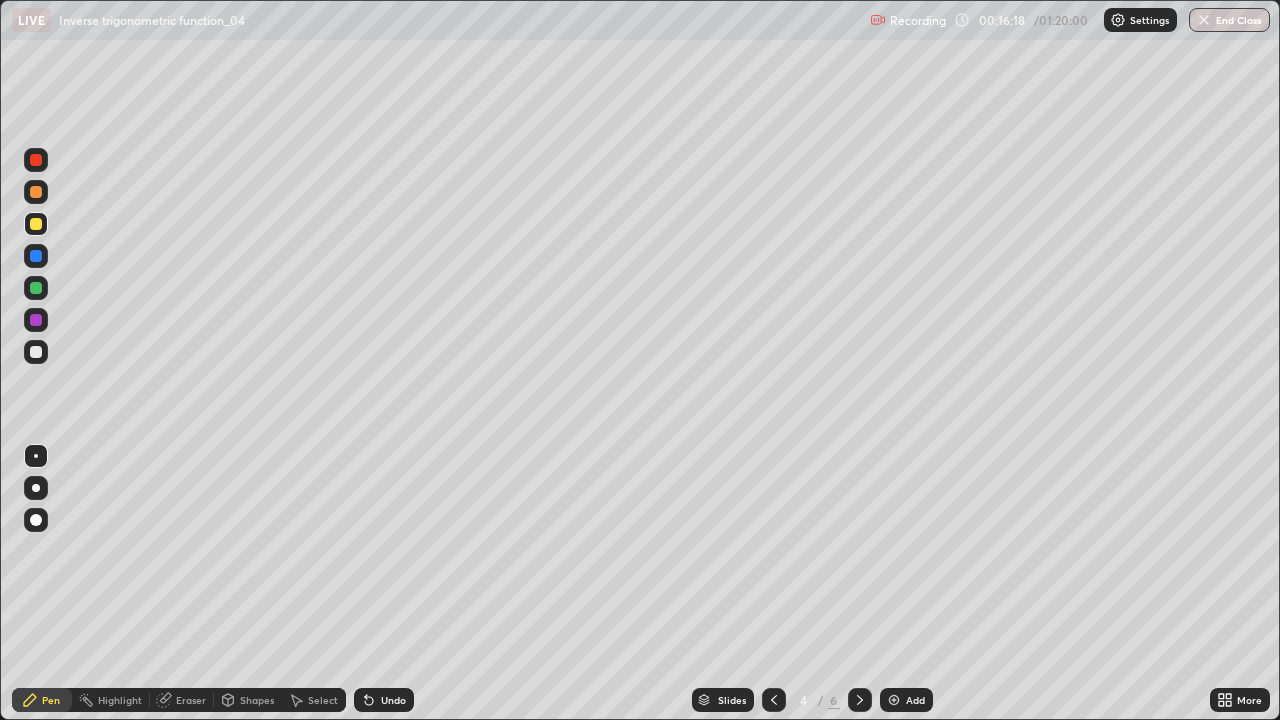 click 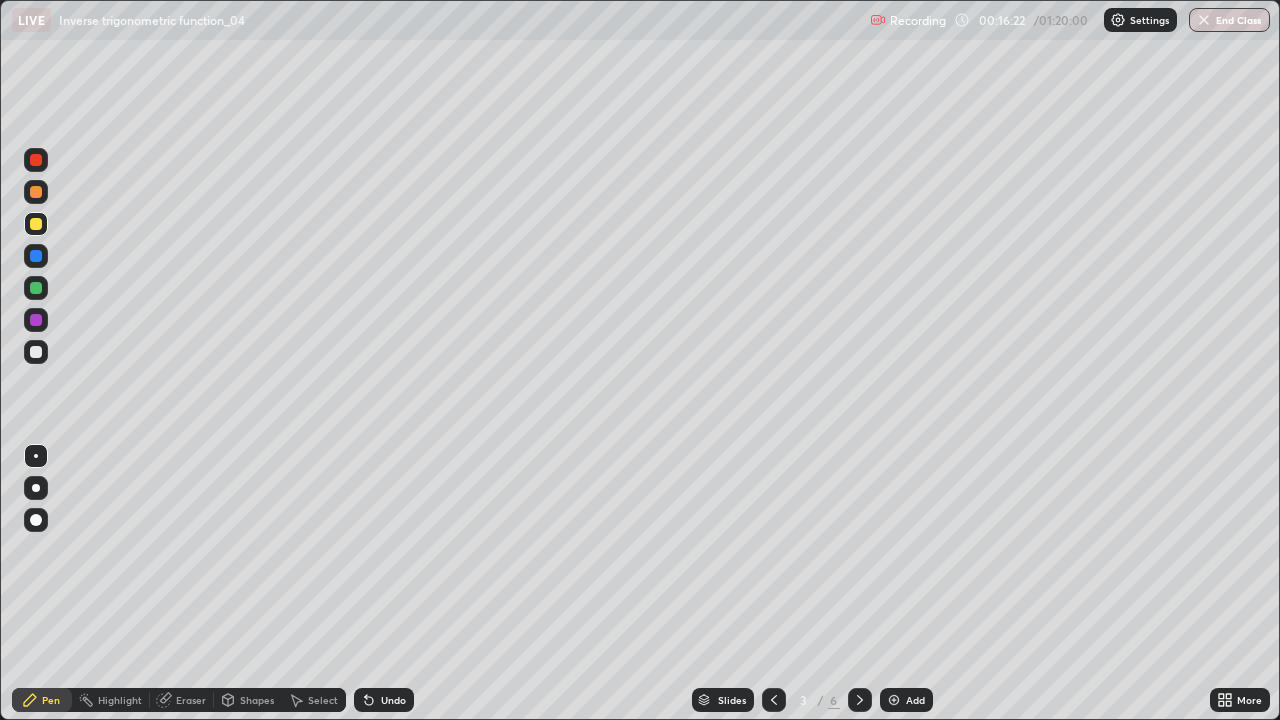 click 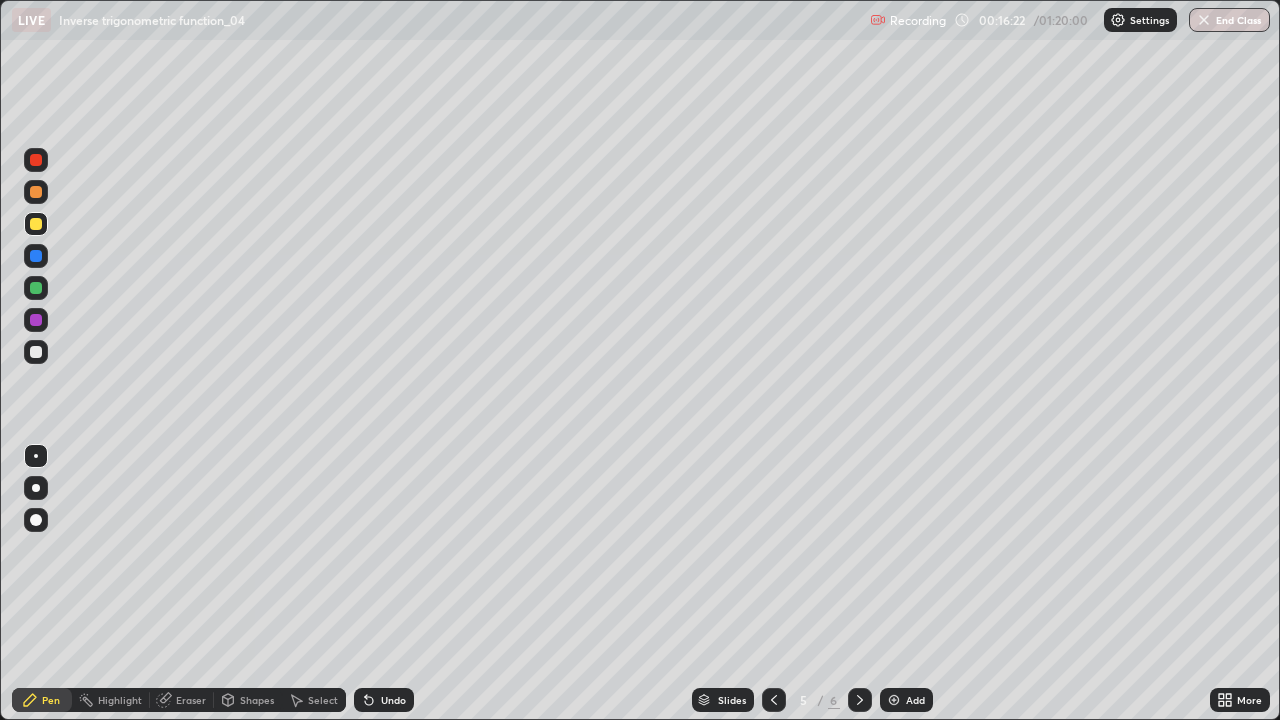 click 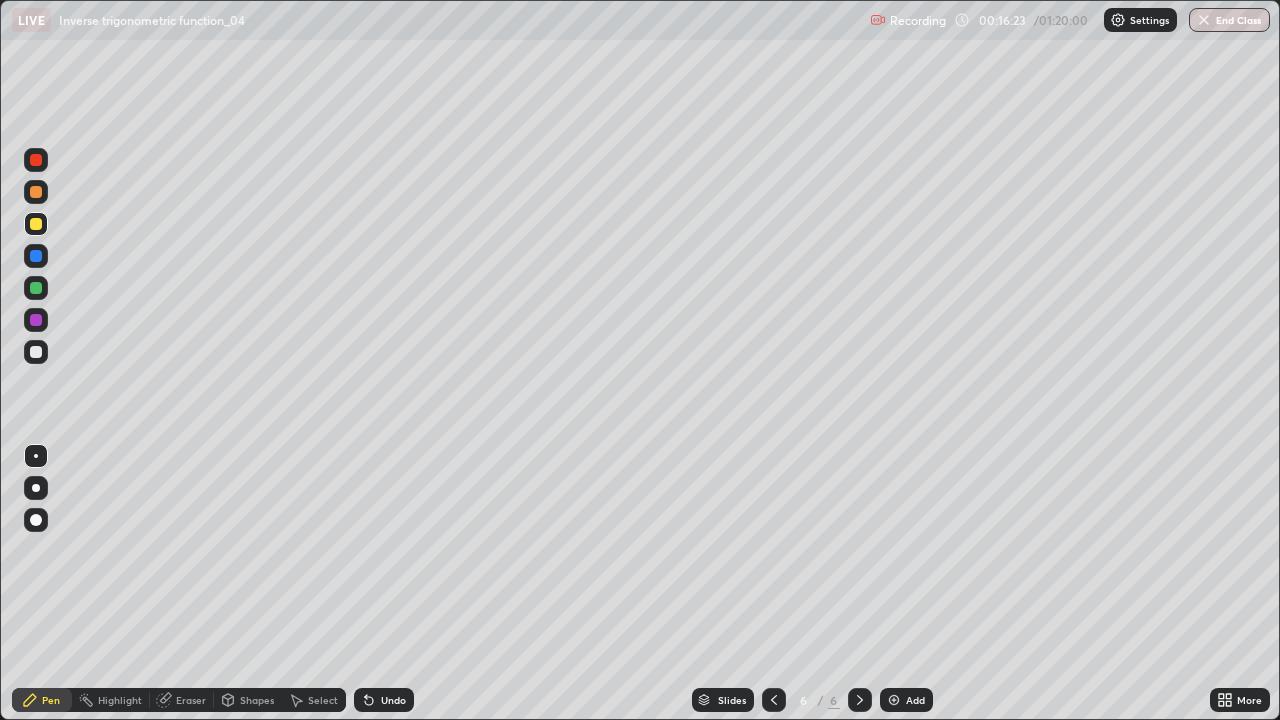 click at bounding box center [774, 700] 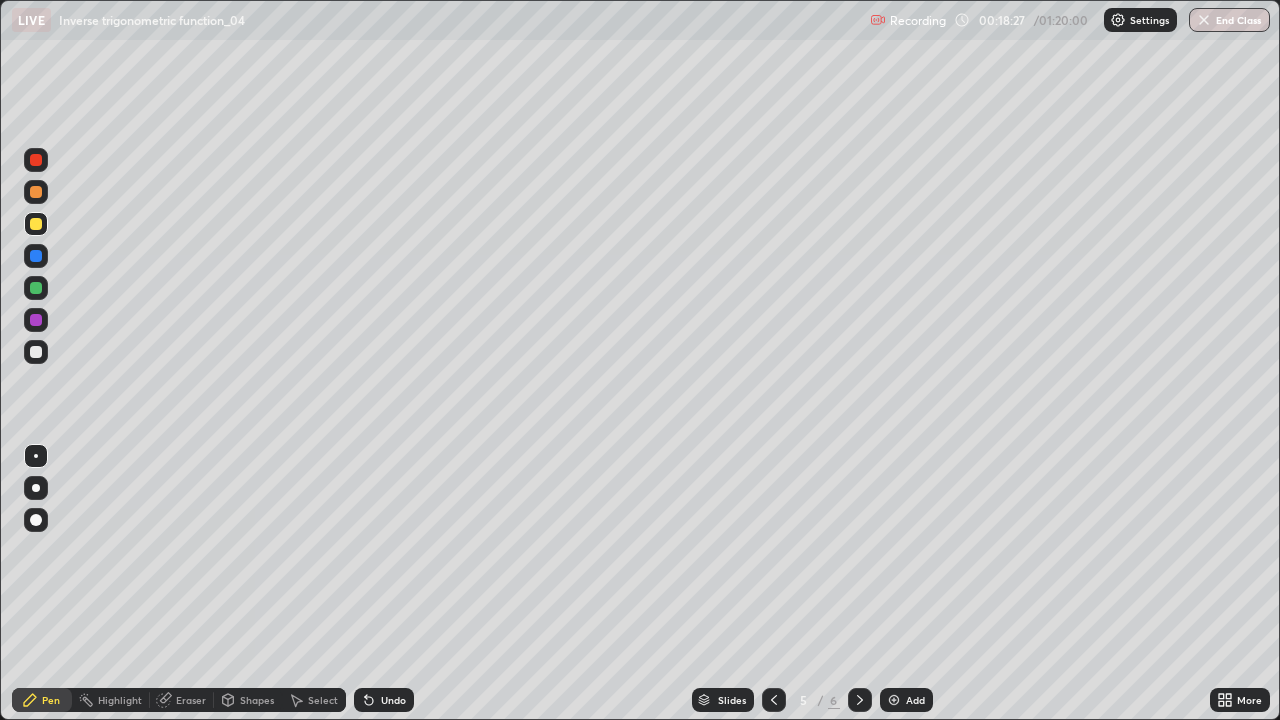 click at bounding box center (860, 700) 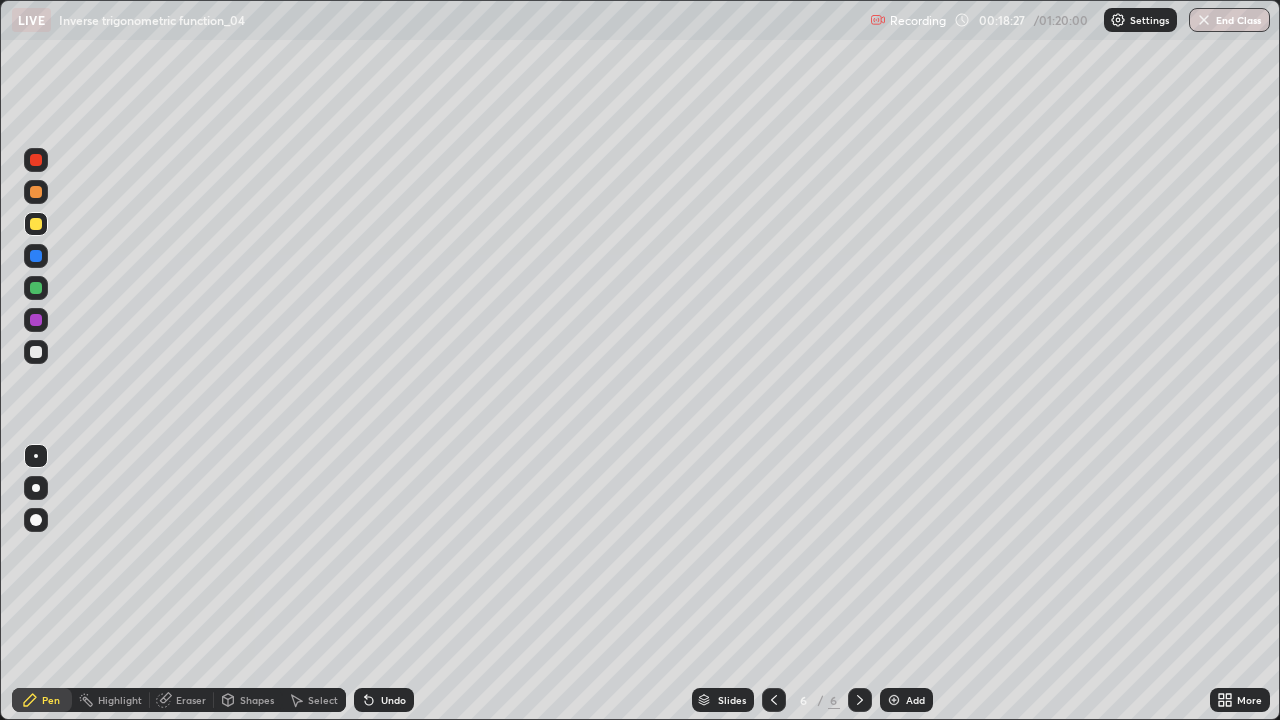 click 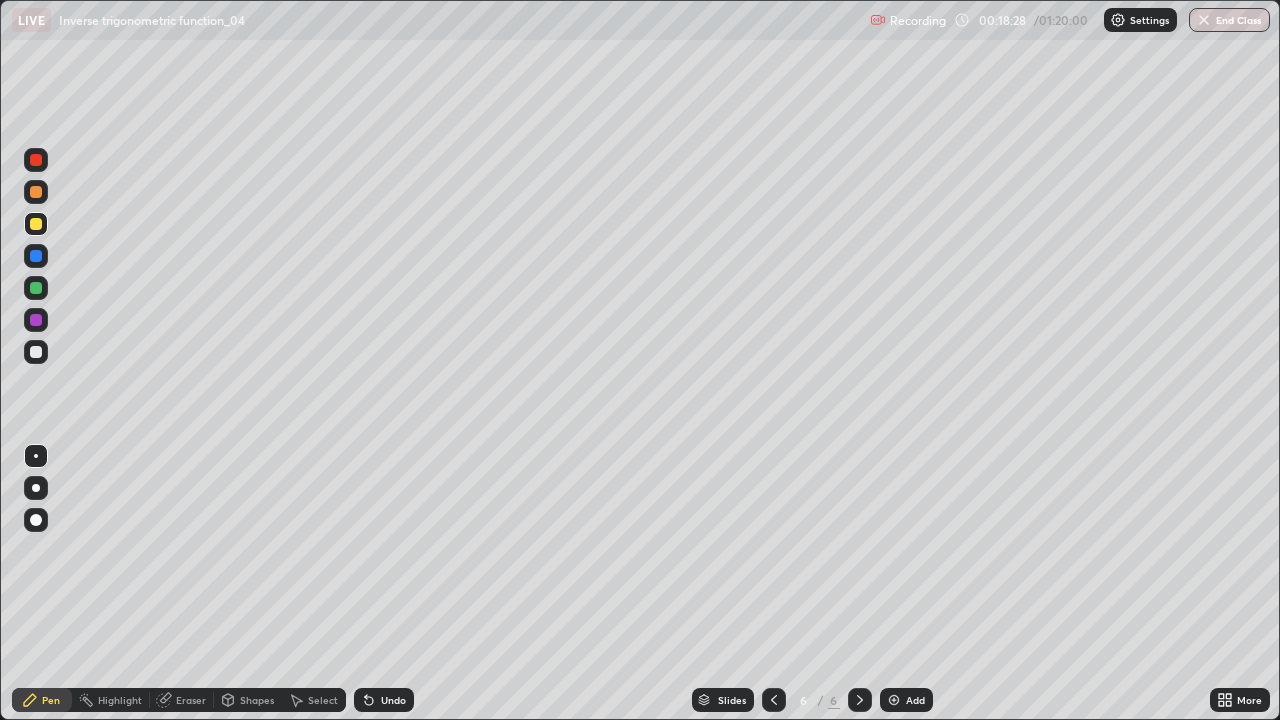 click 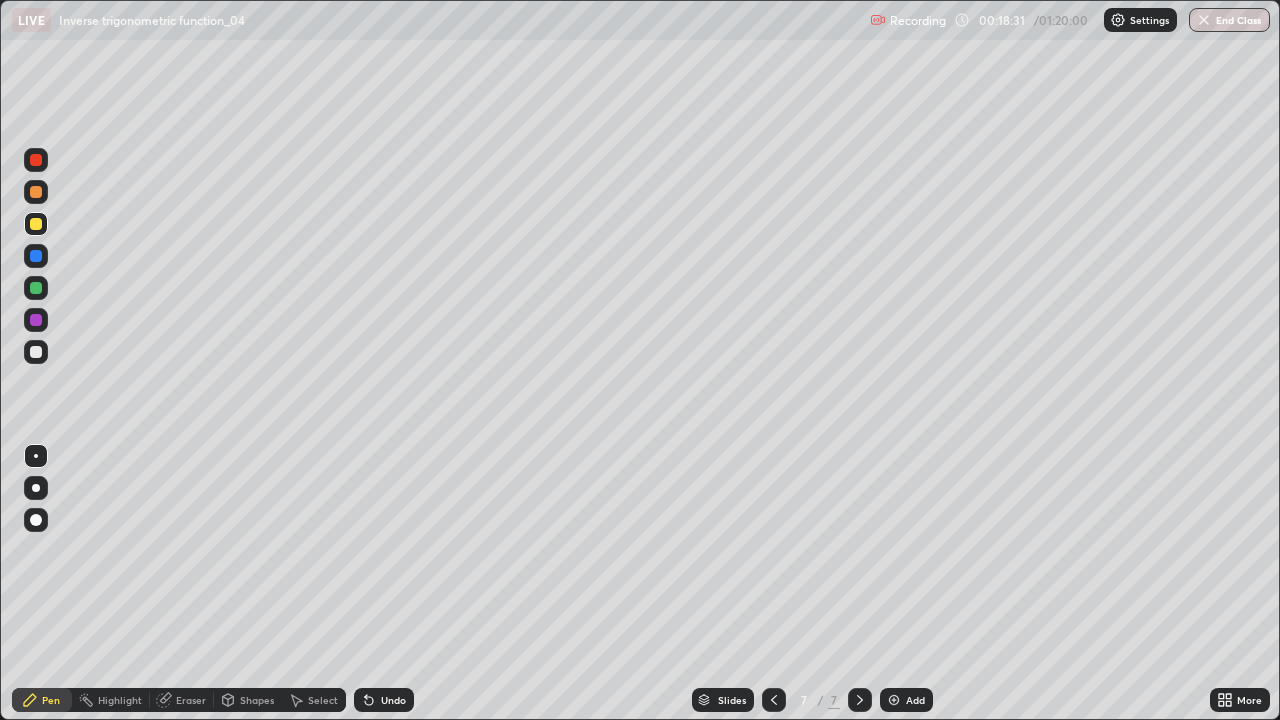 click 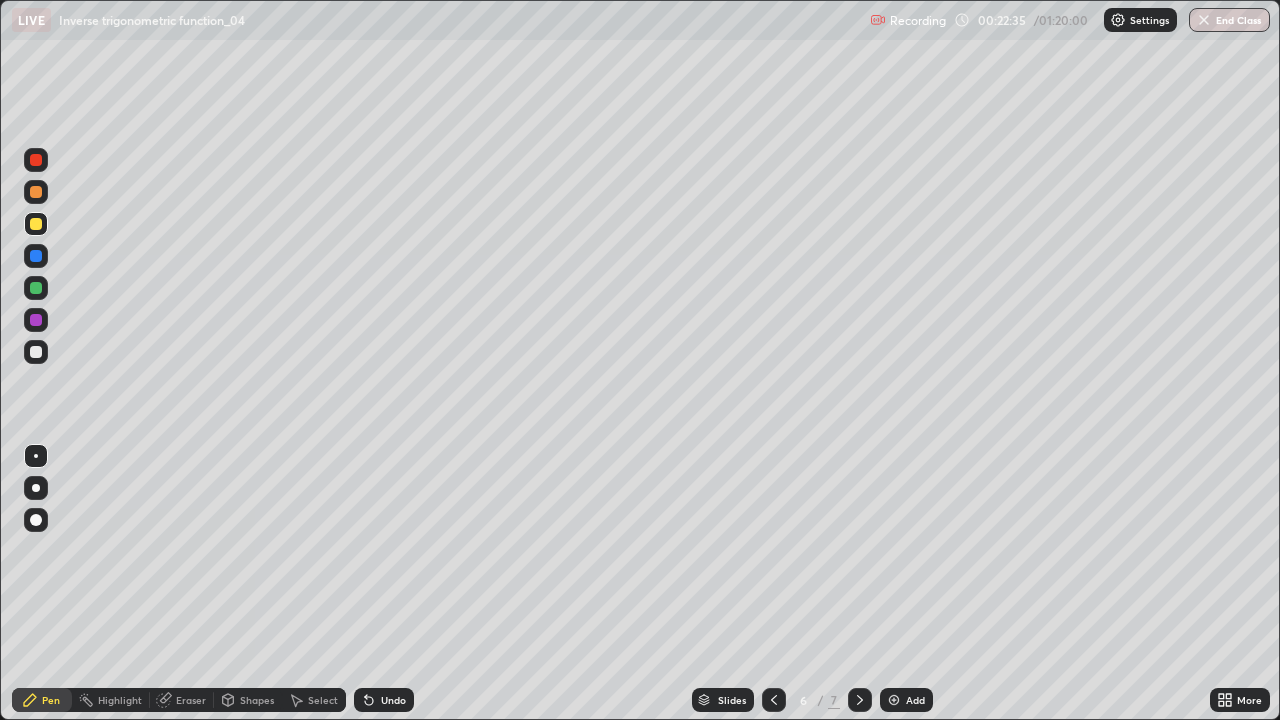 click 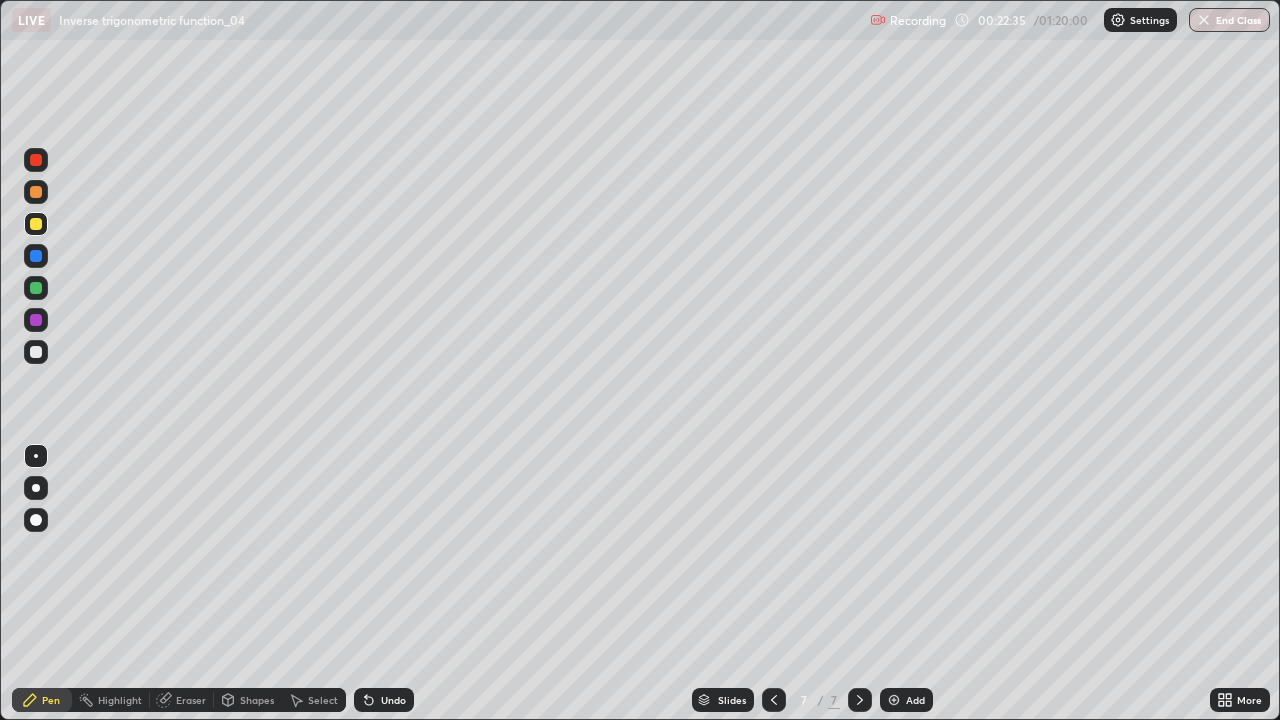 click 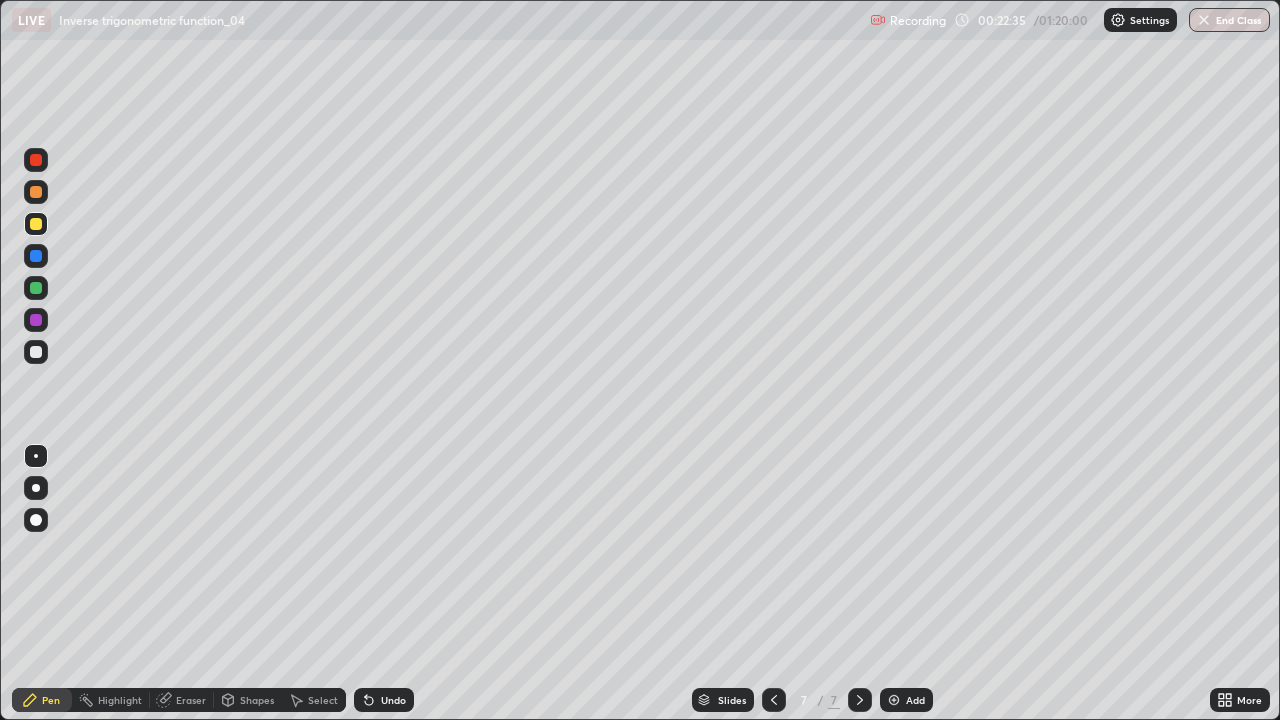 click 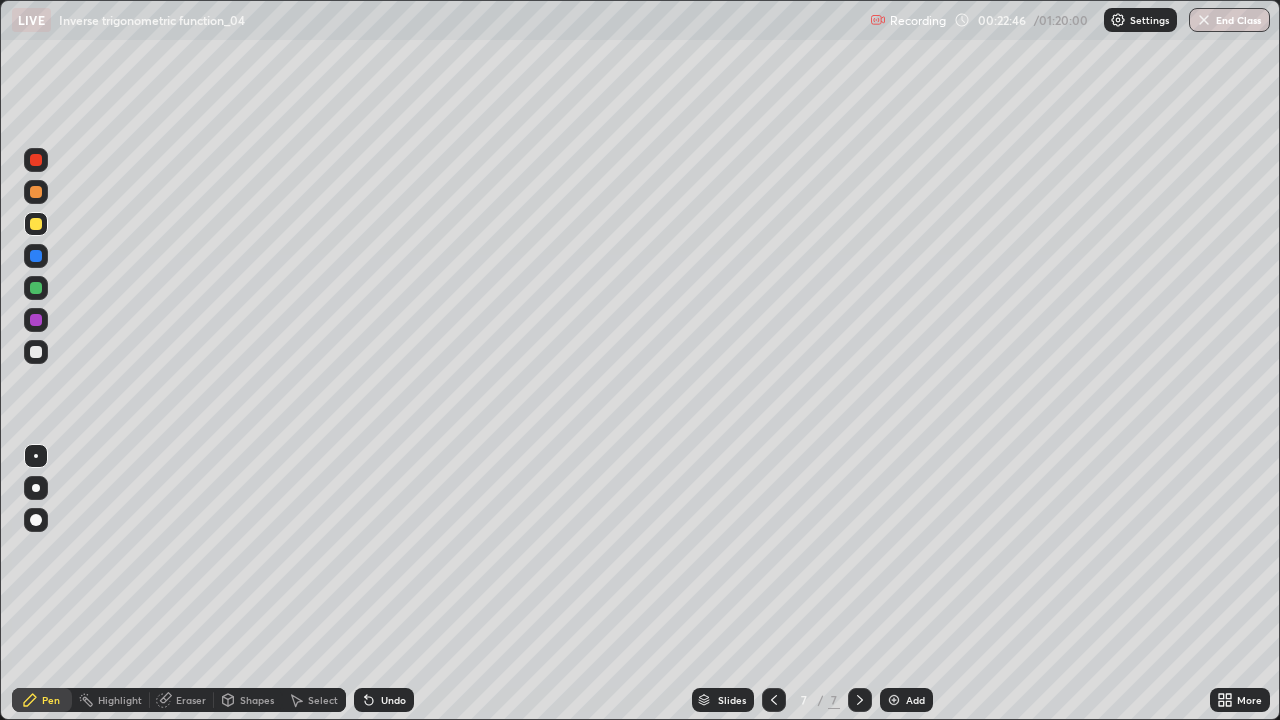 click at bounding box center [36, 192] 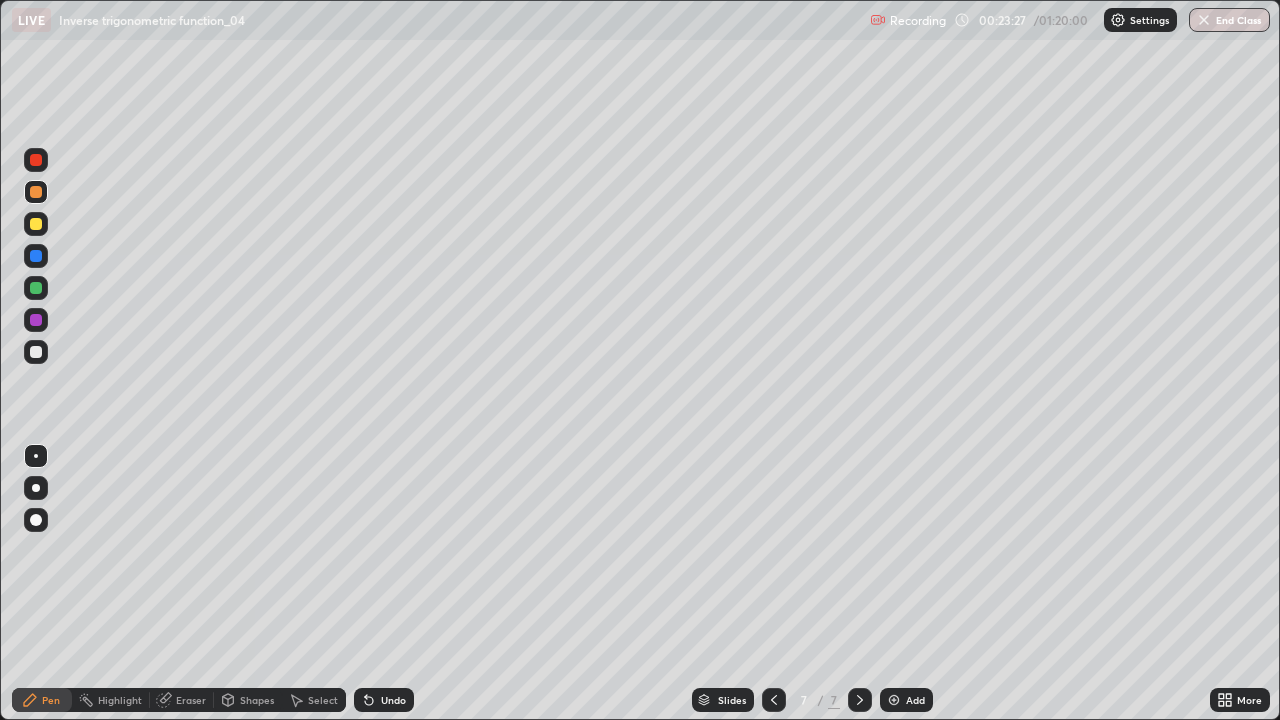click 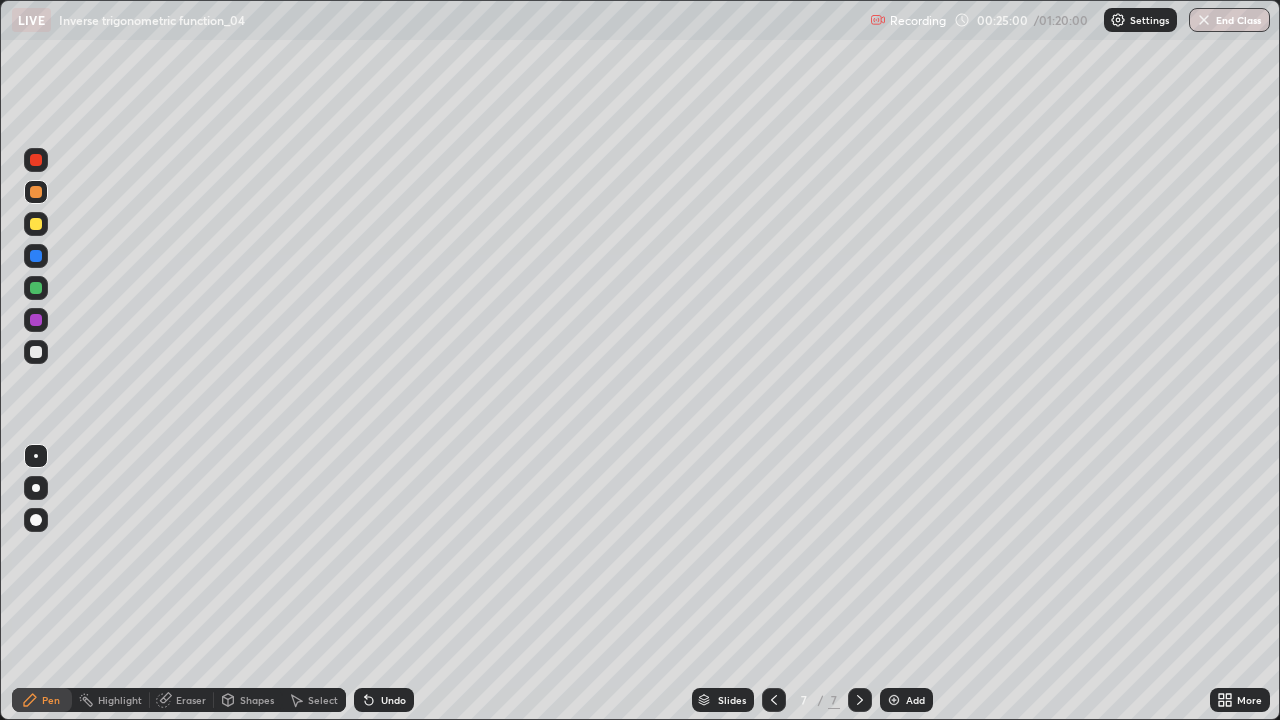 click on "Undo" at bounding box center [393, 700] 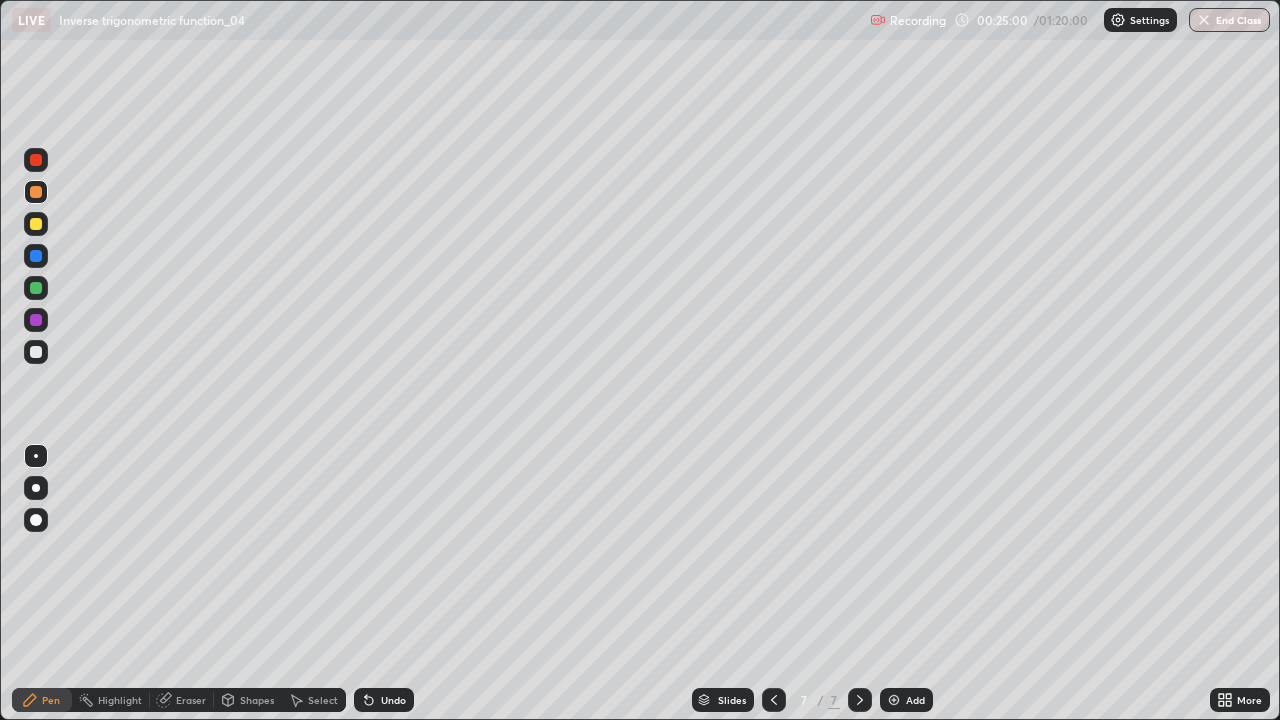 click on "Undo" at bounding box center (393, 700) 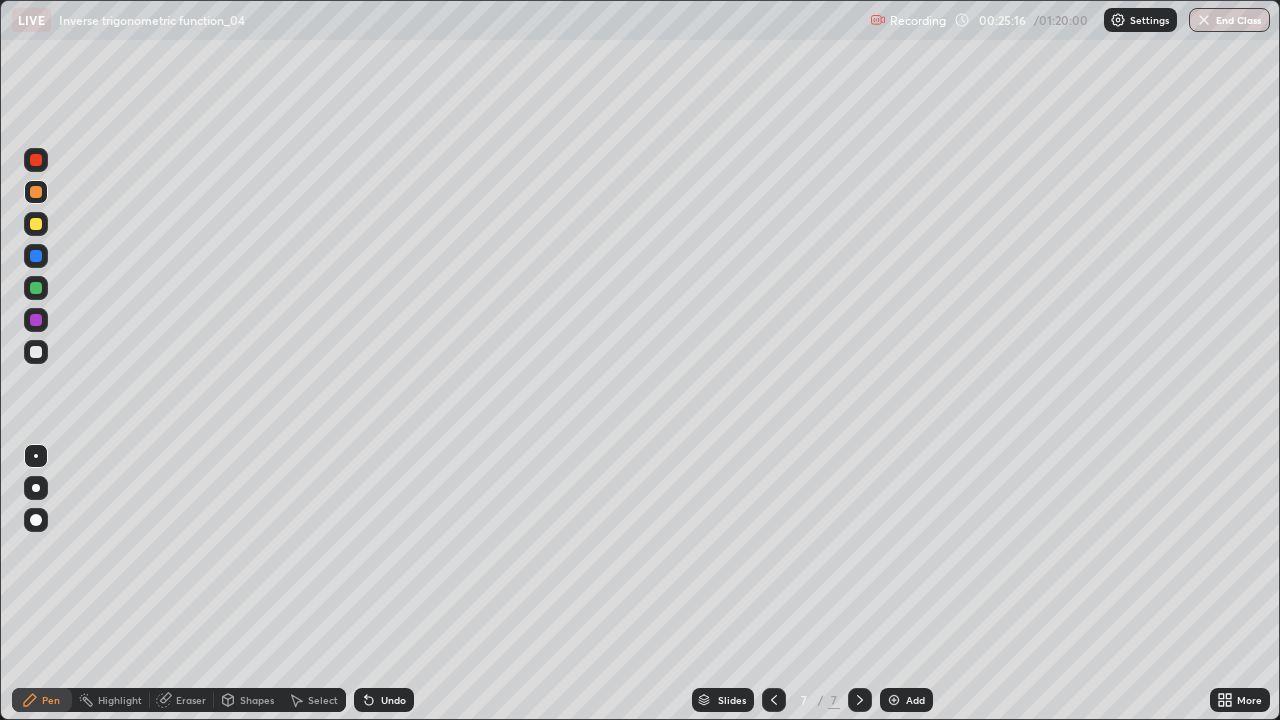 click on "Shapes" at bounding box center [257, 700] 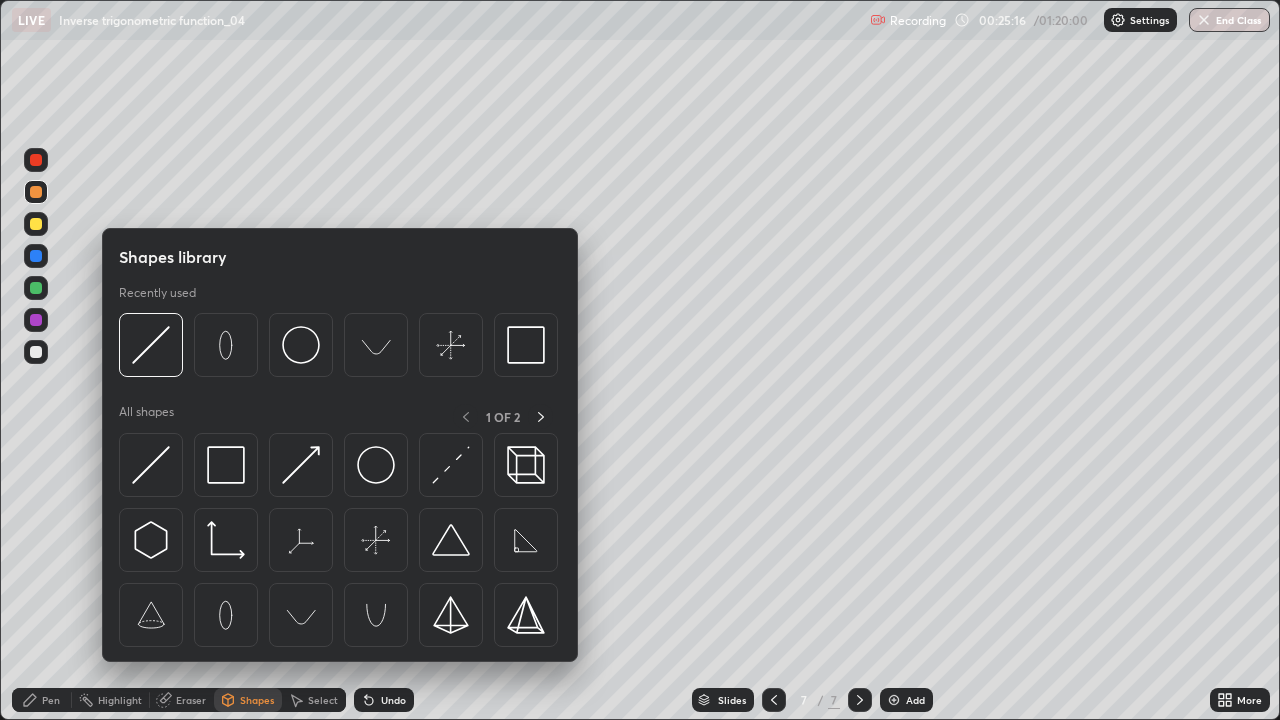 click on "Eraser" at bounding box center (191, 700) 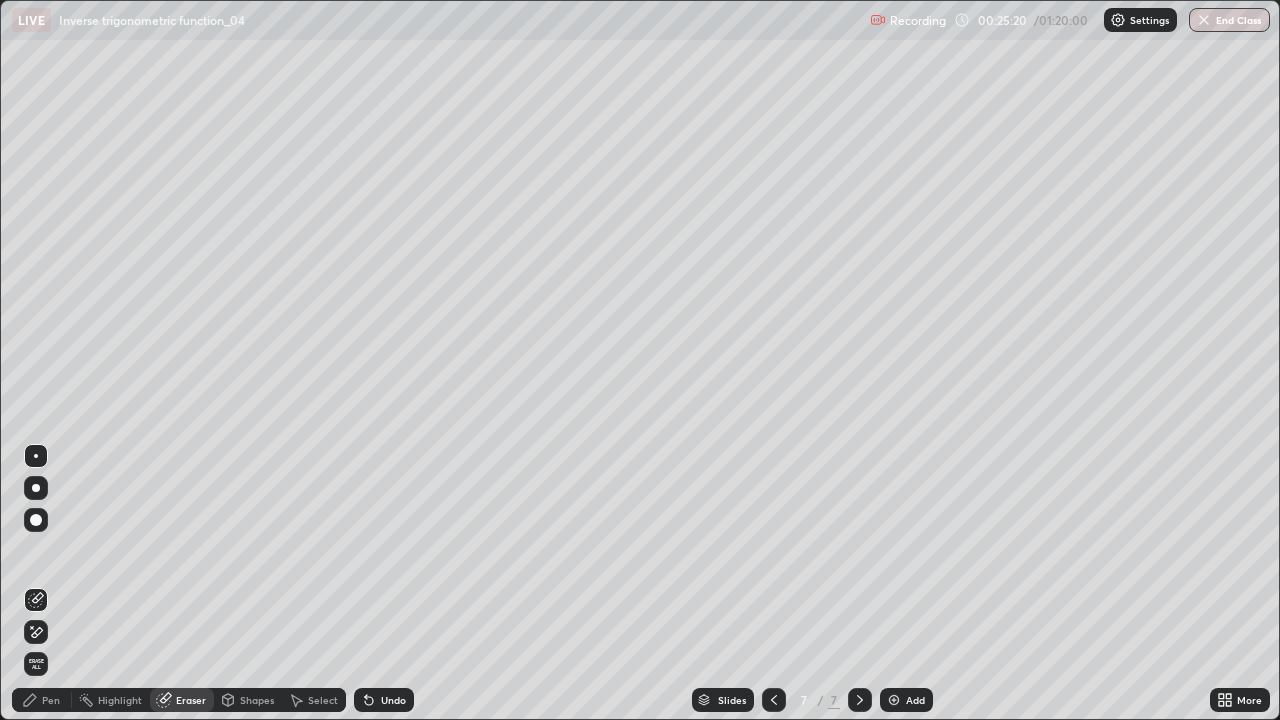 click on "Pen" at bounding box center (42, 700) 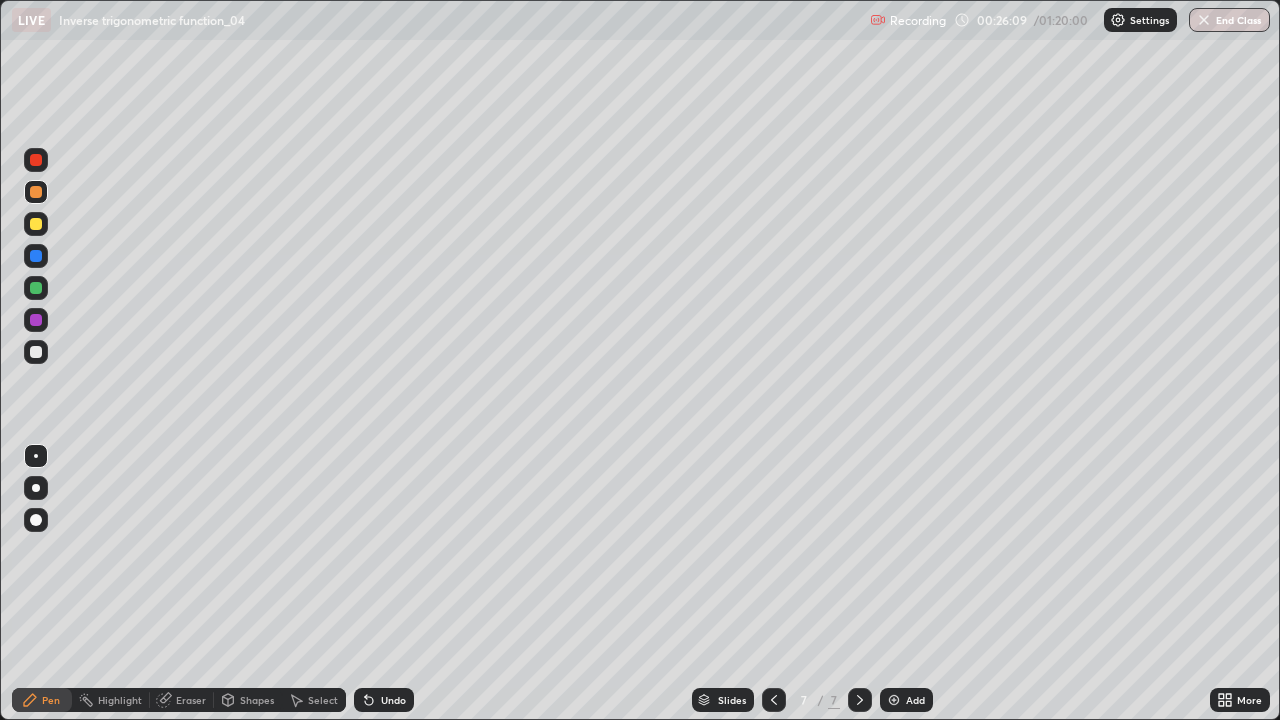 click on "Undo" at bounding box center [384, 700] 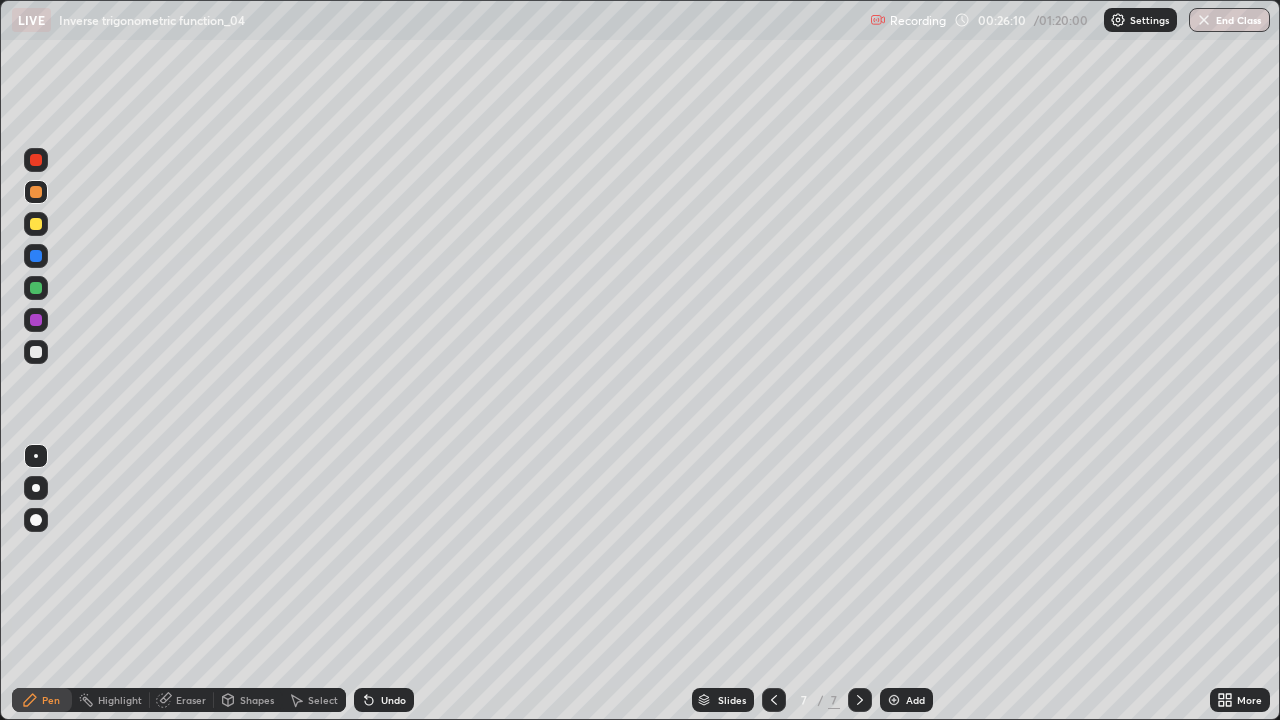 click on "Undo" at bounding box center (384, 700) 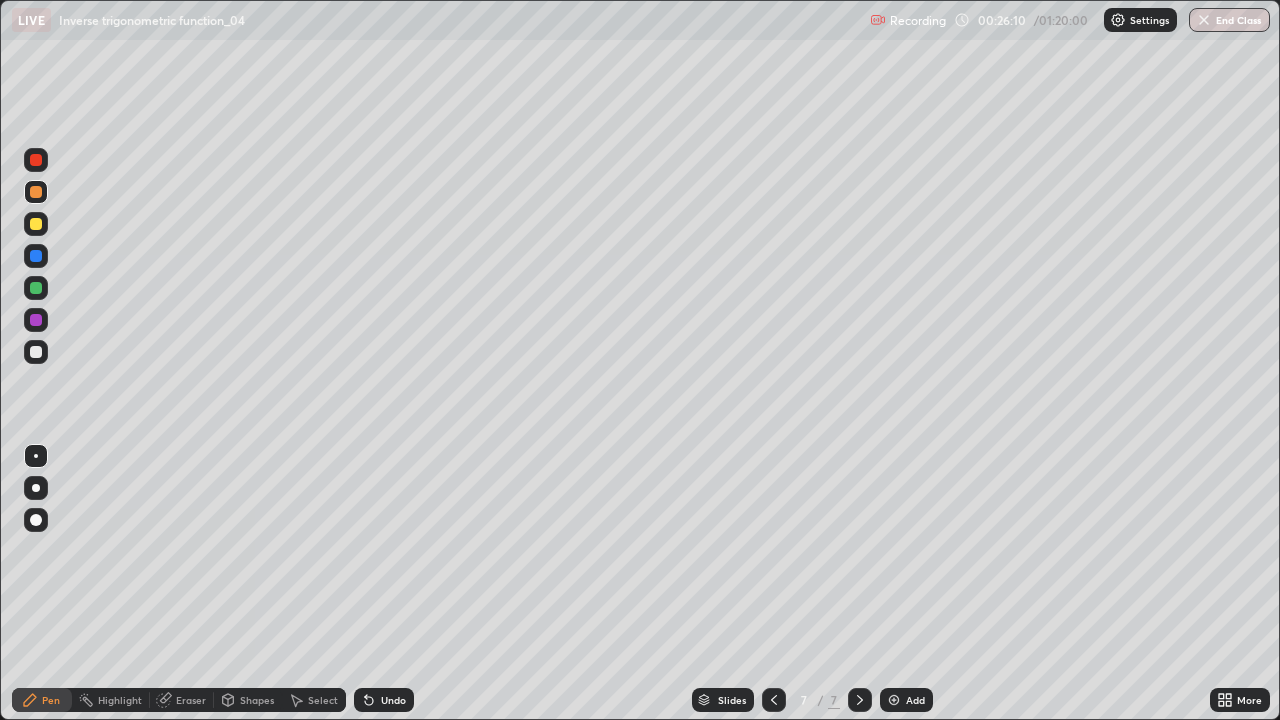 click on "Undo" at bounding box center (384, 700) 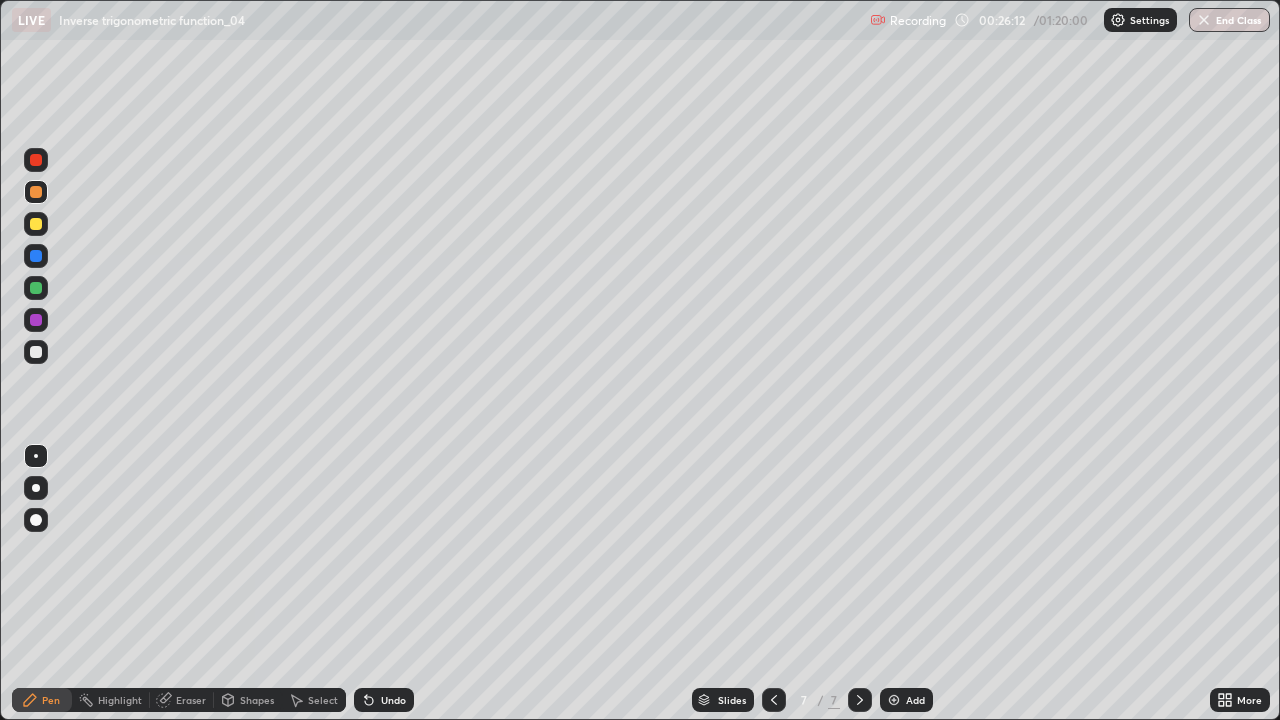 click on "Undo" at bounding box center [384, 700] 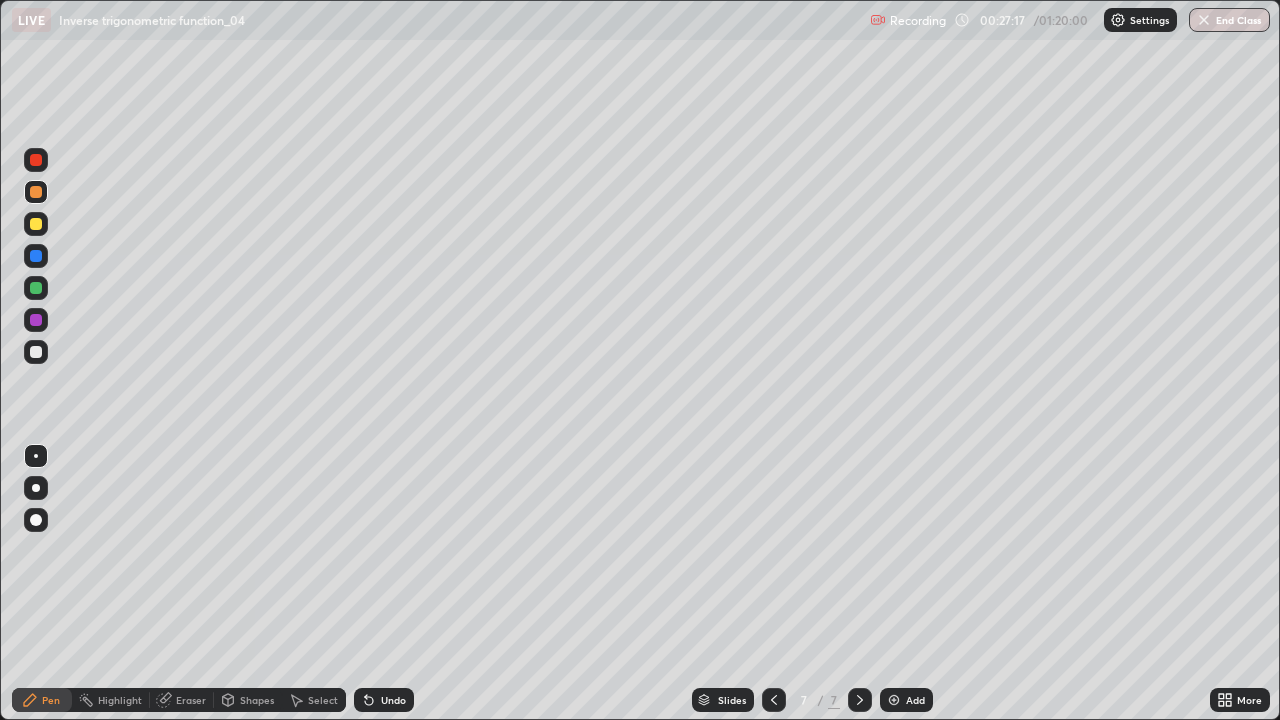 click on "Undo" at bounding box center (393, 700) 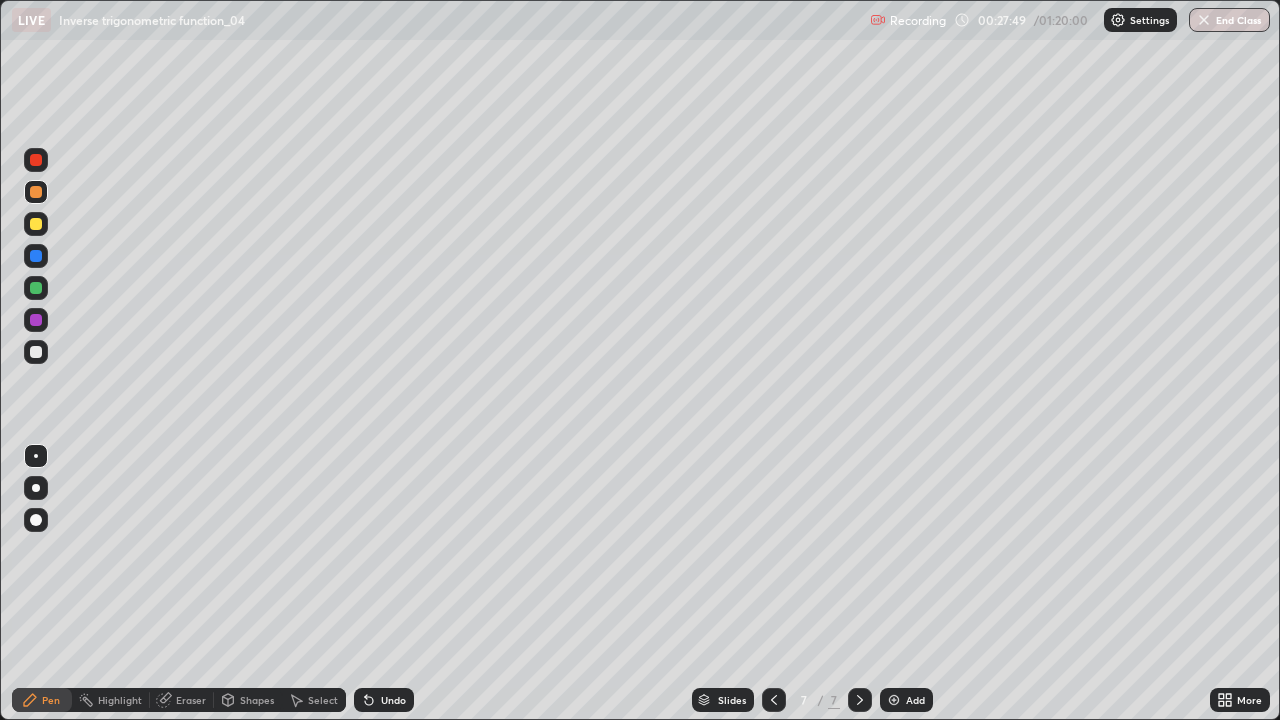 click on "Eraser" at bounding box center (182, 700) 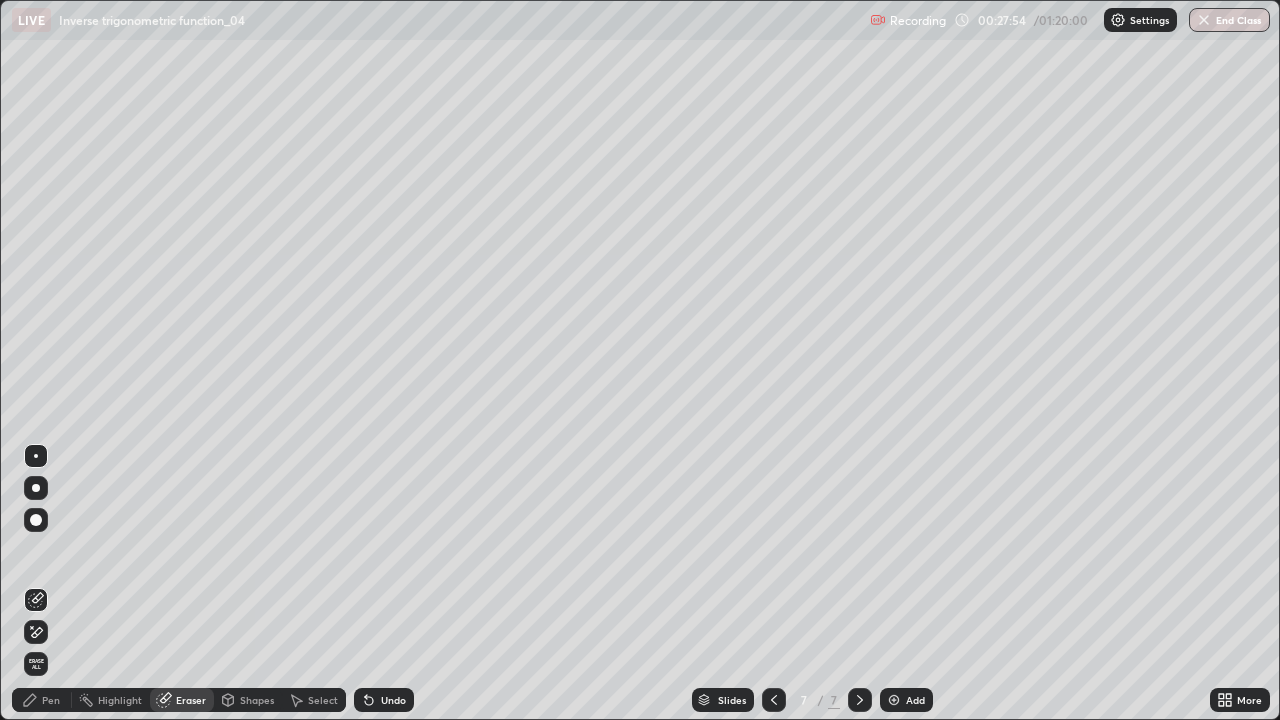 click on "Pen" at bounding box center (51, 700) 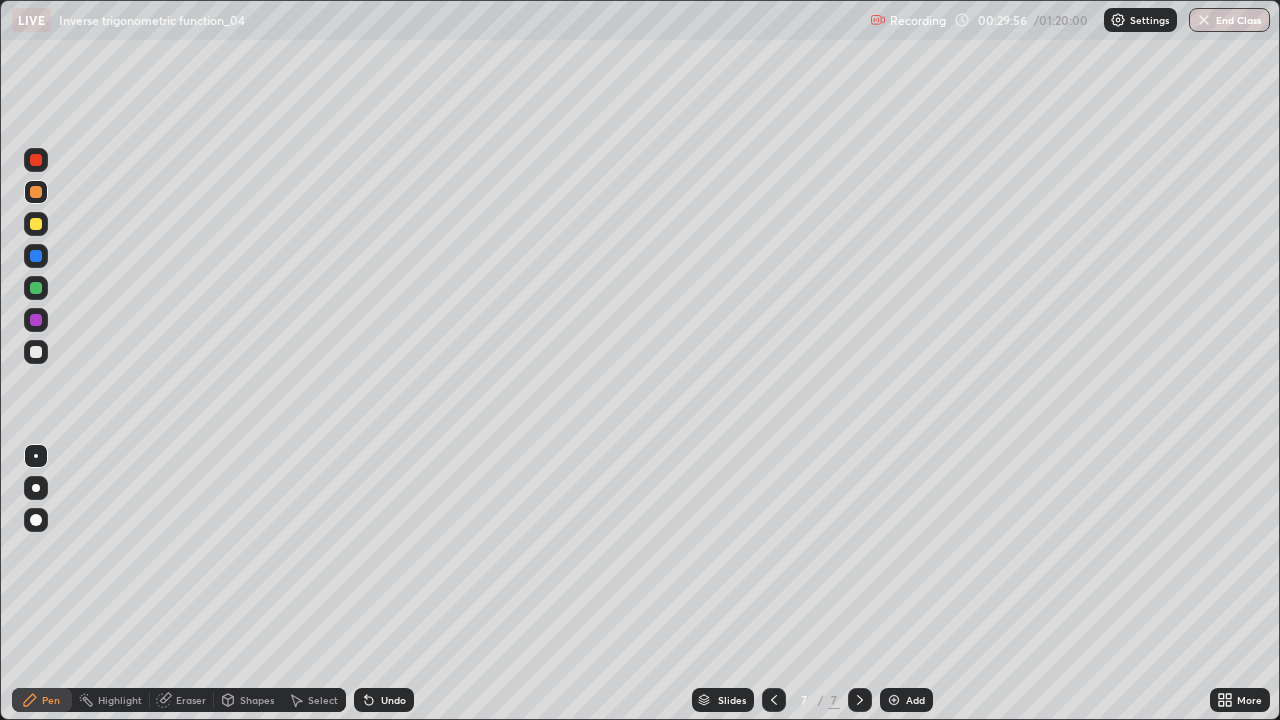 click on "Add" at bounding box center [906, 700] 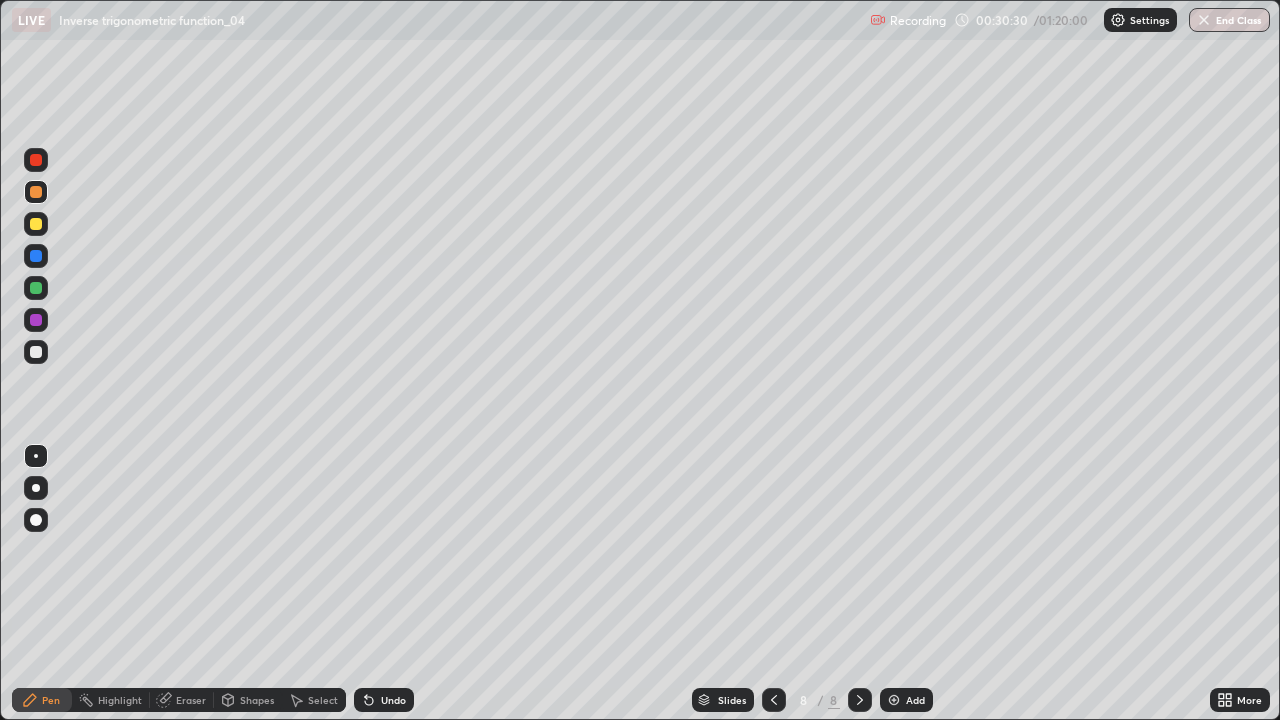 click 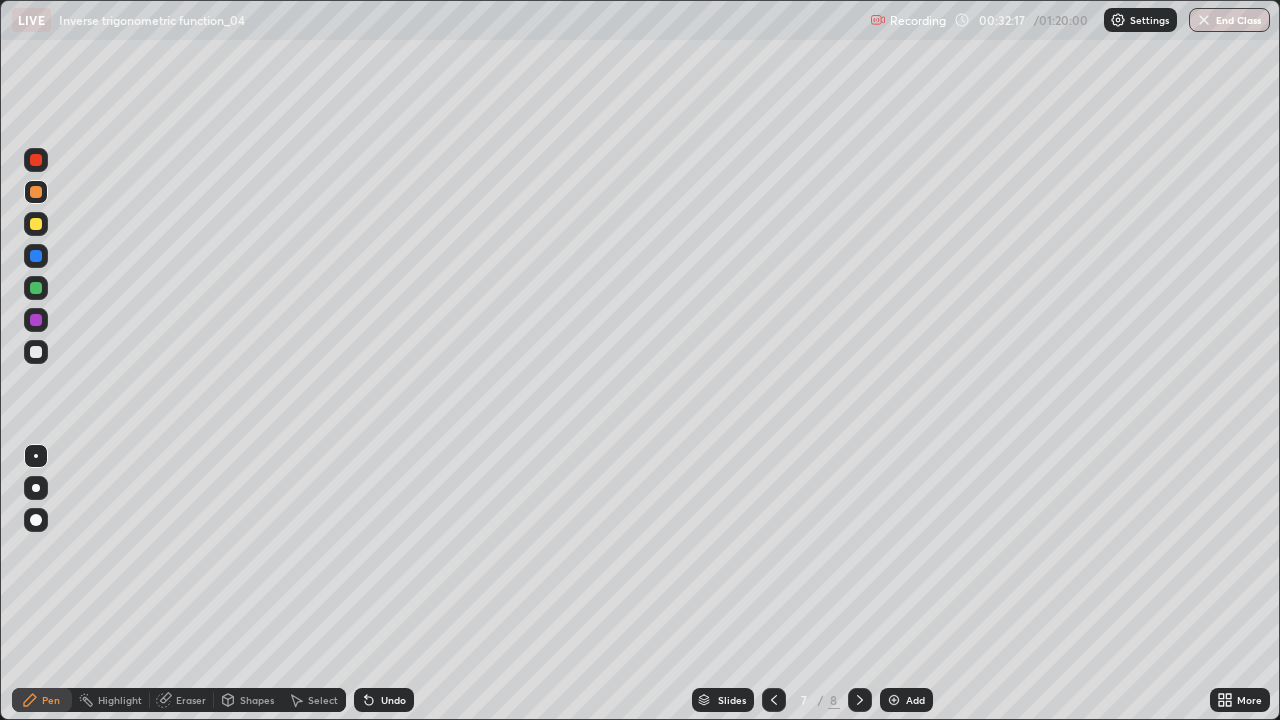 click at bounding box center (36, 320) 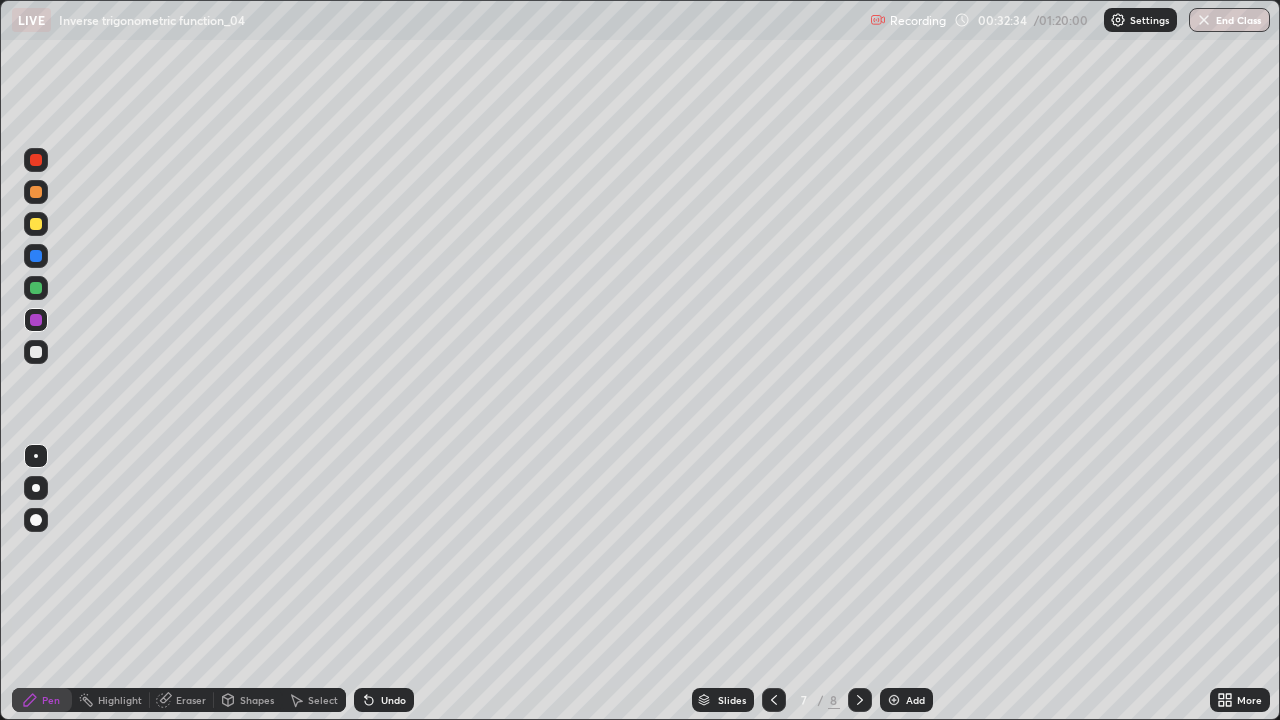 click at bounding box center [36, 288] 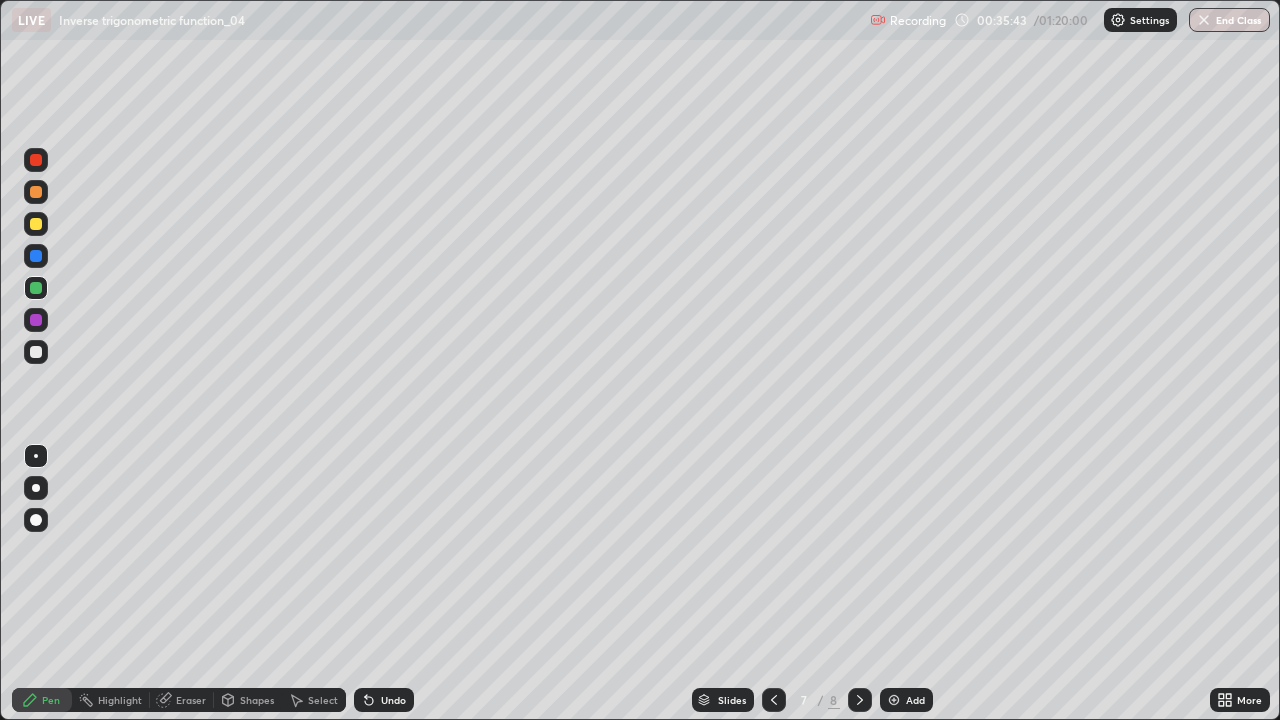click on "8" at bounding box center [834, 700] 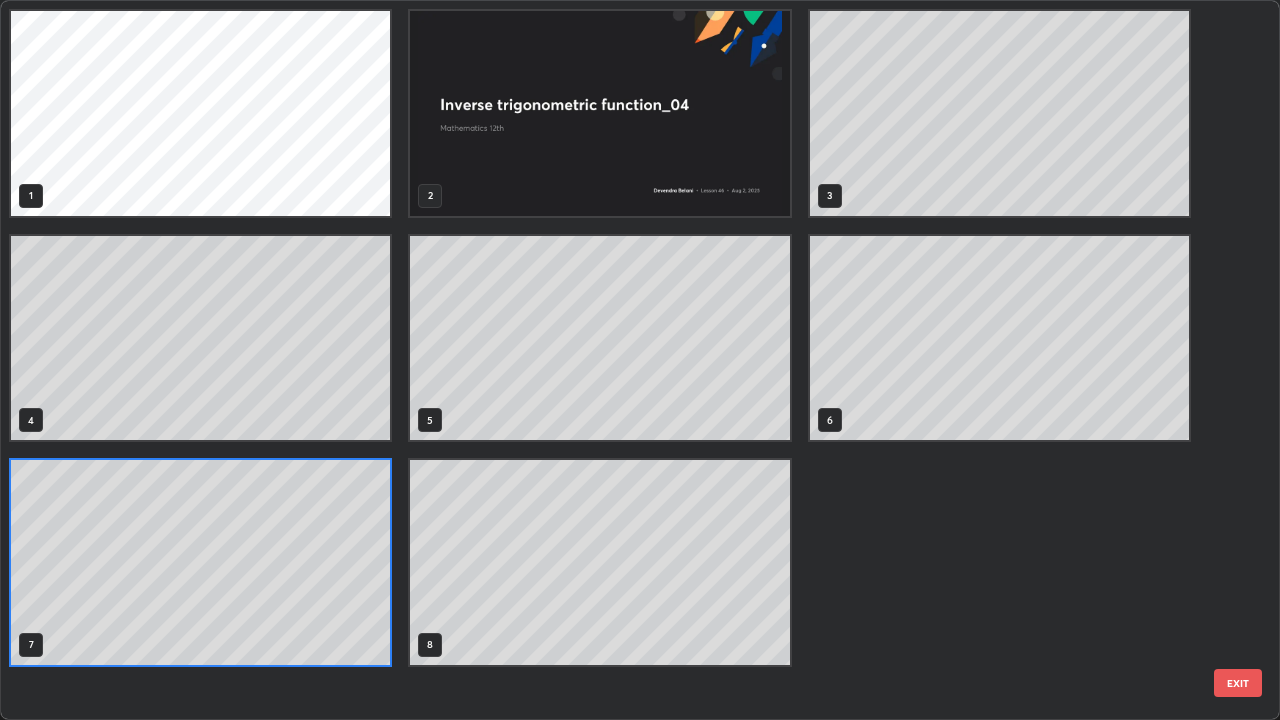 scroll, scrollTop: 7, scrollLeft: 11, axis: both 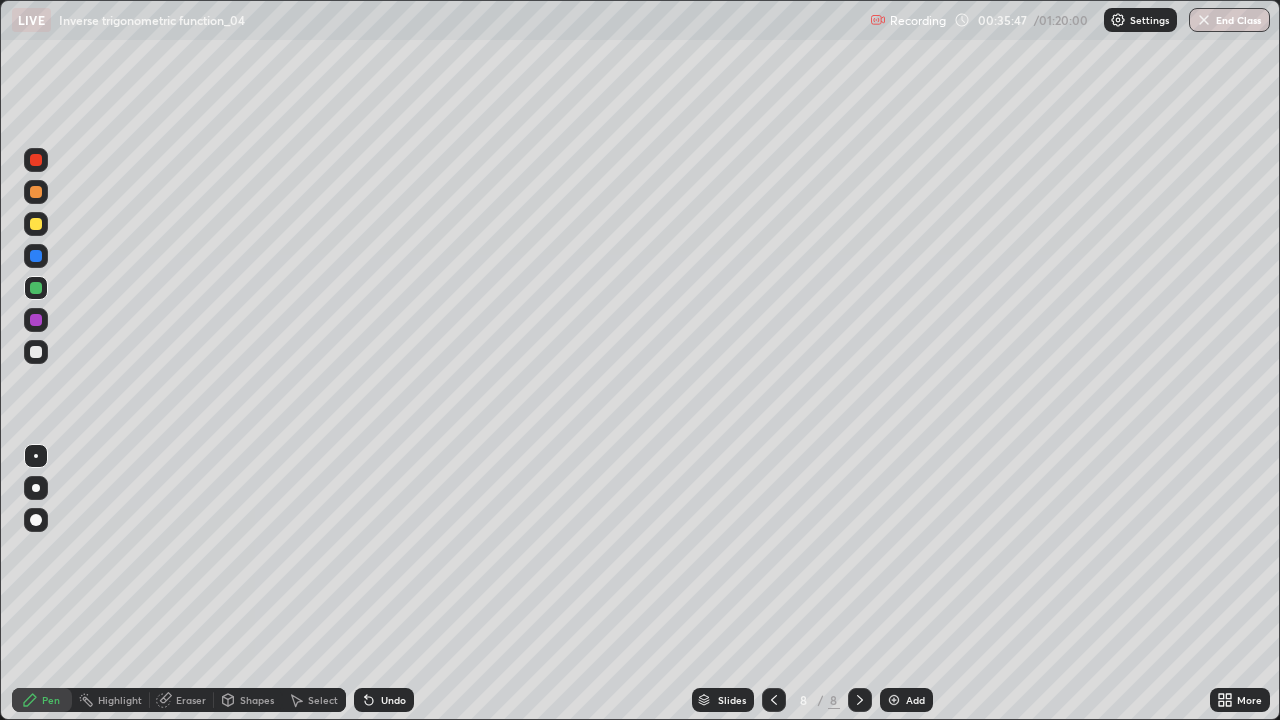 click on "Select" at bounding box center [323, 700] 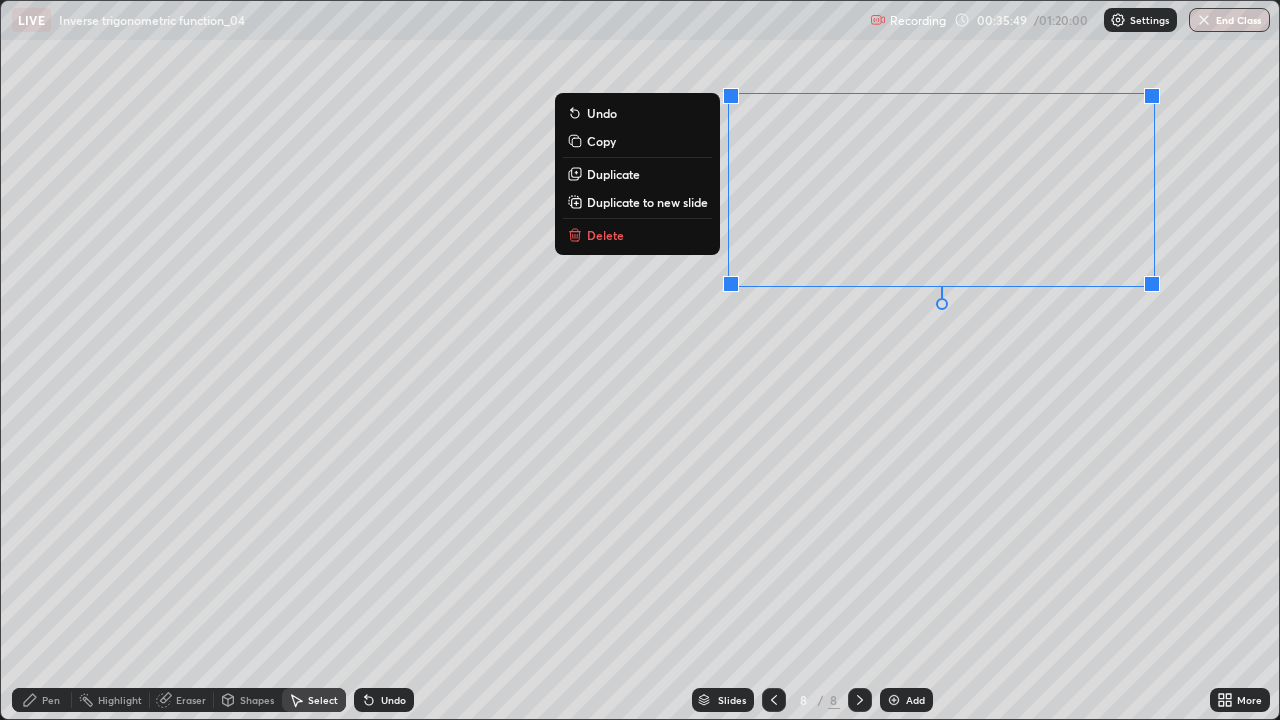 click on "Delete" at bounding box center [637, 235] 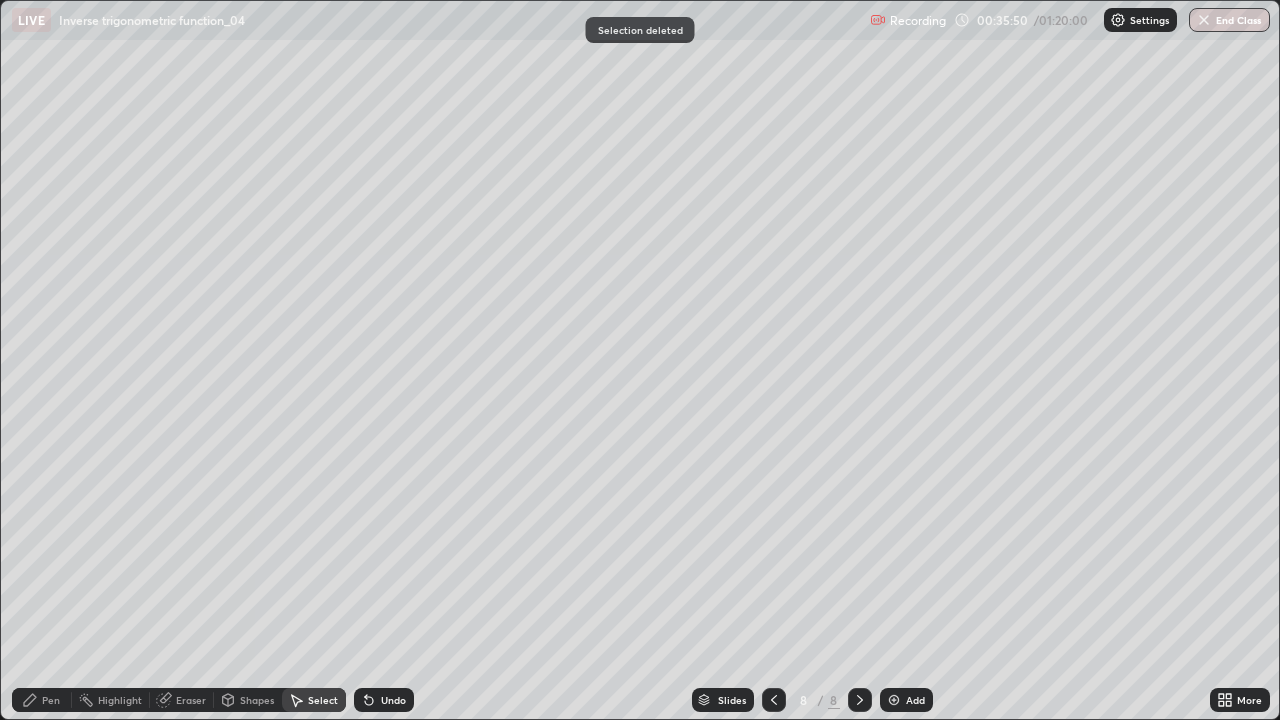 click on "Pen" at bounding box center [42, 700] 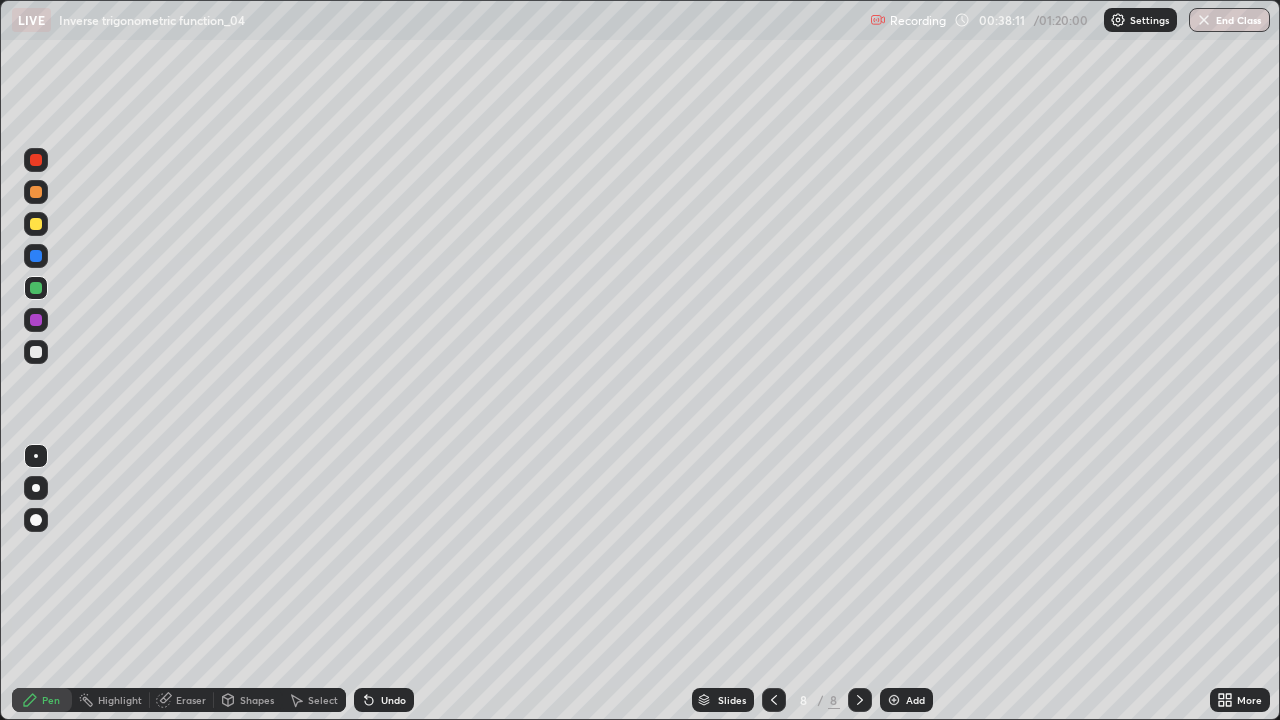 click on "Undo" at bounding box center (393, 700) 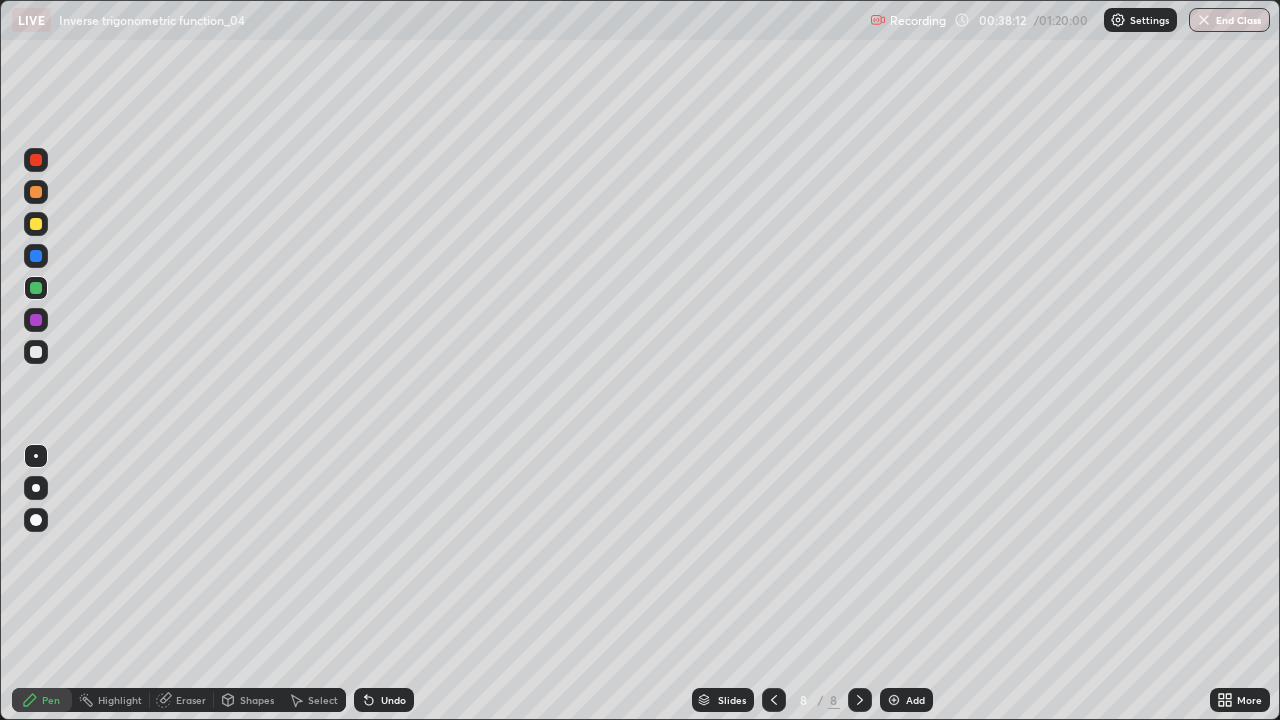 click on "Undo" at bounding box center [384, 700] 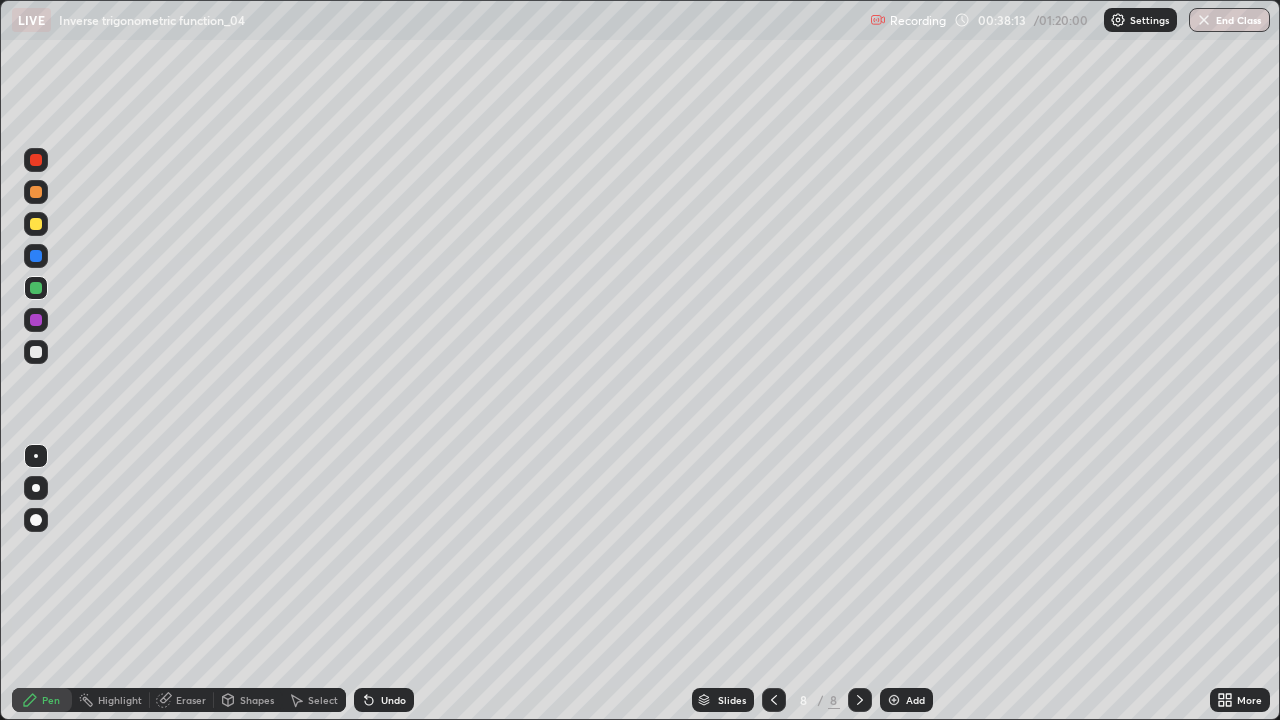 click on "Undo" at bounding box center (384, 700) 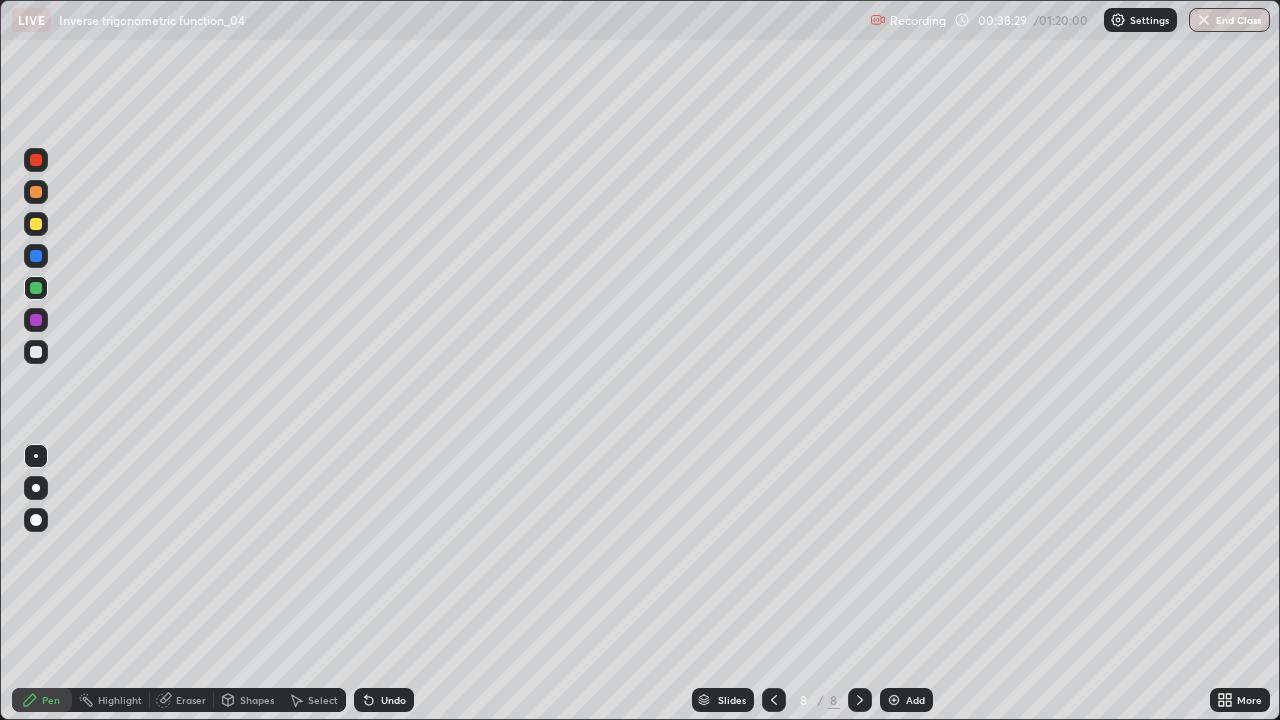 click on "Undo" at bounding box center [393, 700] 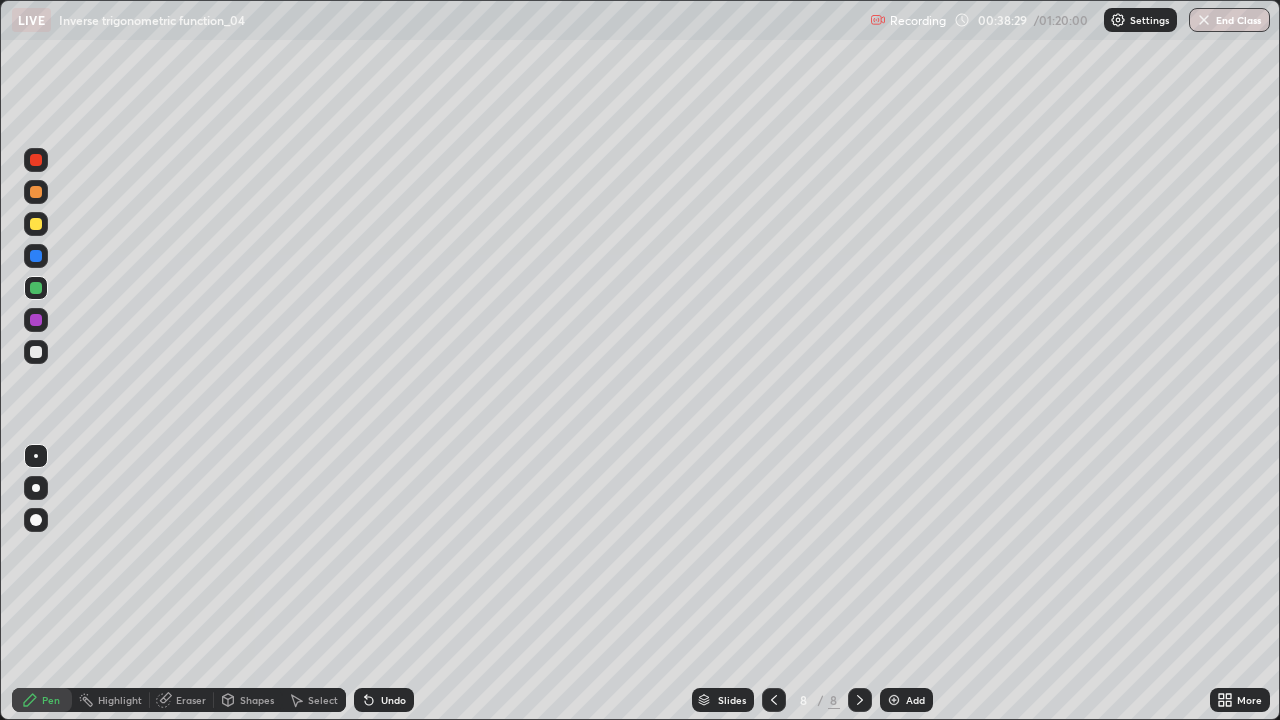 click on "Undo" at bounding box center (384, 700) 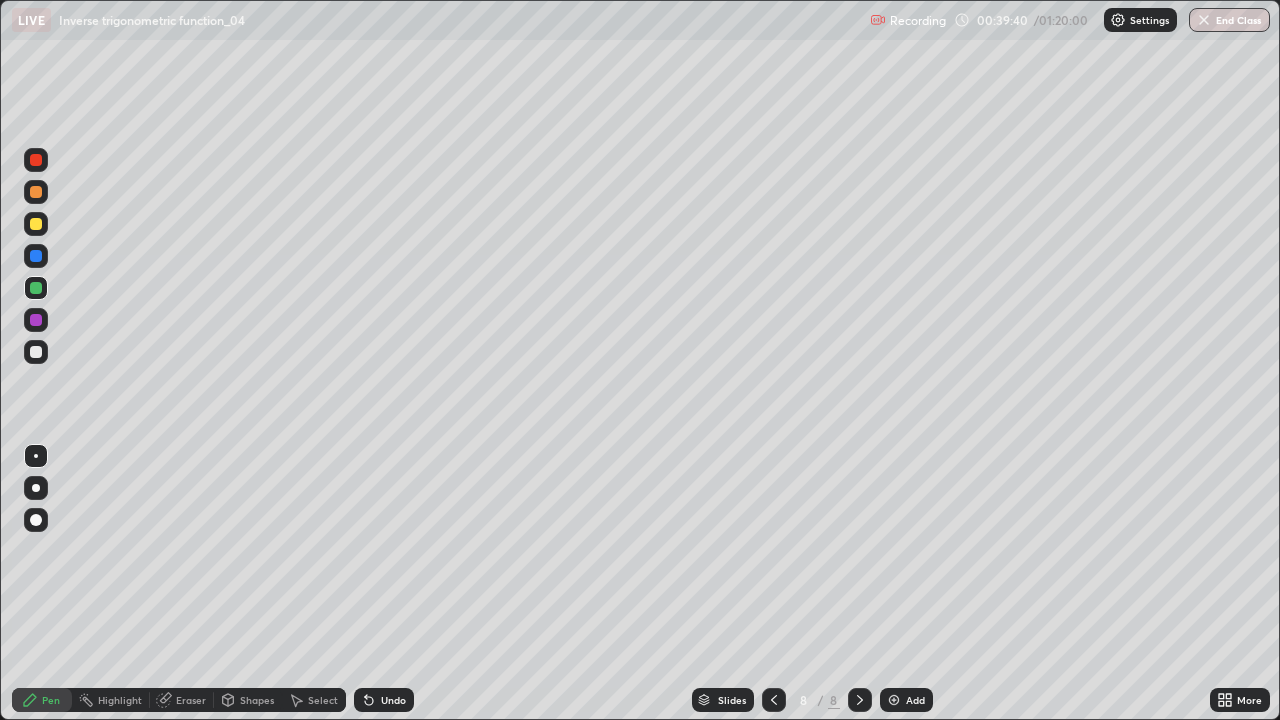 click on "Undo" at bounding box center [393, 700] 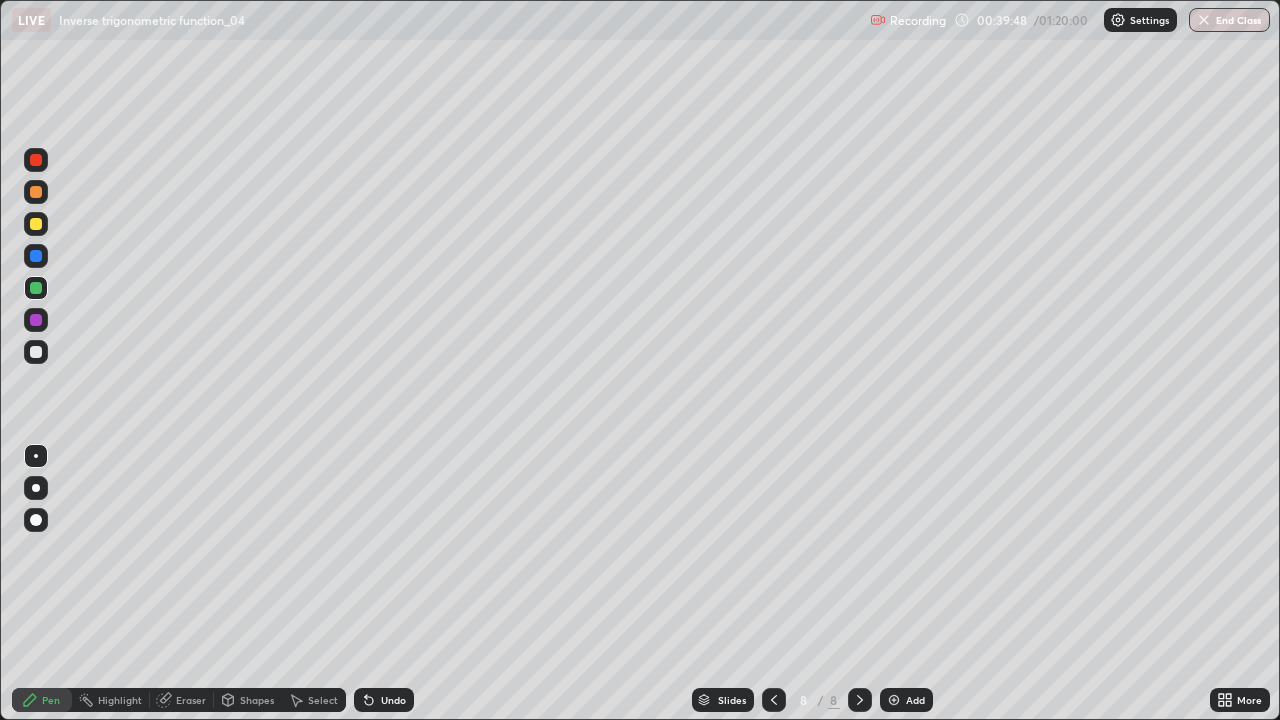 click on "Eraser" at bounding box center (191, 700) 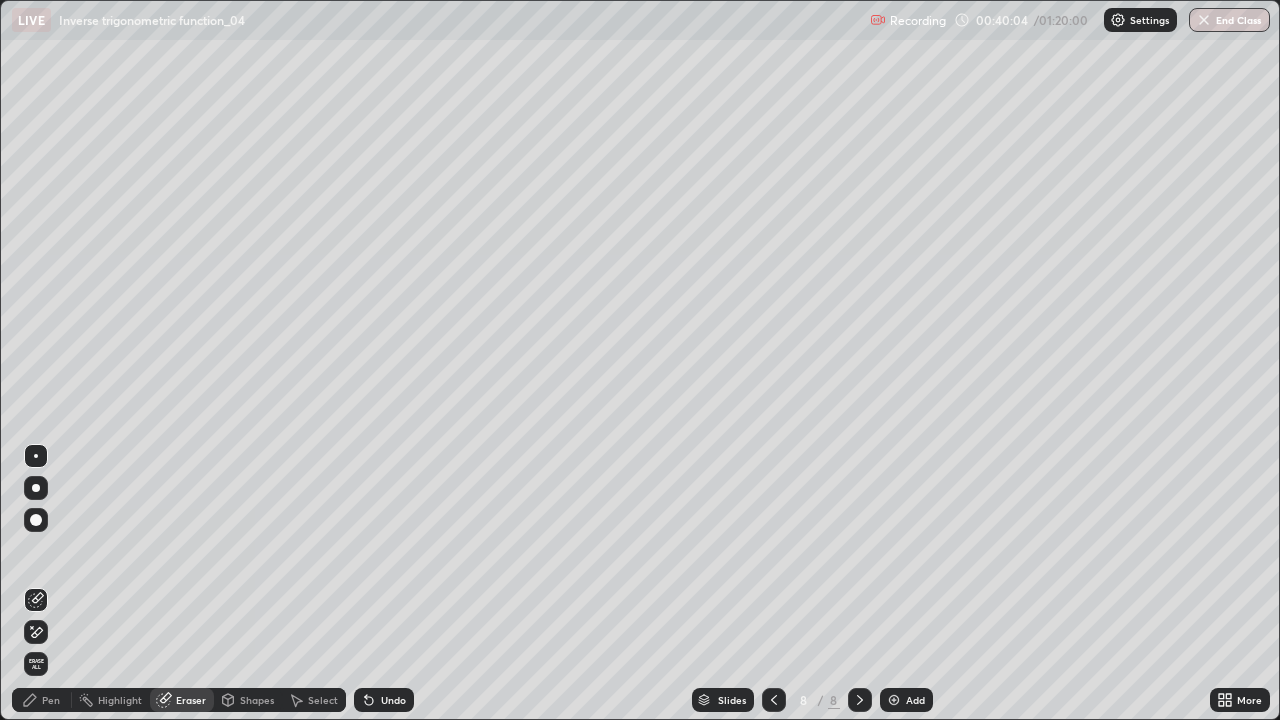 click on "Pen" at bounding box center [42, 700] 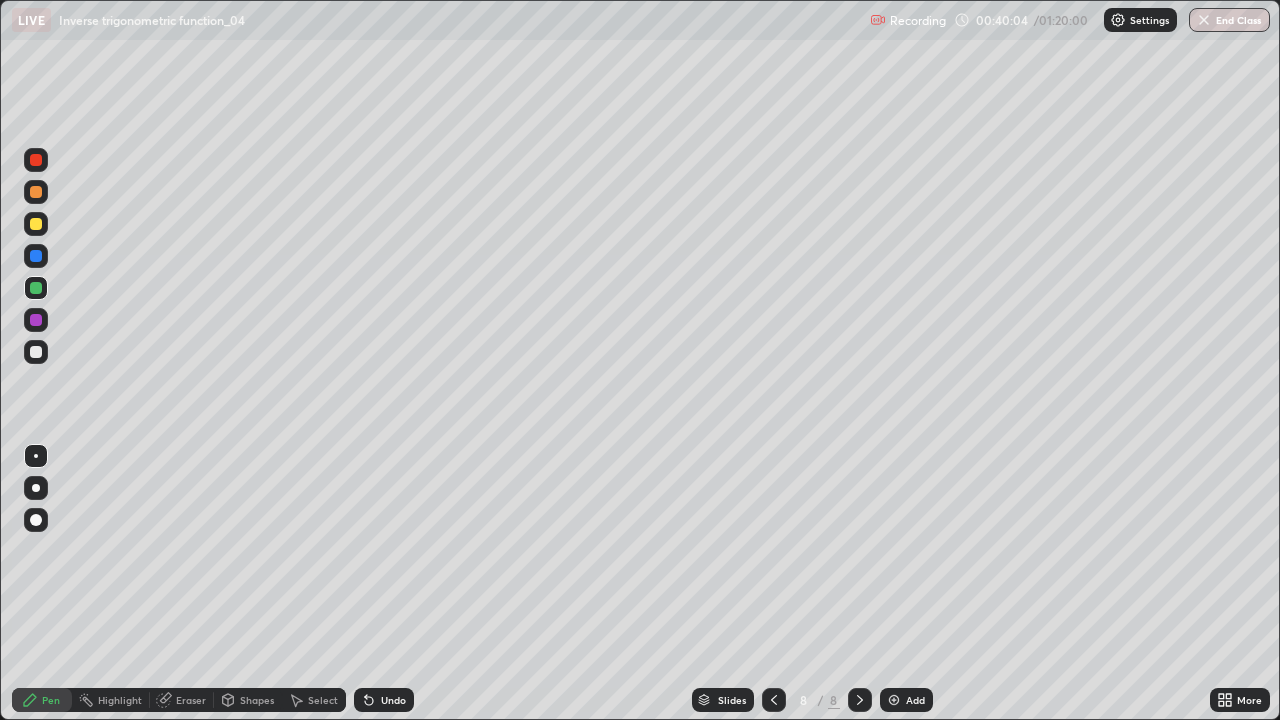 click at bounding box center (36, 288) 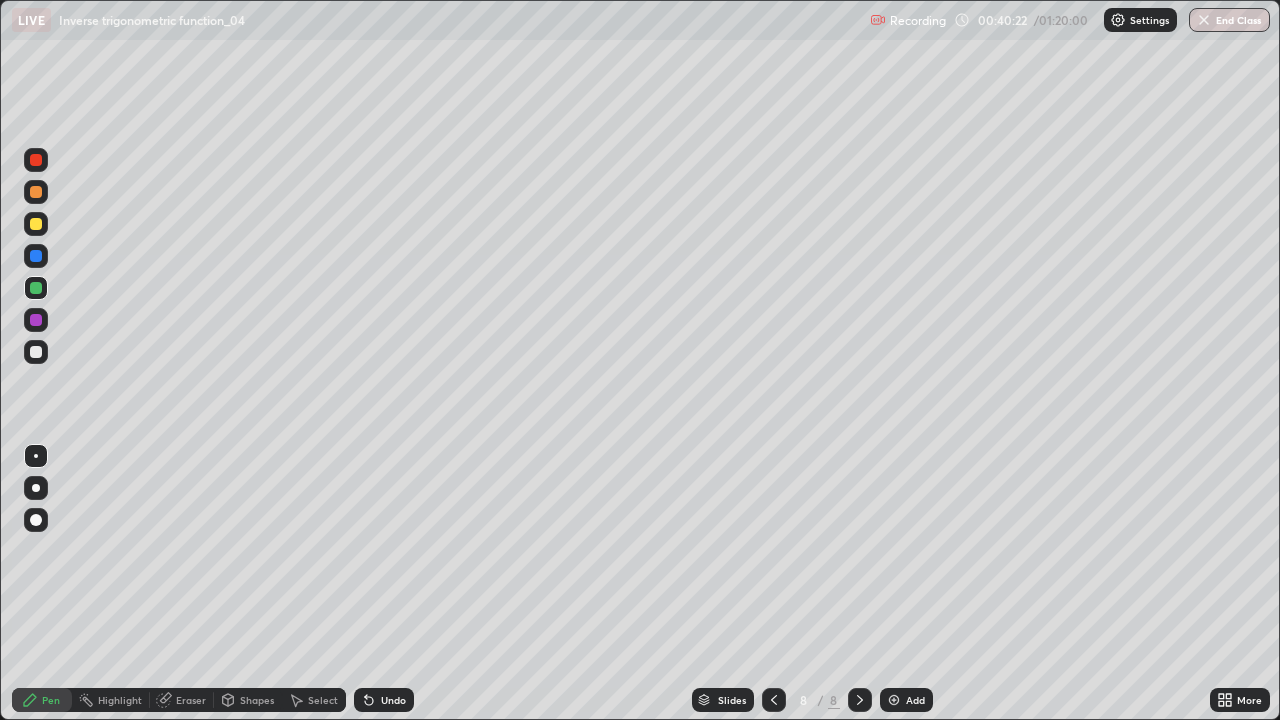 click on "Undo" at bounding box center [384, 700] 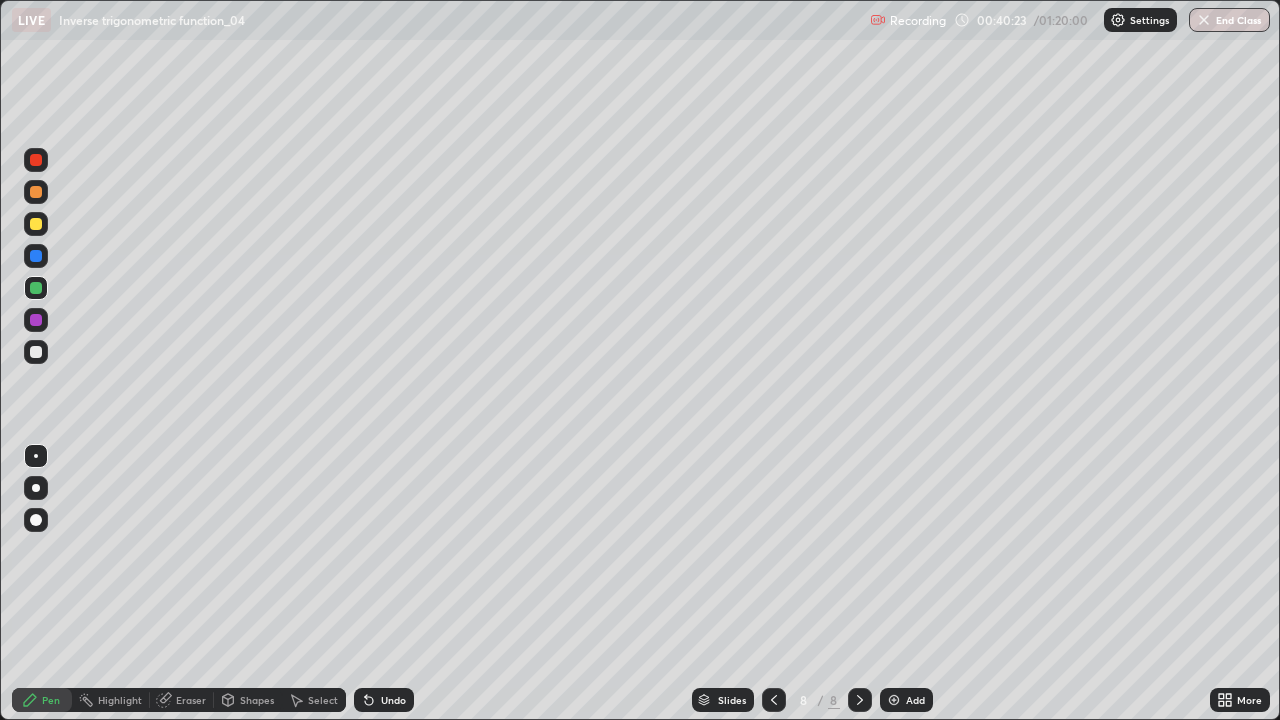 click 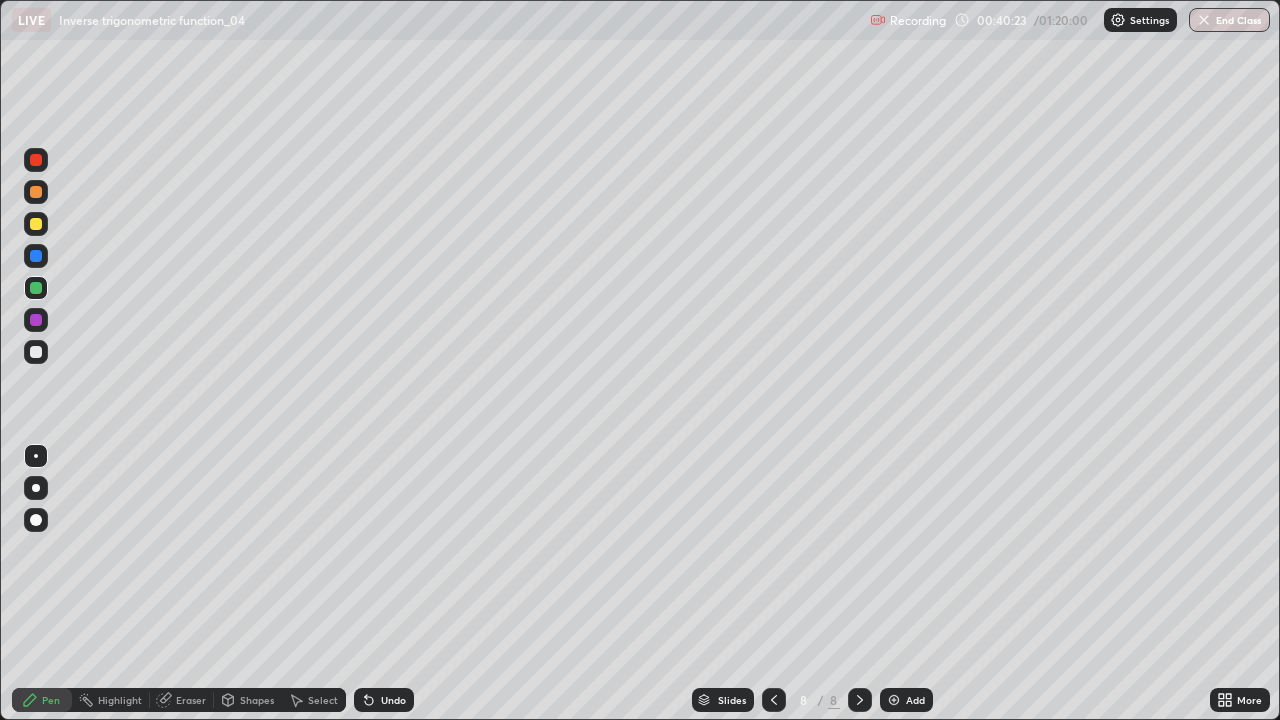 click 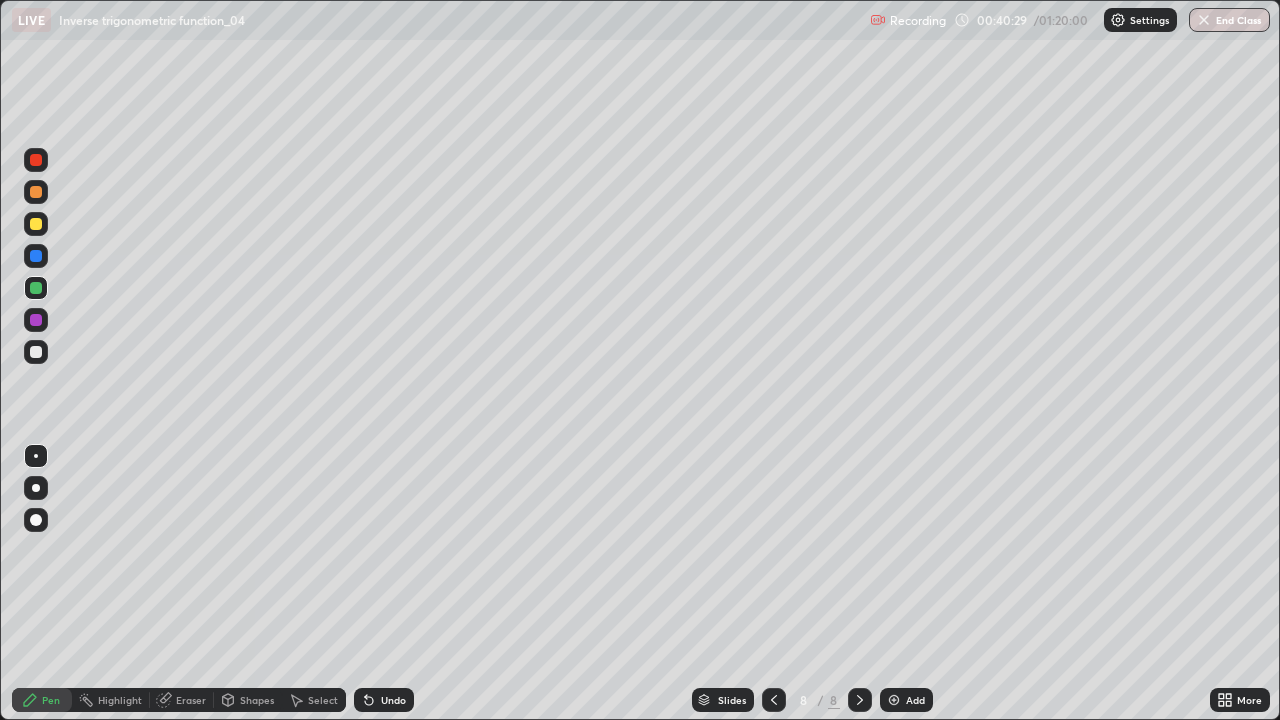 click on "Undo" at bounding box center (384, 700) 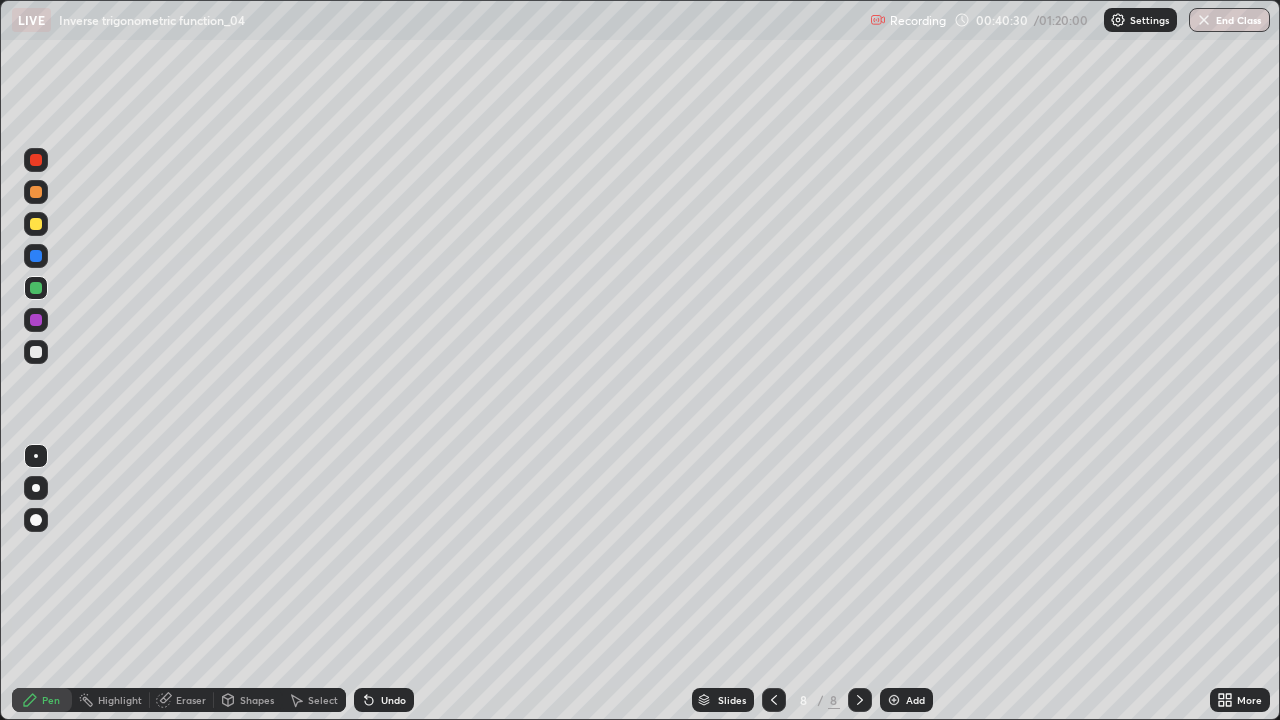 click at bounding box center [36, 352] 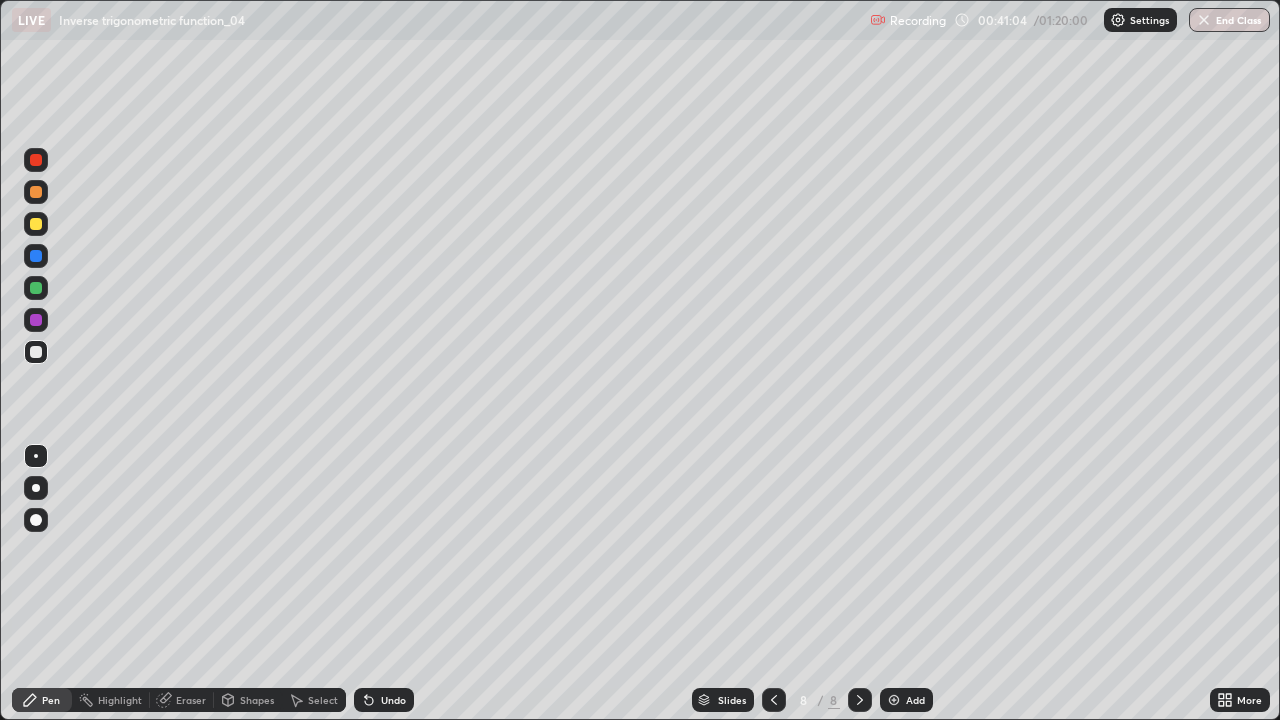 click on "Eraser" at bounding box center (182, 700) 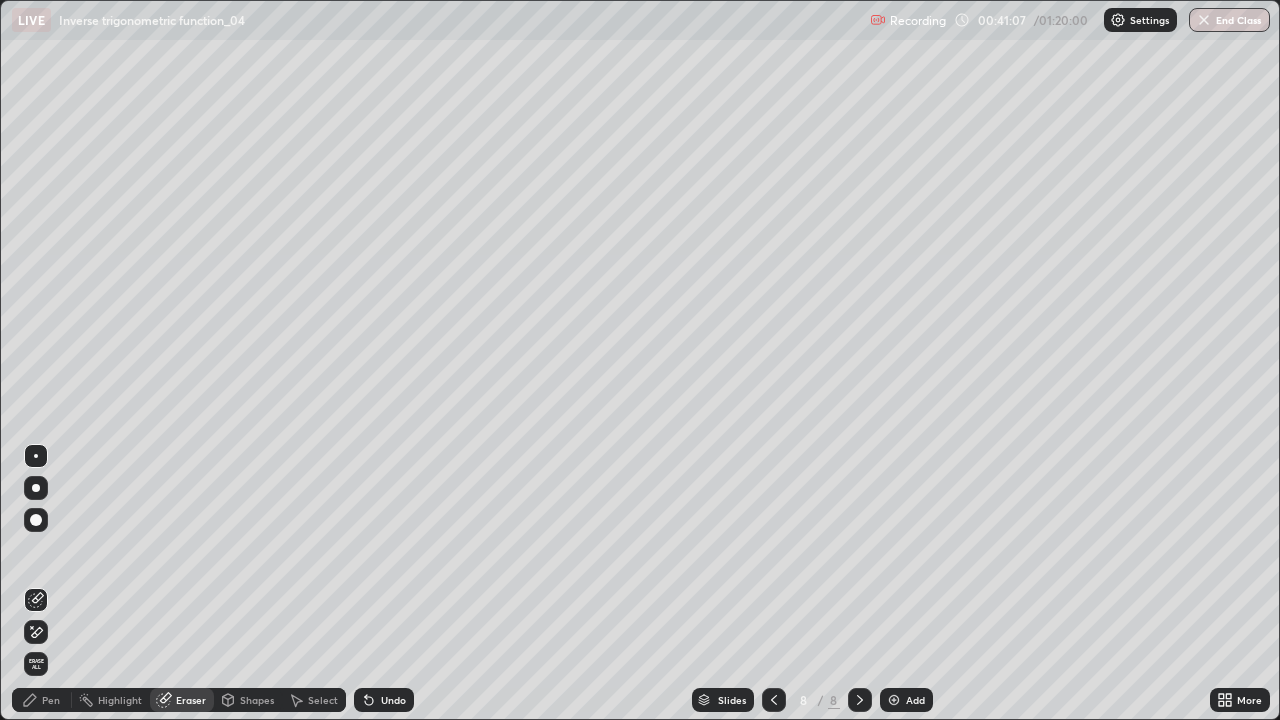 click on "Pen" at bounding box center (51, 700) 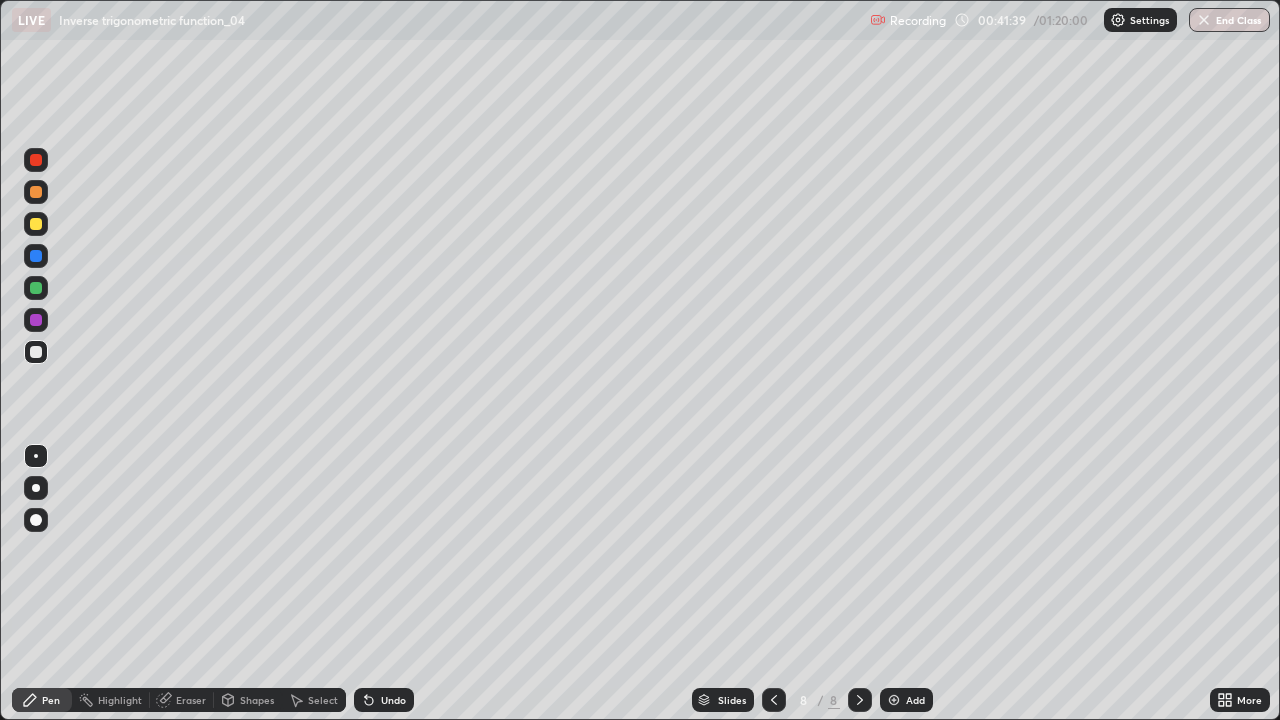 click at bounding box center [36, 352] 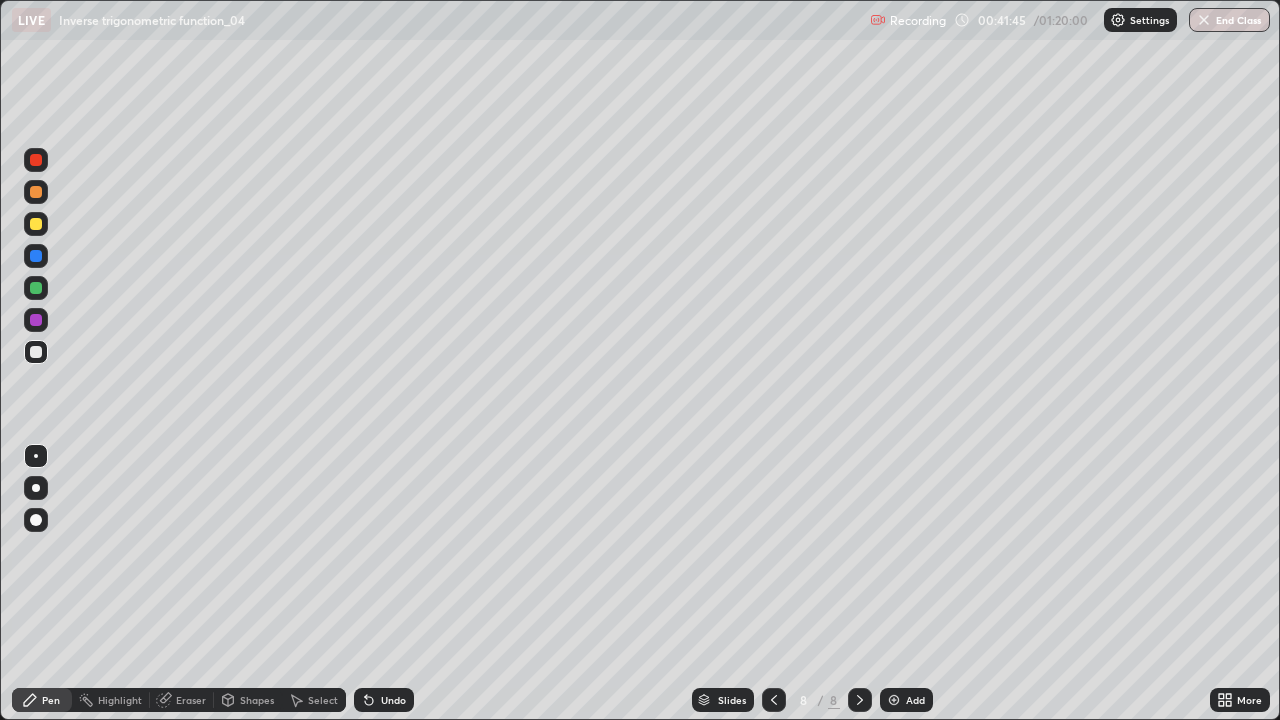 click at bounding box center (36, 256) 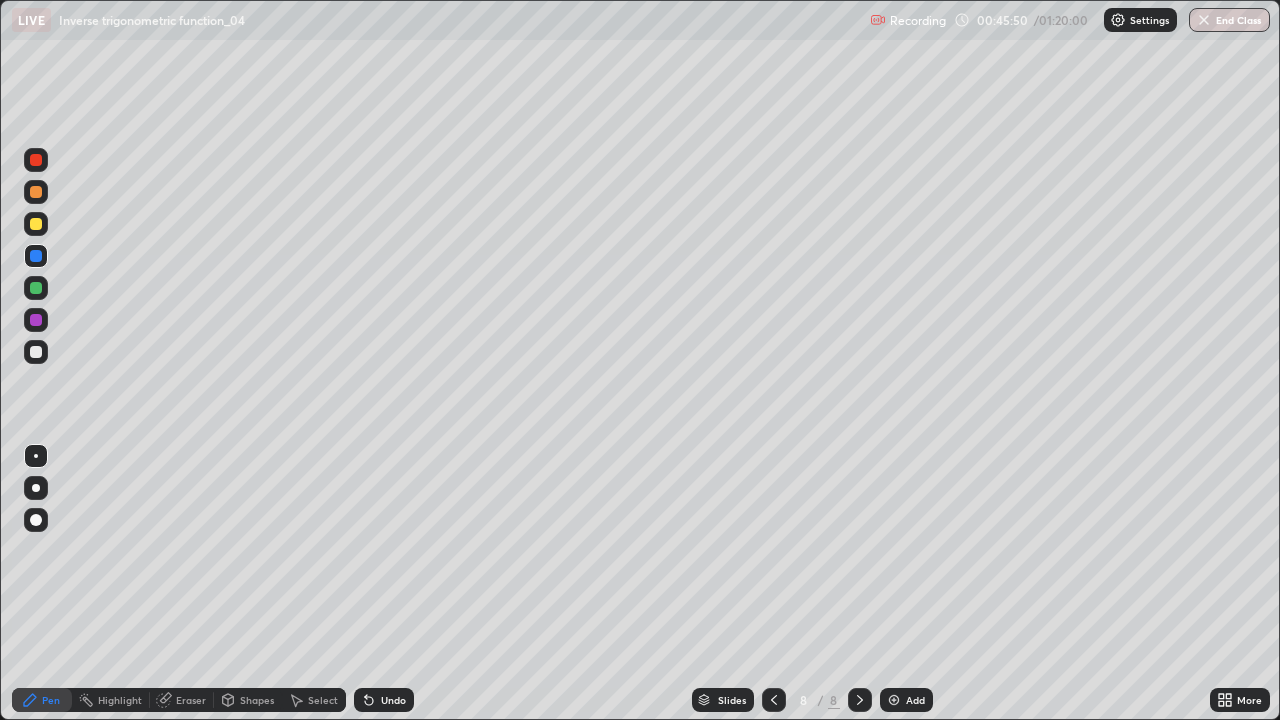 click at bounding box center [894, 700] 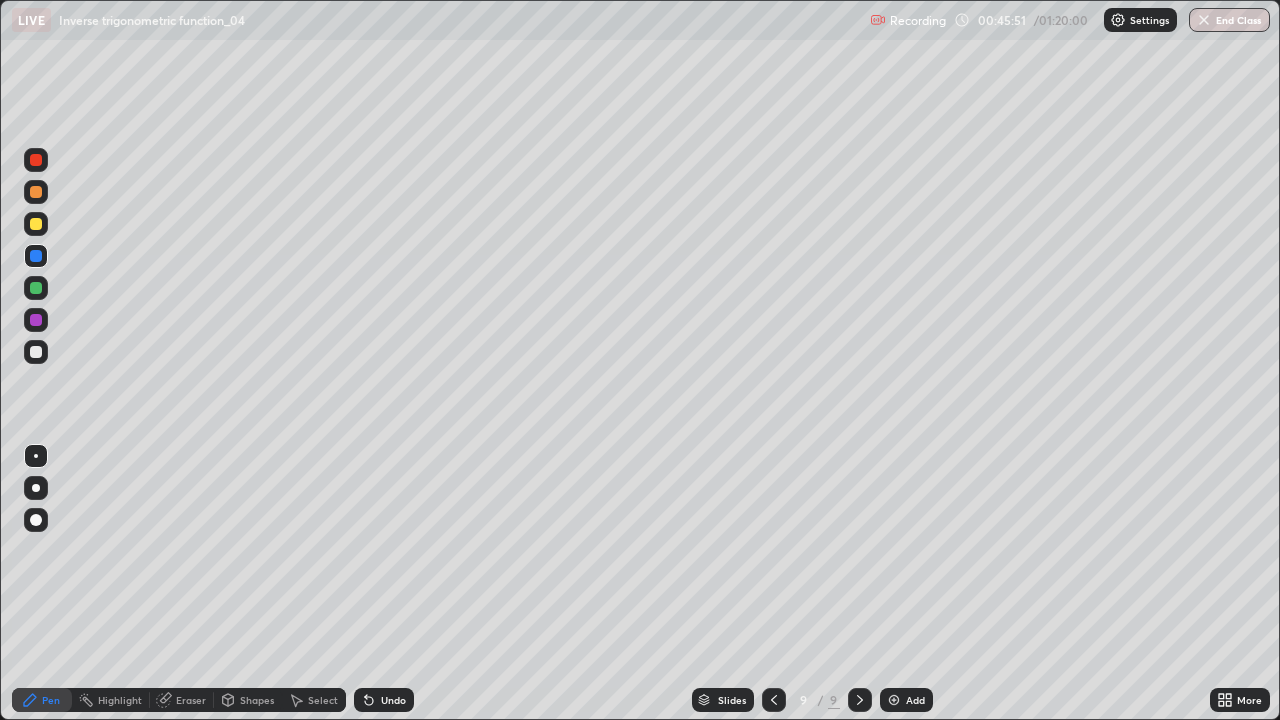 click at bounding box center (36, 224) 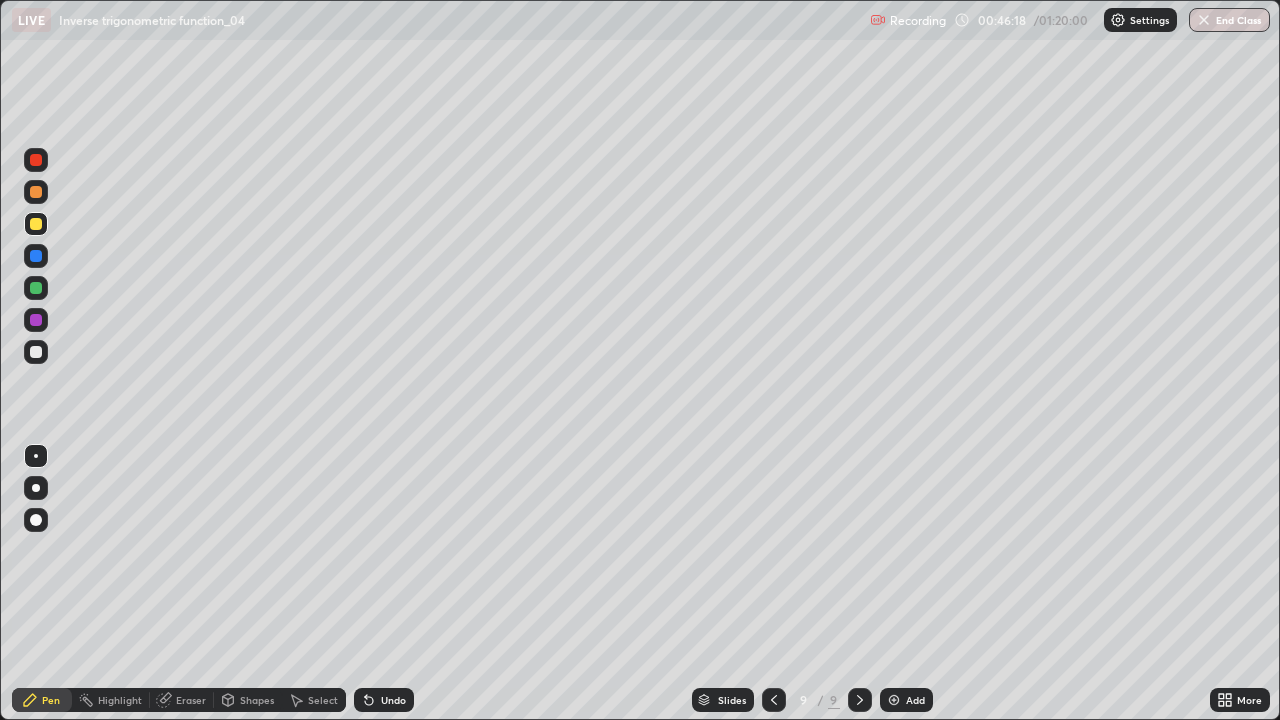 click at bounding box center (36, 288) 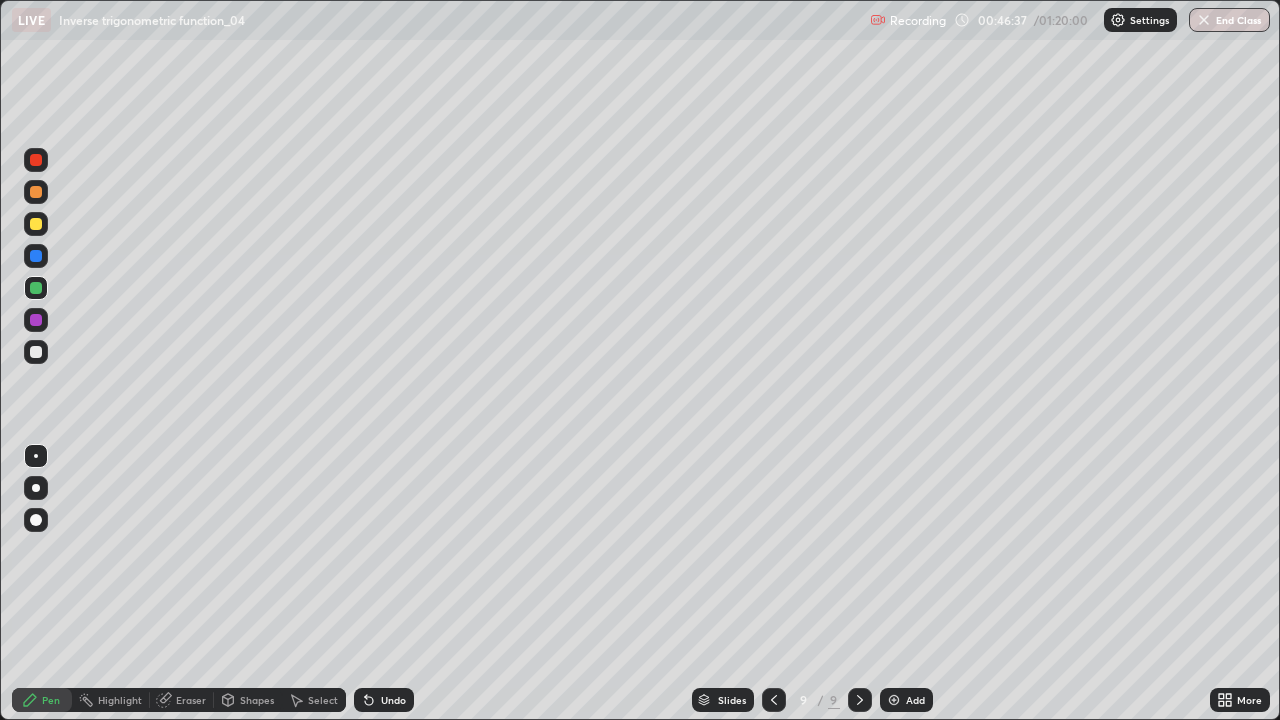 click at bounding box center (36, 224) 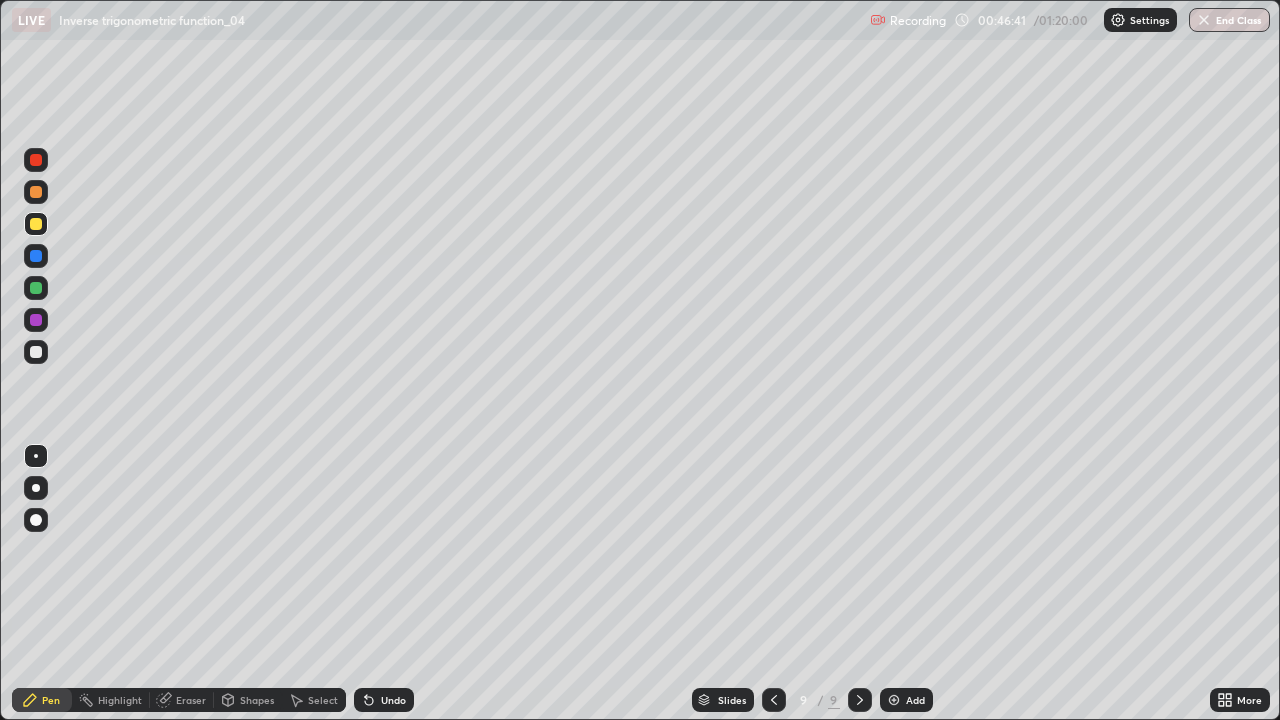 click 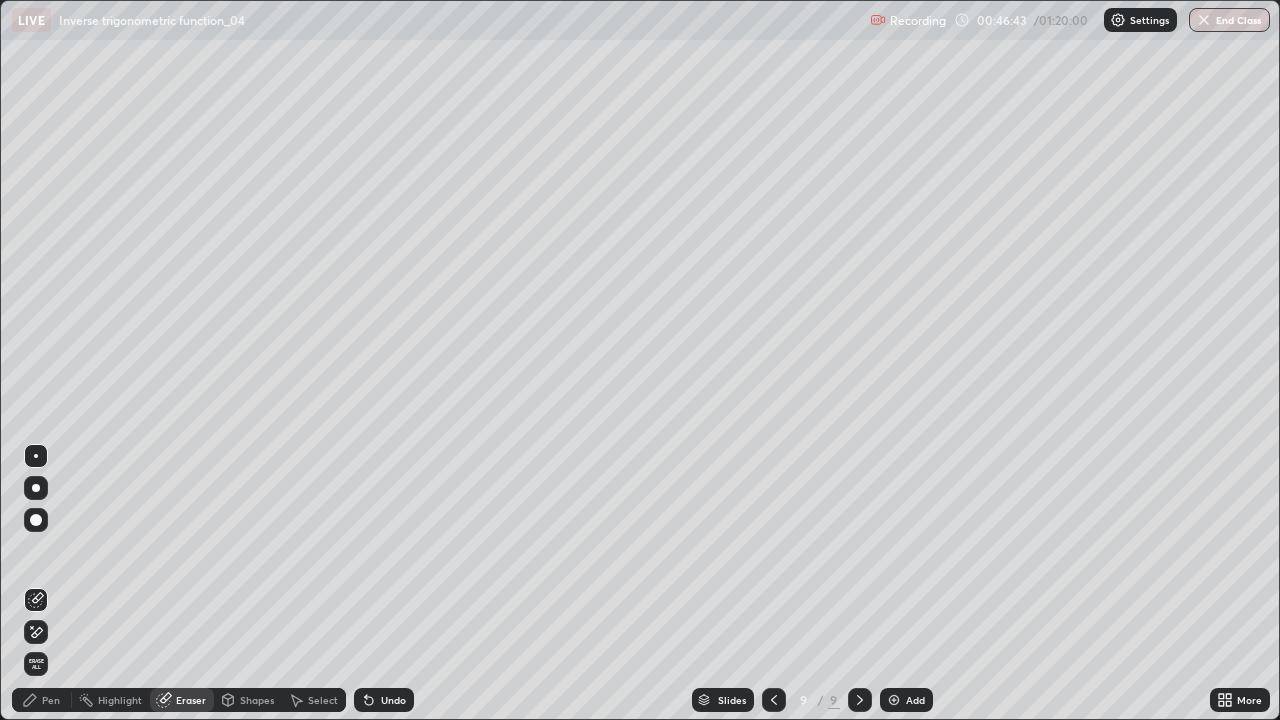 click on "Pen" at bounding box center (42, 700) 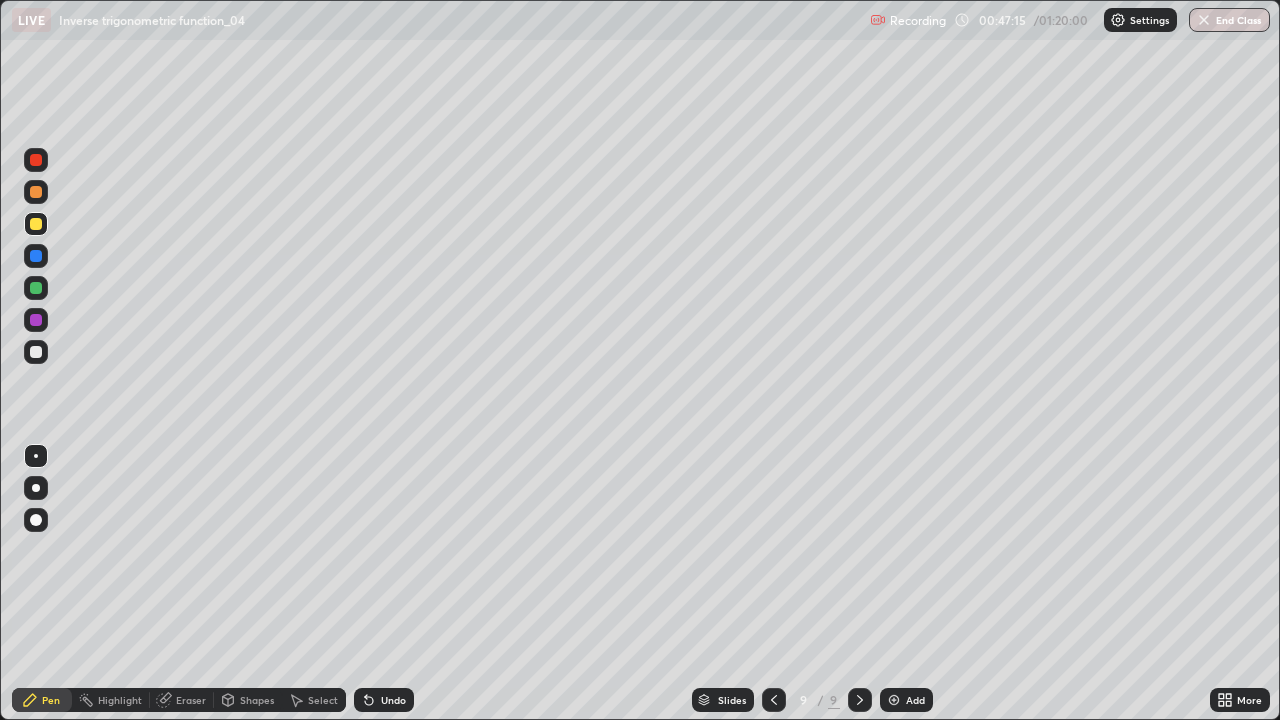click on "Undo" at bounding box center (384, 700) 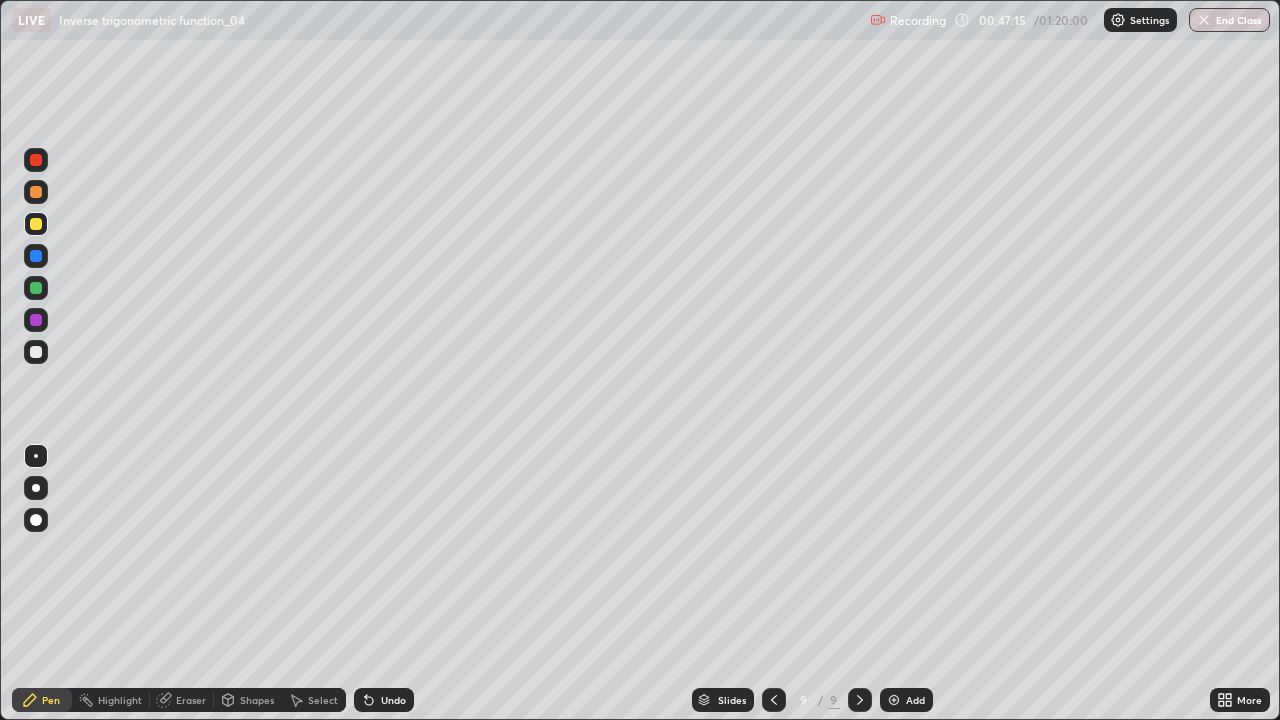 click on "Undo" at bounding box center [384, 700] 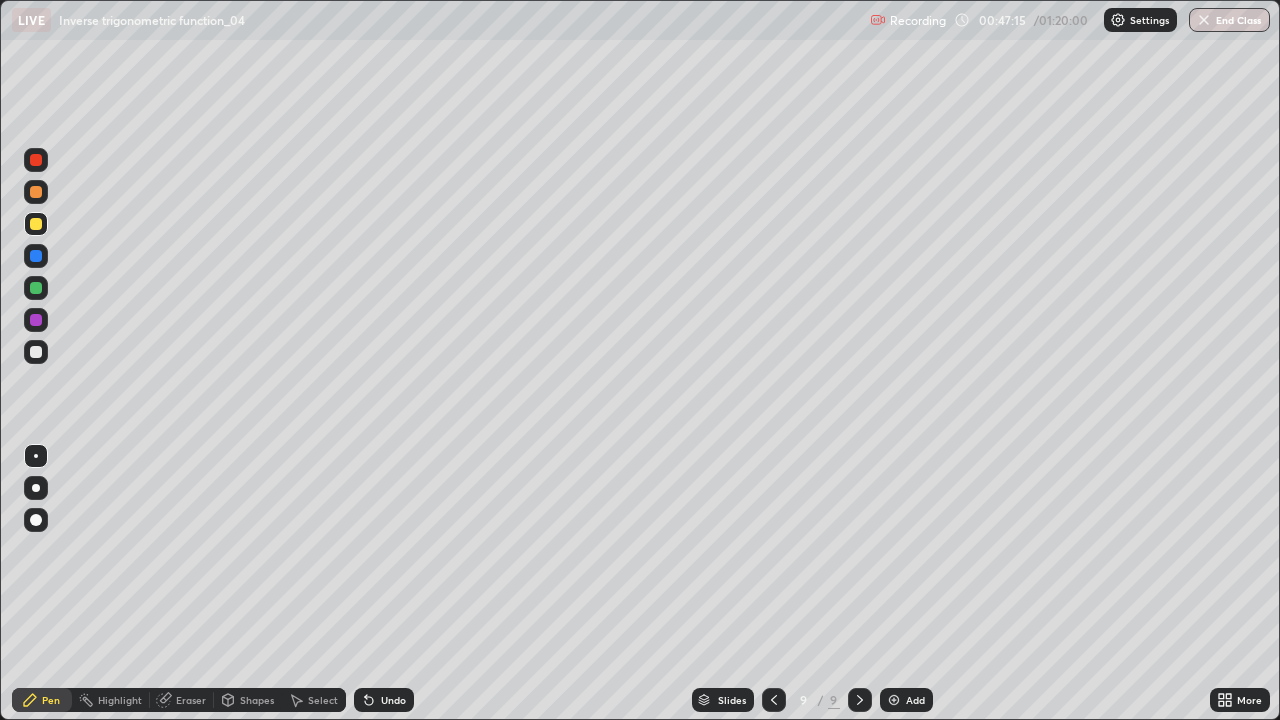 click on "Undo" at bounding box center [384, 700] 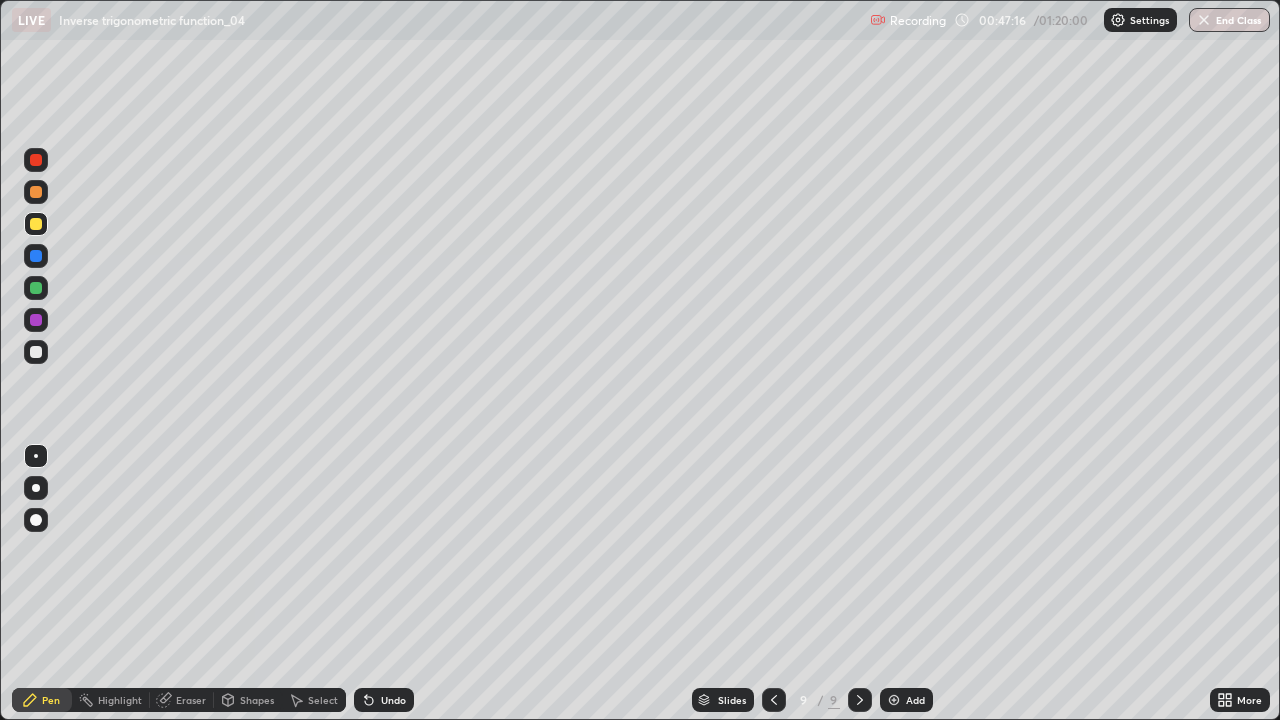 click on "Undo" at bounding box center (384, 700) 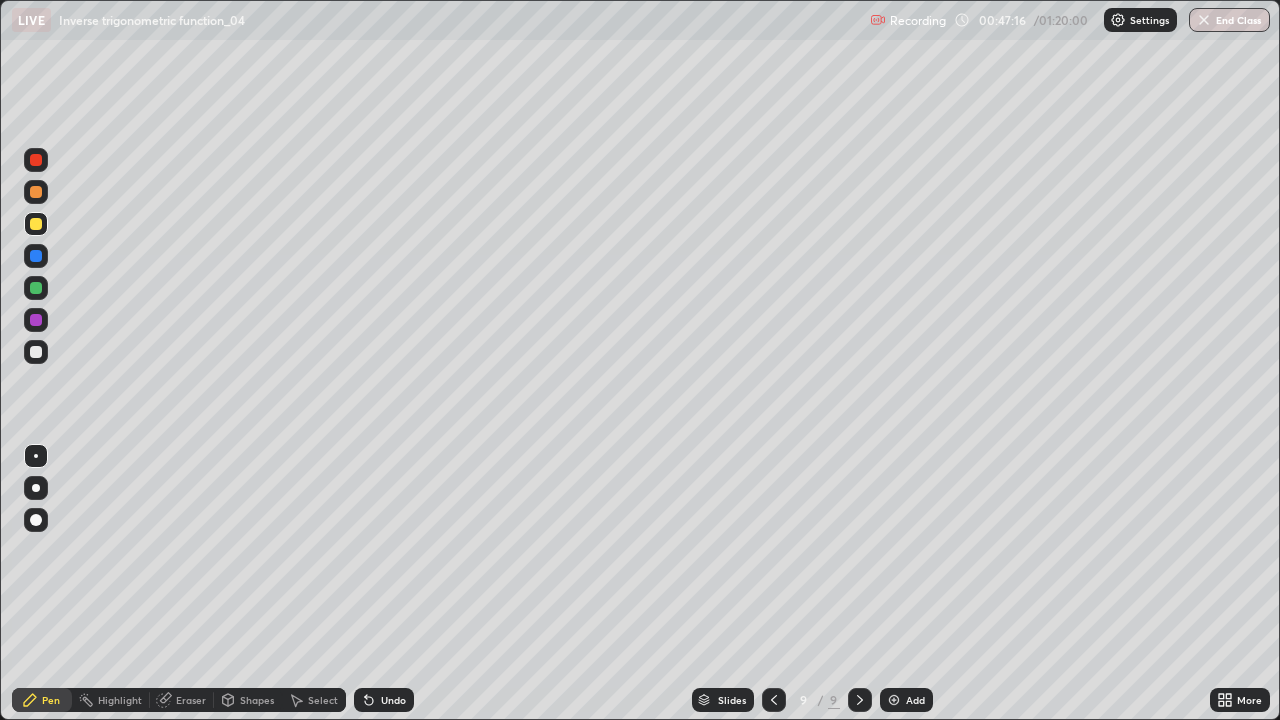 click on "Undo" at bounding box center [384, 700] 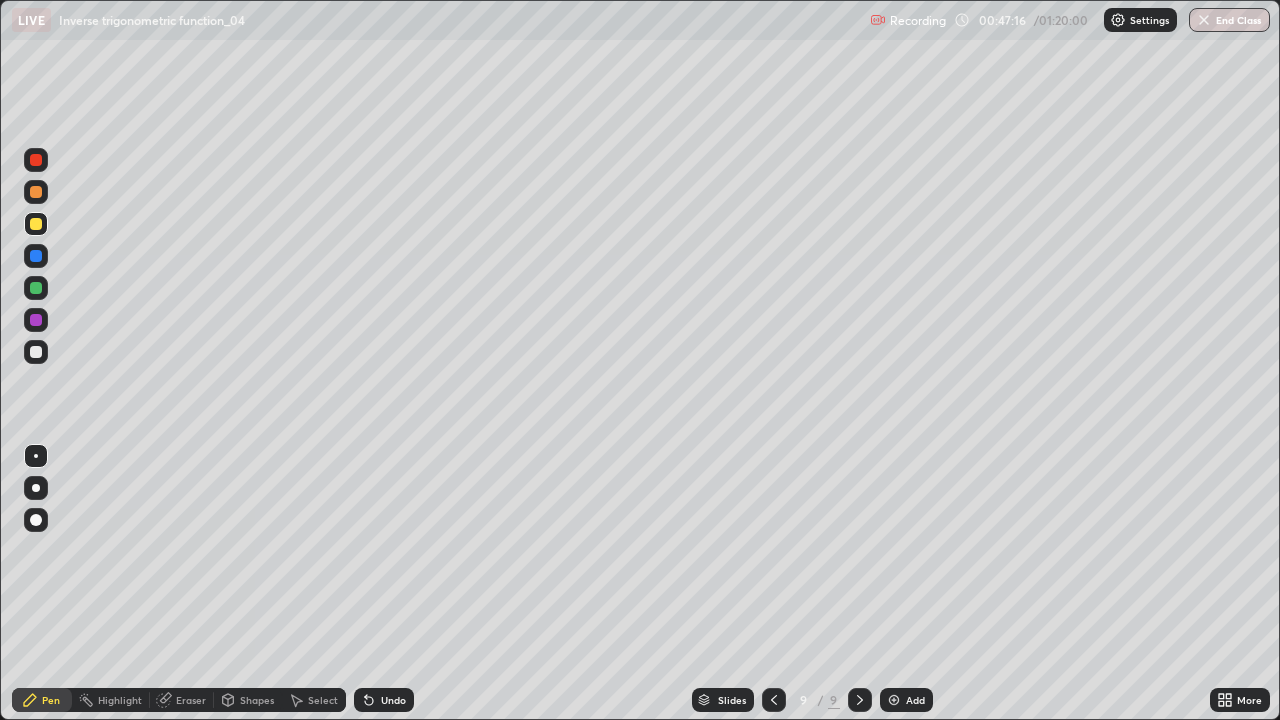 click on "Undo" at bounding box center (384, 700) 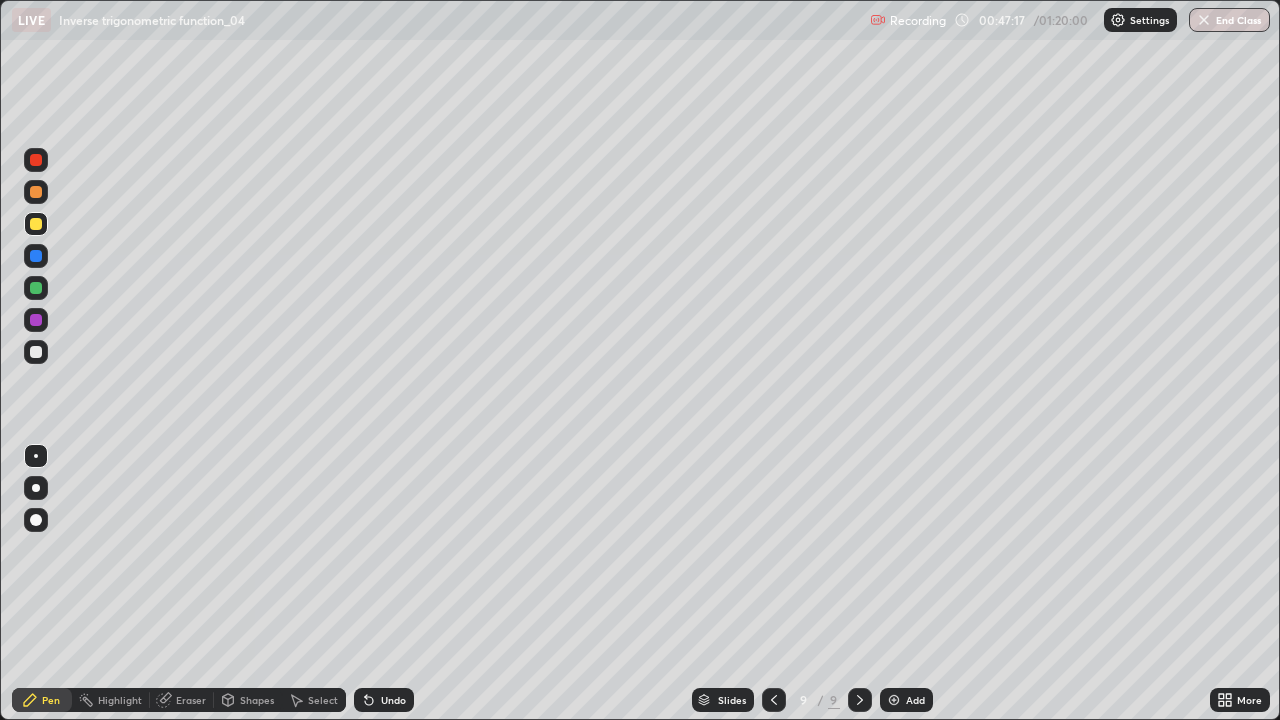 click on "Undo" at bounding box center [393, 700] 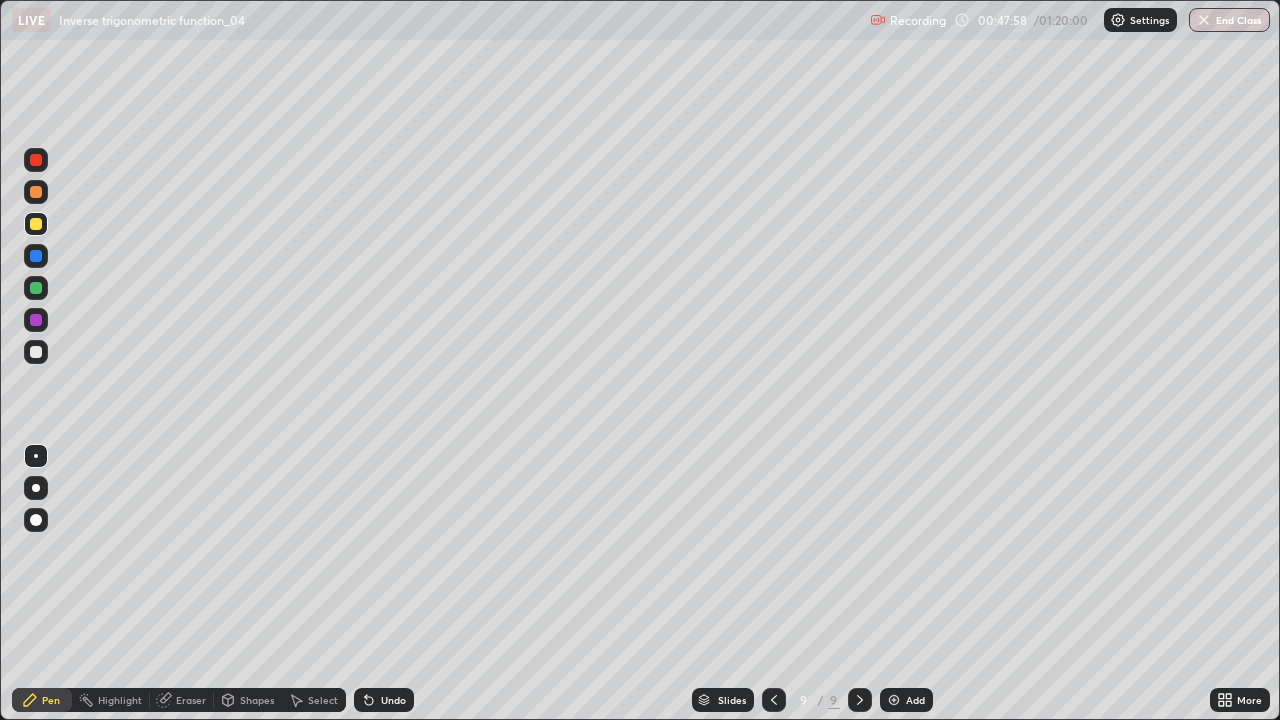 click on "Undo" at bounding box center (393, 700) 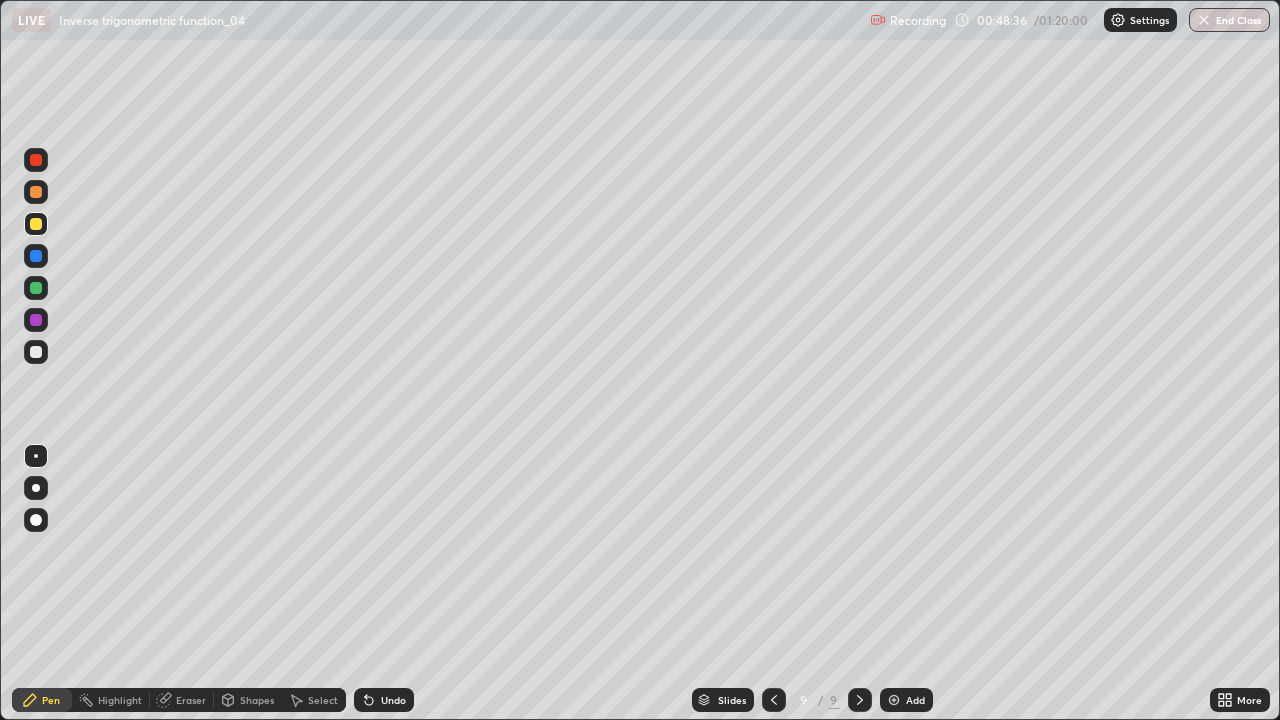 click on "Shapes" at bounding box center (257, 700) 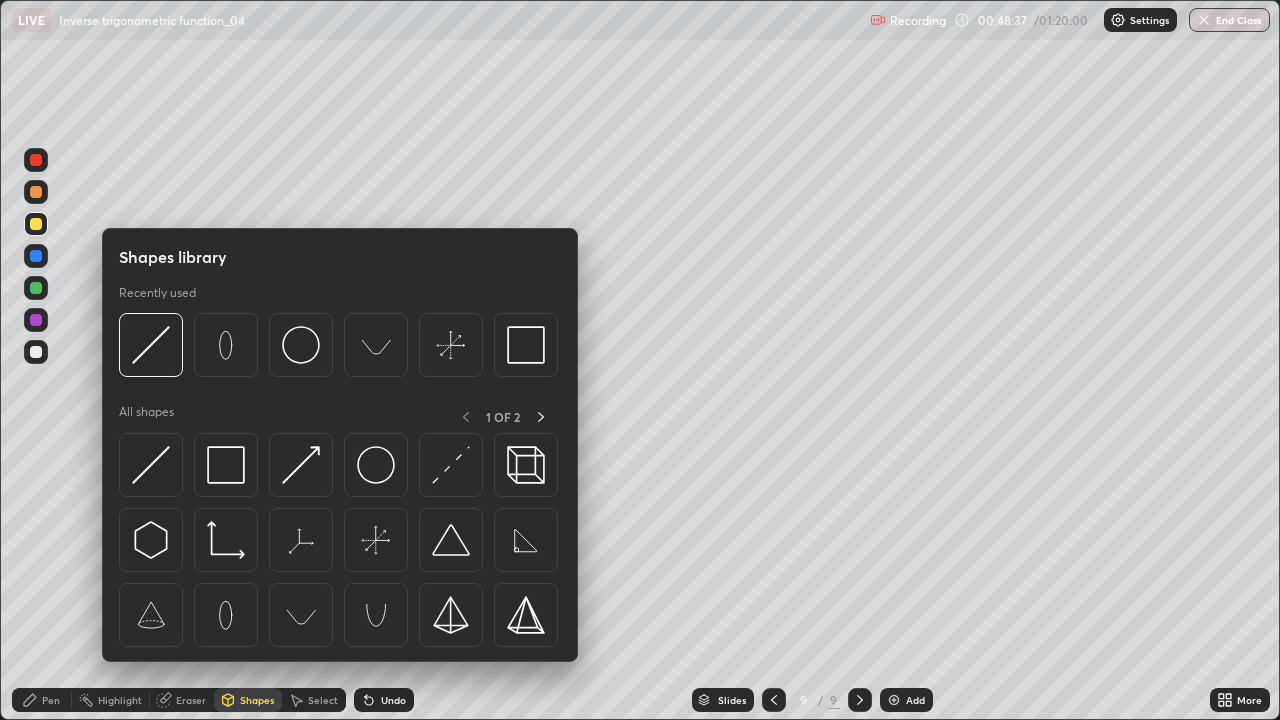 click on "Undo" at bounding box center [384, 700] 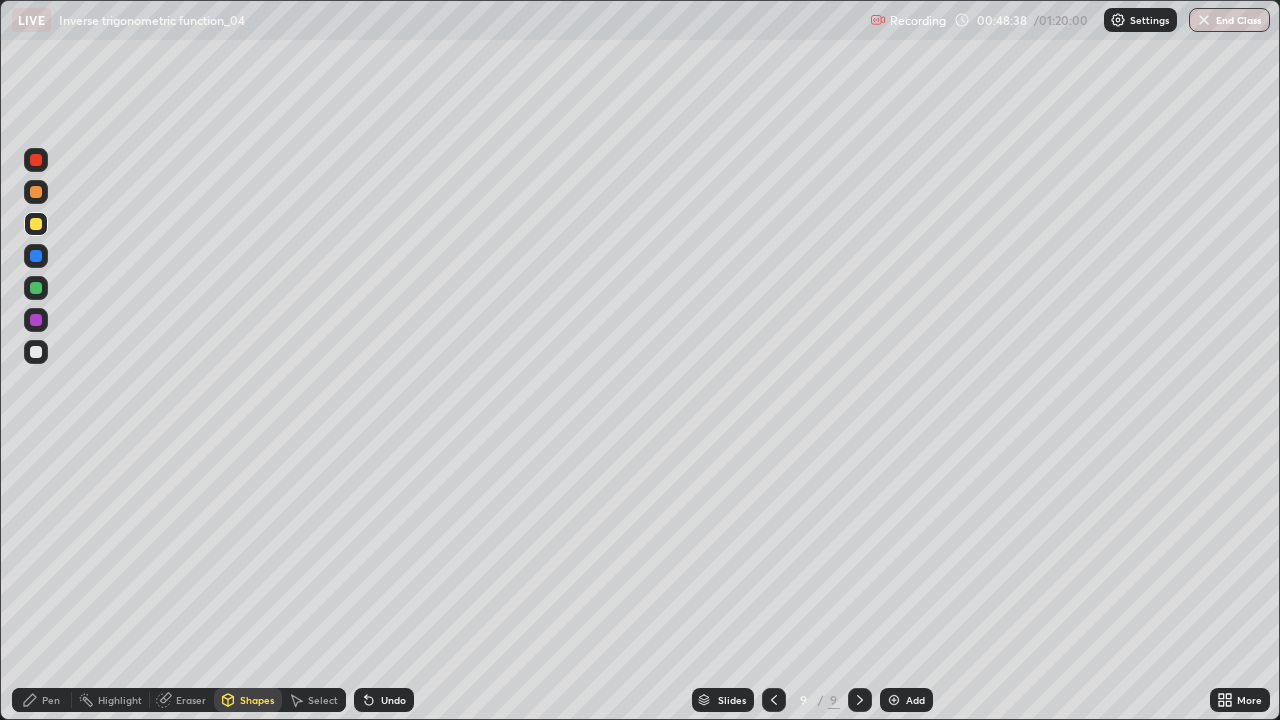 click on "Eraser" at bounding box center [191, 700] 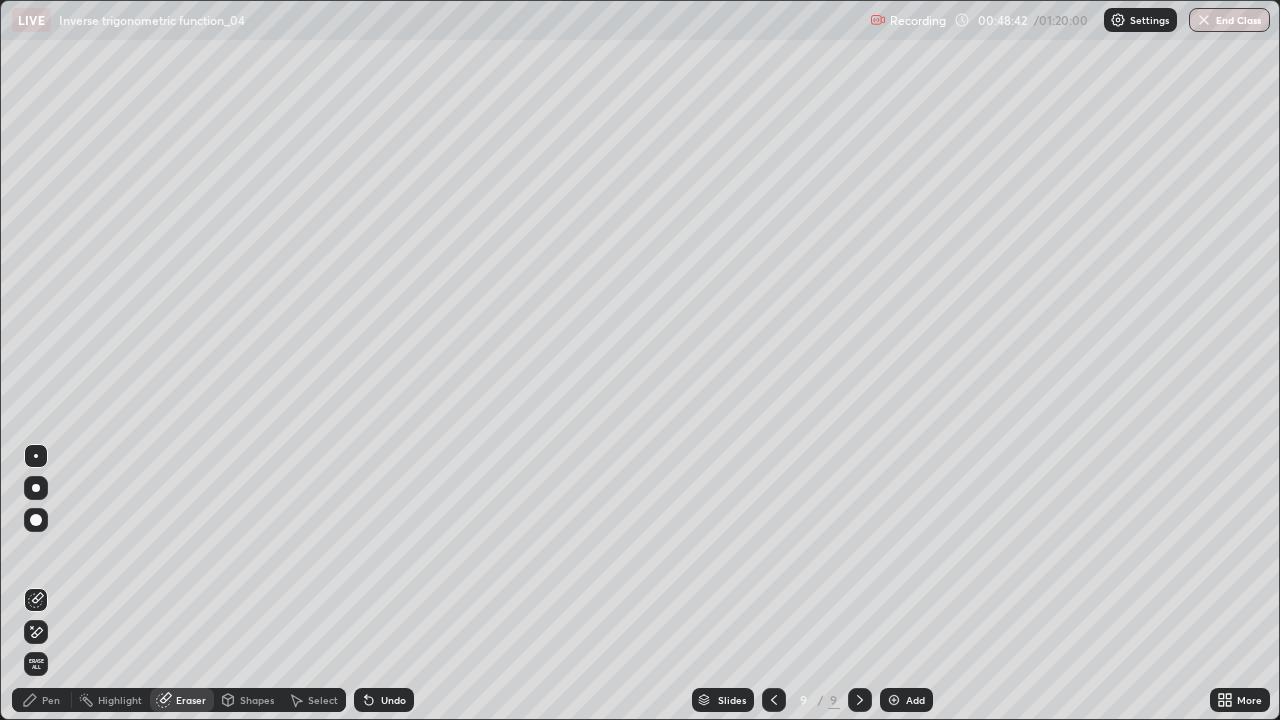 click on "Pen" at bounding box center [51, 700] 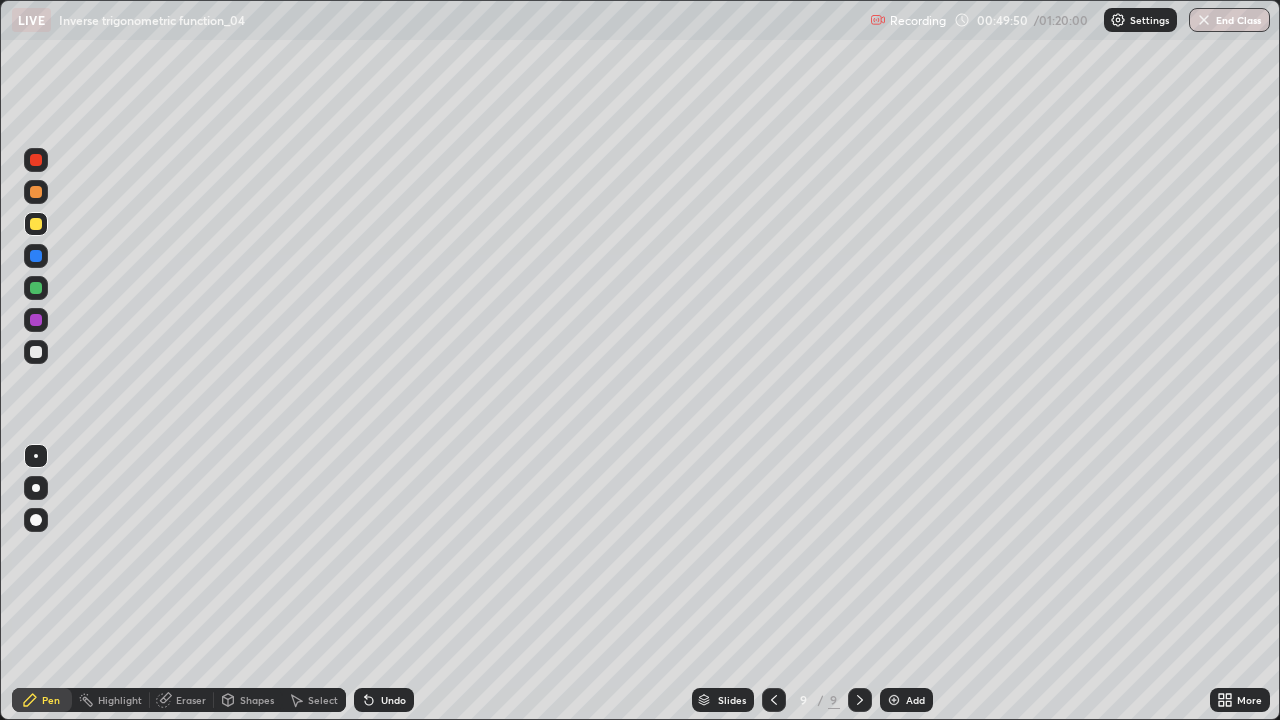 click at bounding box center (860, 700) 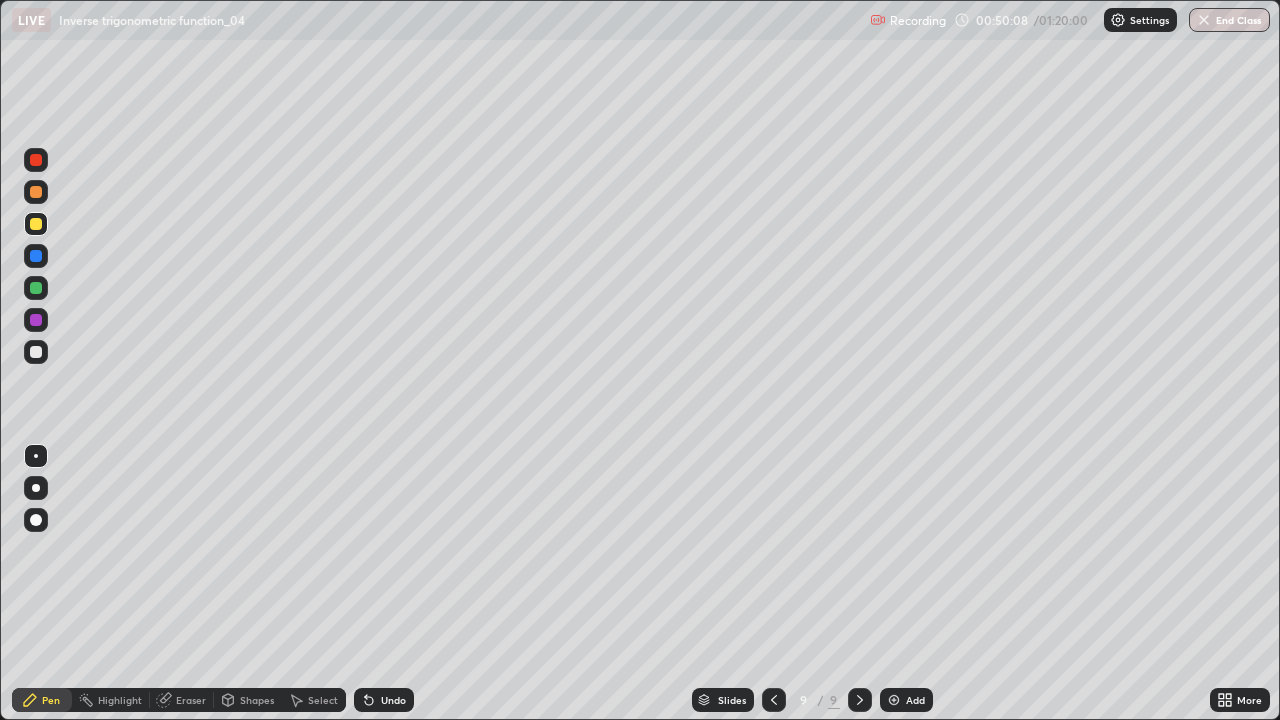 click at bounding box center (36, 320) 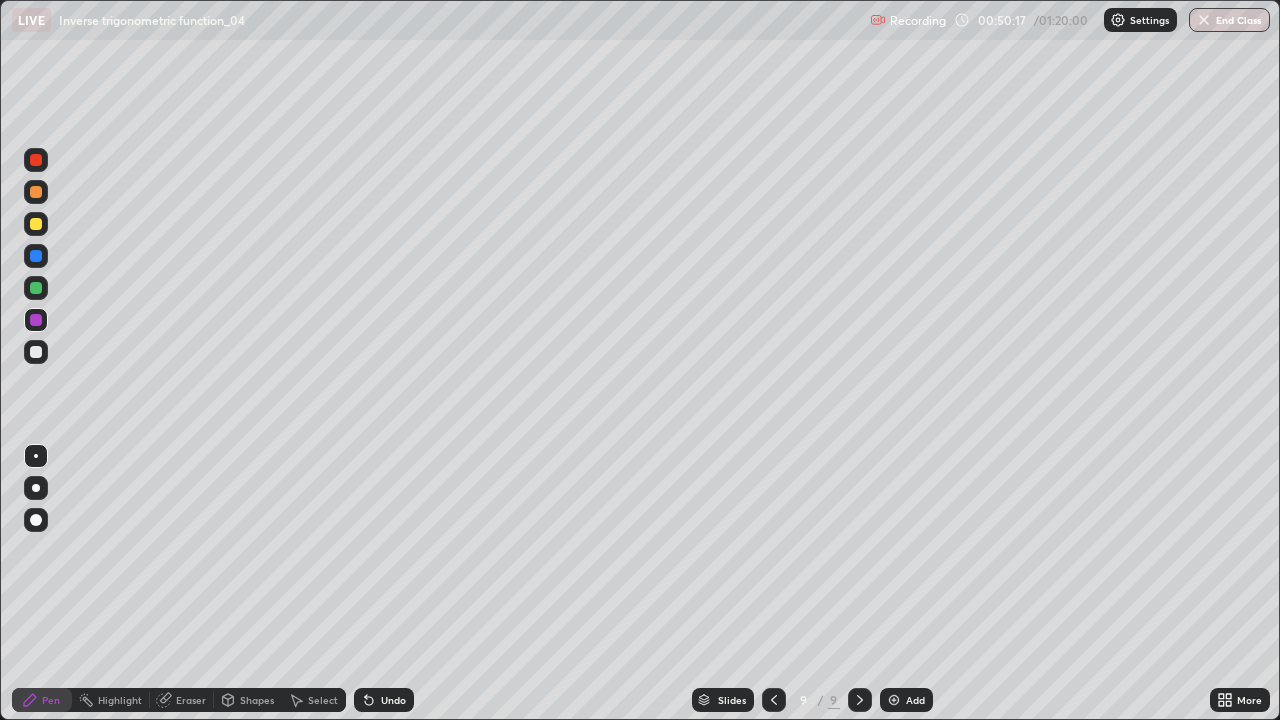 click at bounding box center [36, 288] 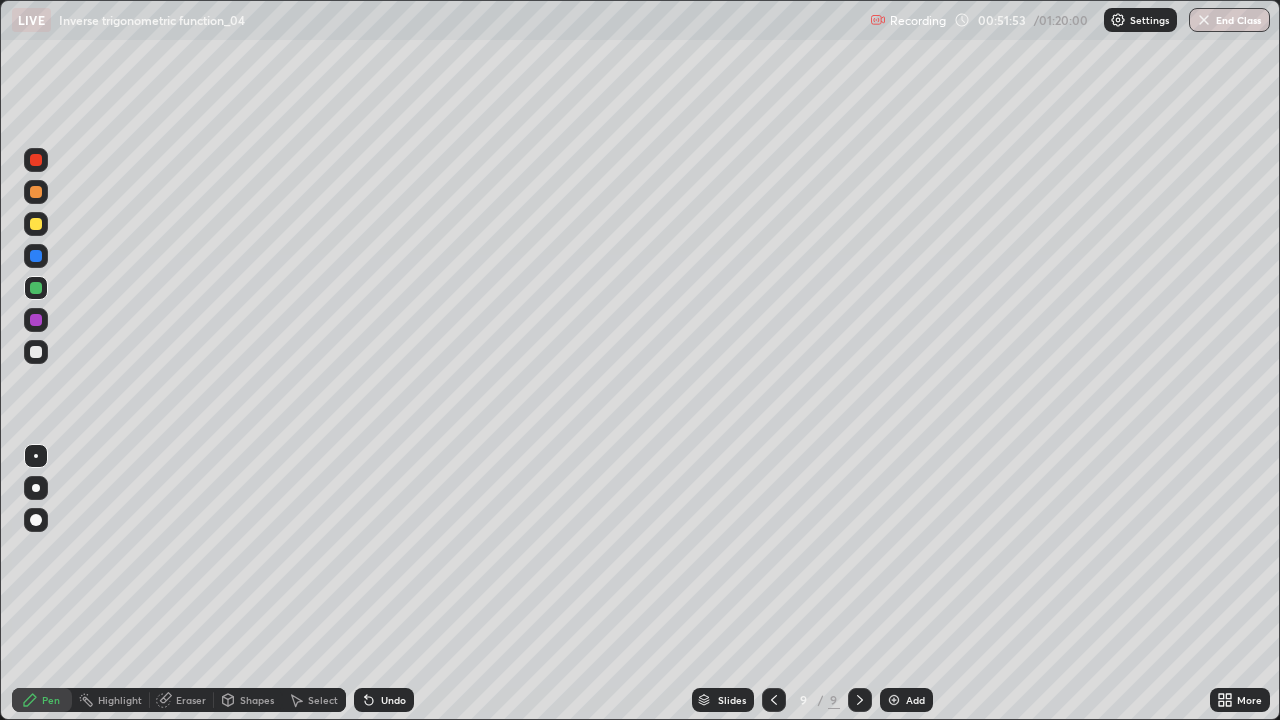 click on "Select" at bounding box center [314, 700] 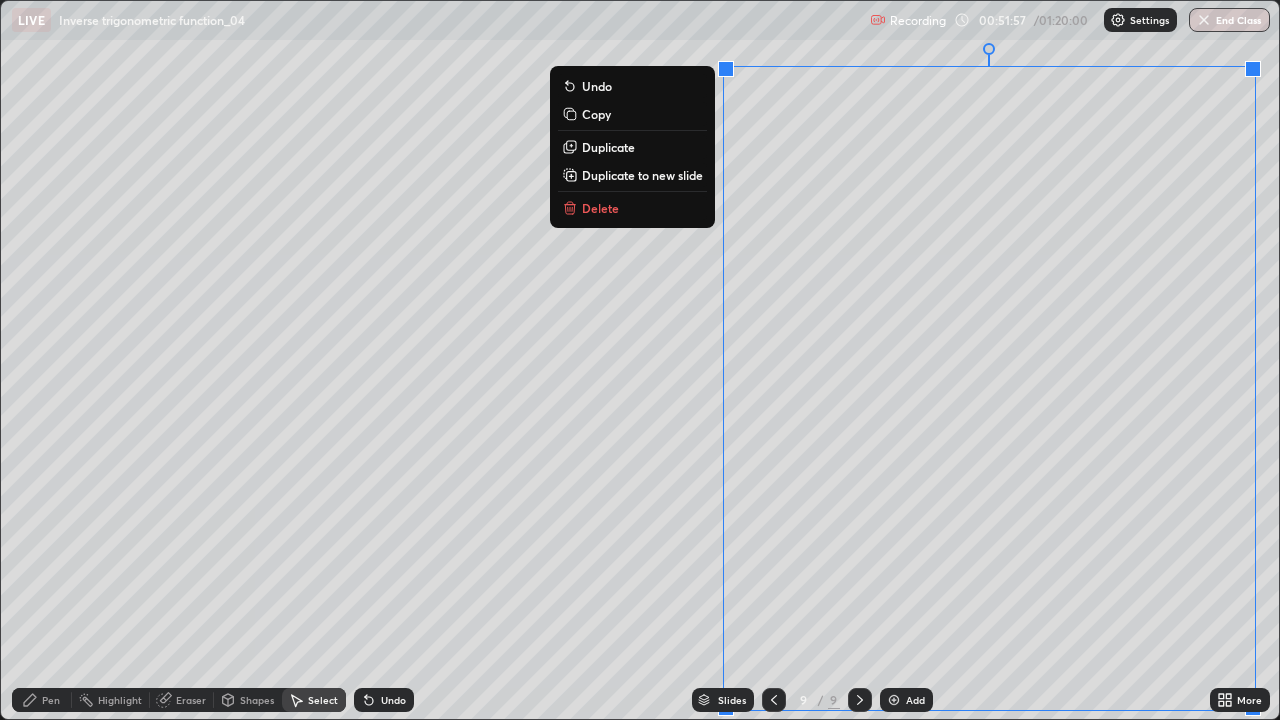 click on "Delete" at bounding box center (632, 208) 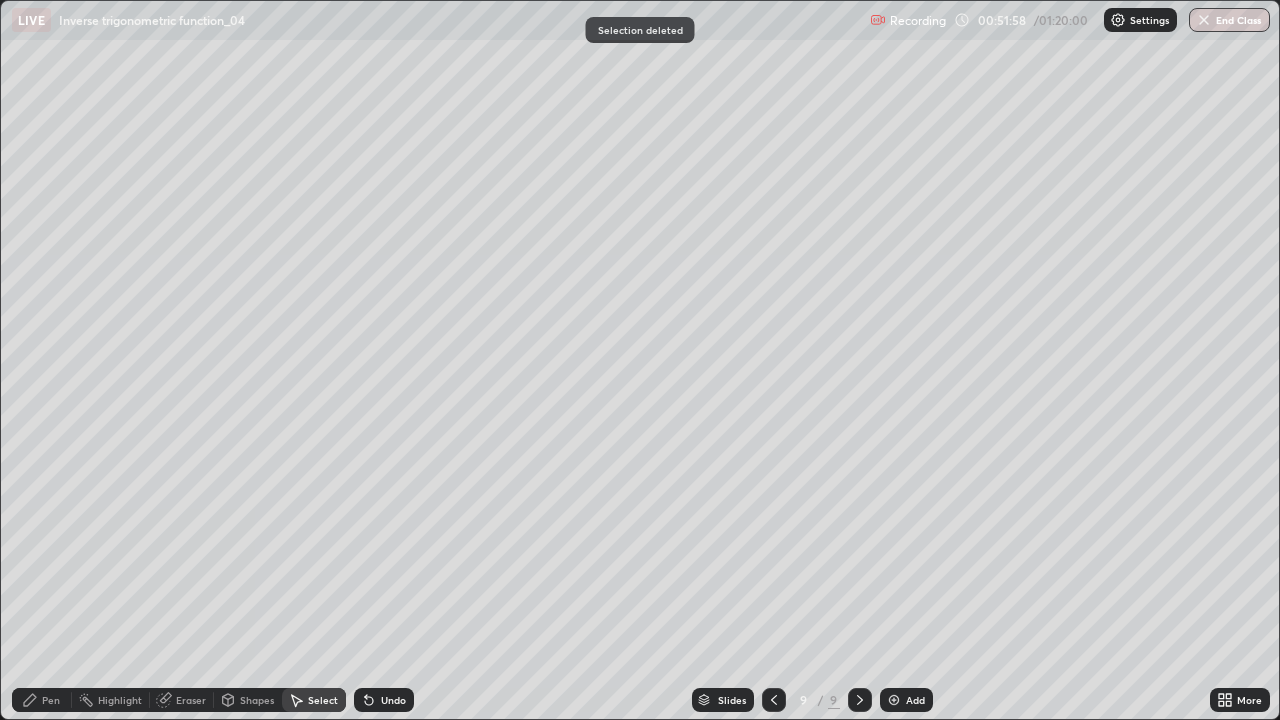 click on "Pen" at bounding box center [42, 700] 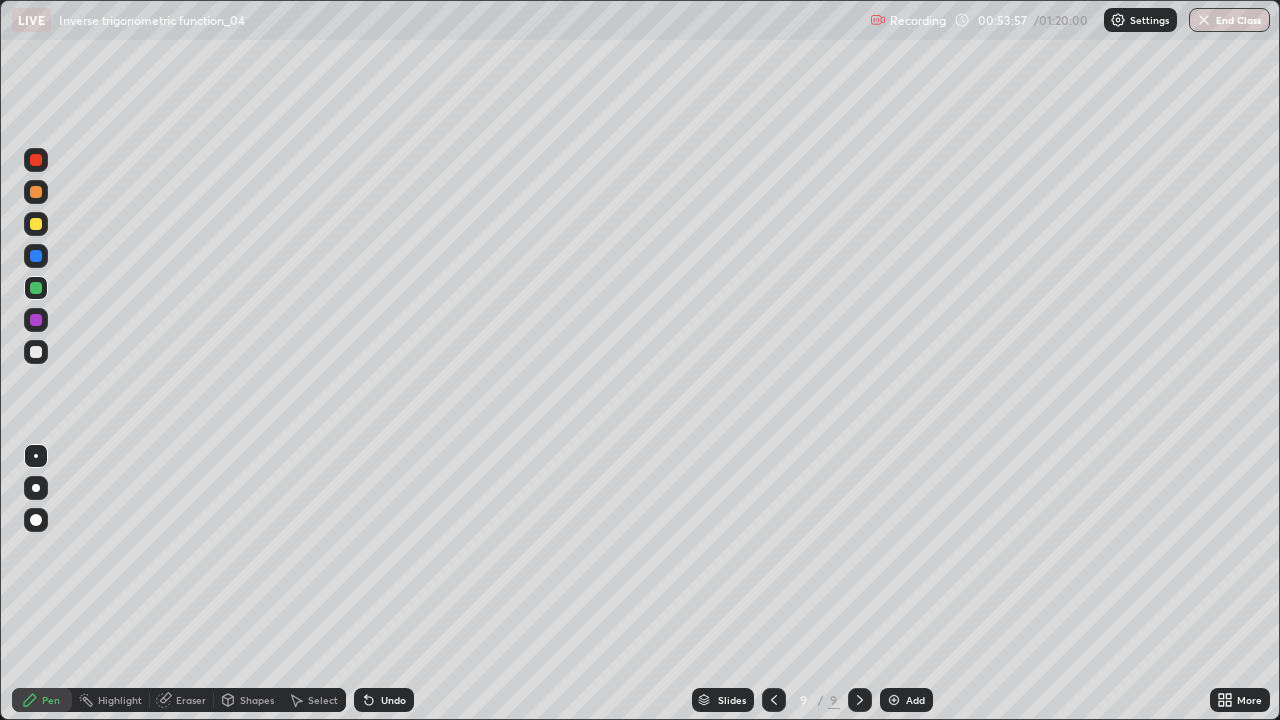 click at bounding box center [36, 224] 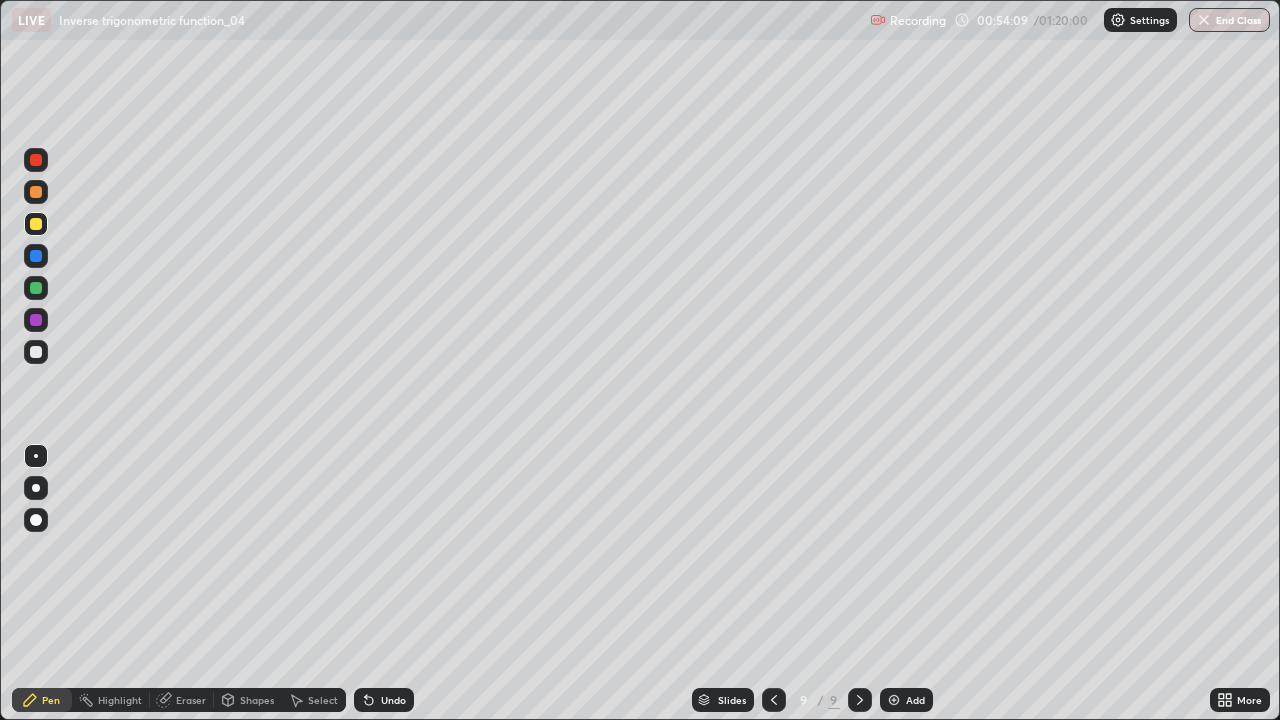 click at bounding box center [36, 352] 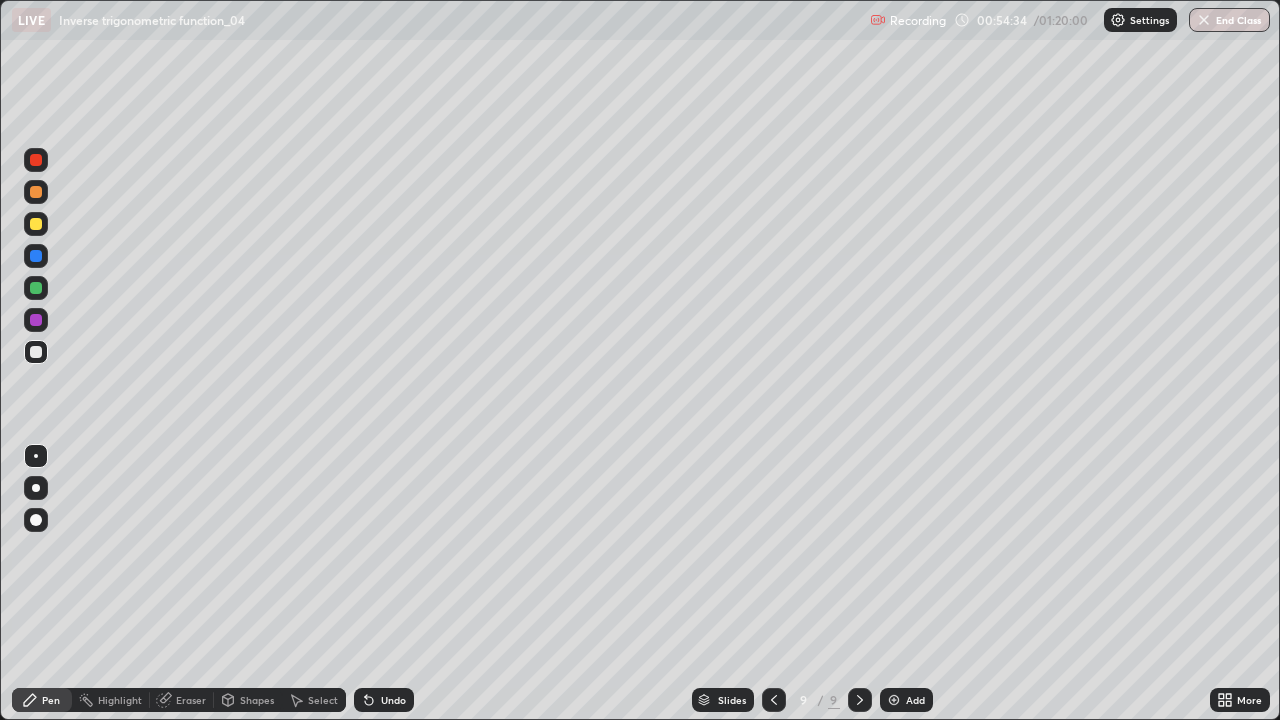 click on "Eraser" at bounding box center [191, 700] 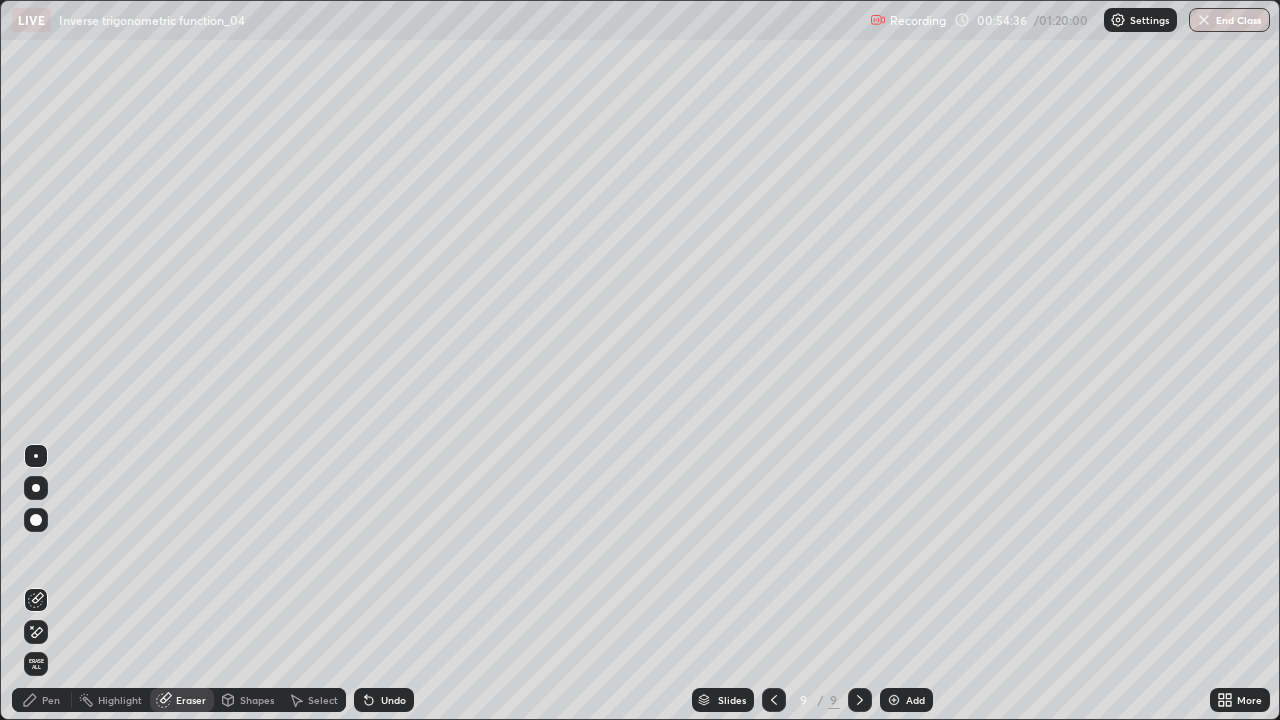 click on "Pen" at bounding box center [51, 700] 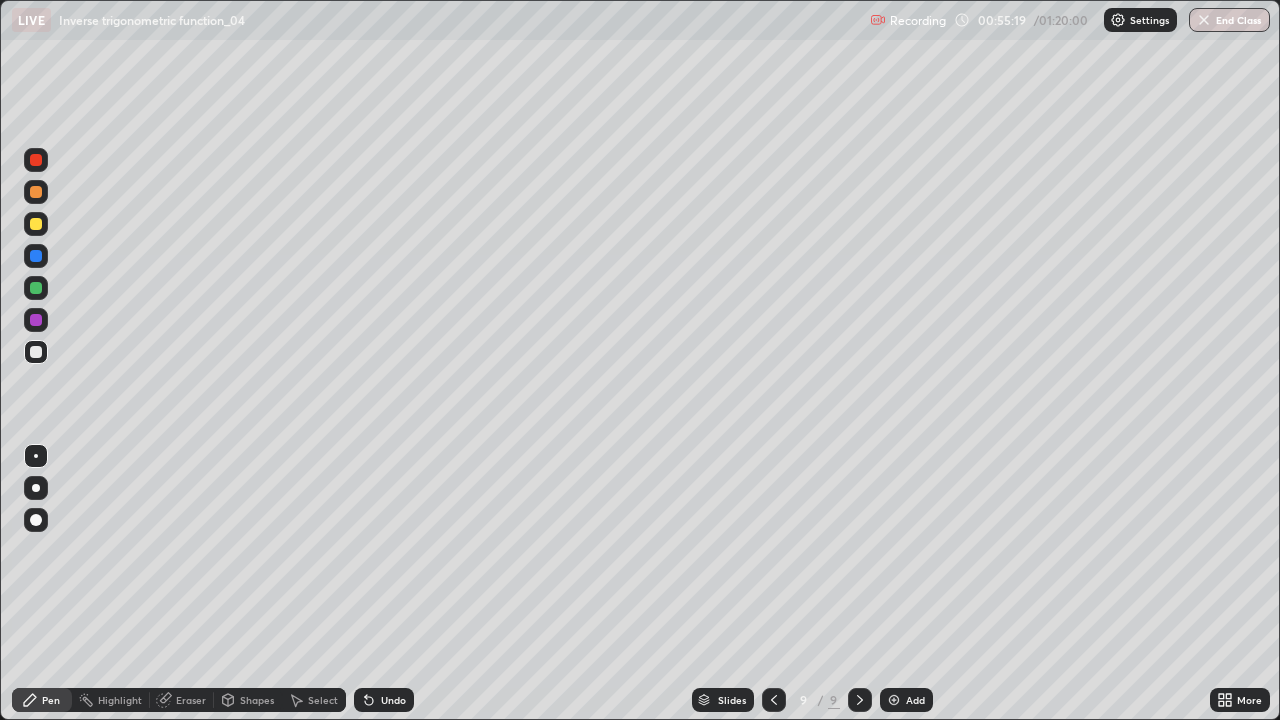 click at bounding box center (36, 256) 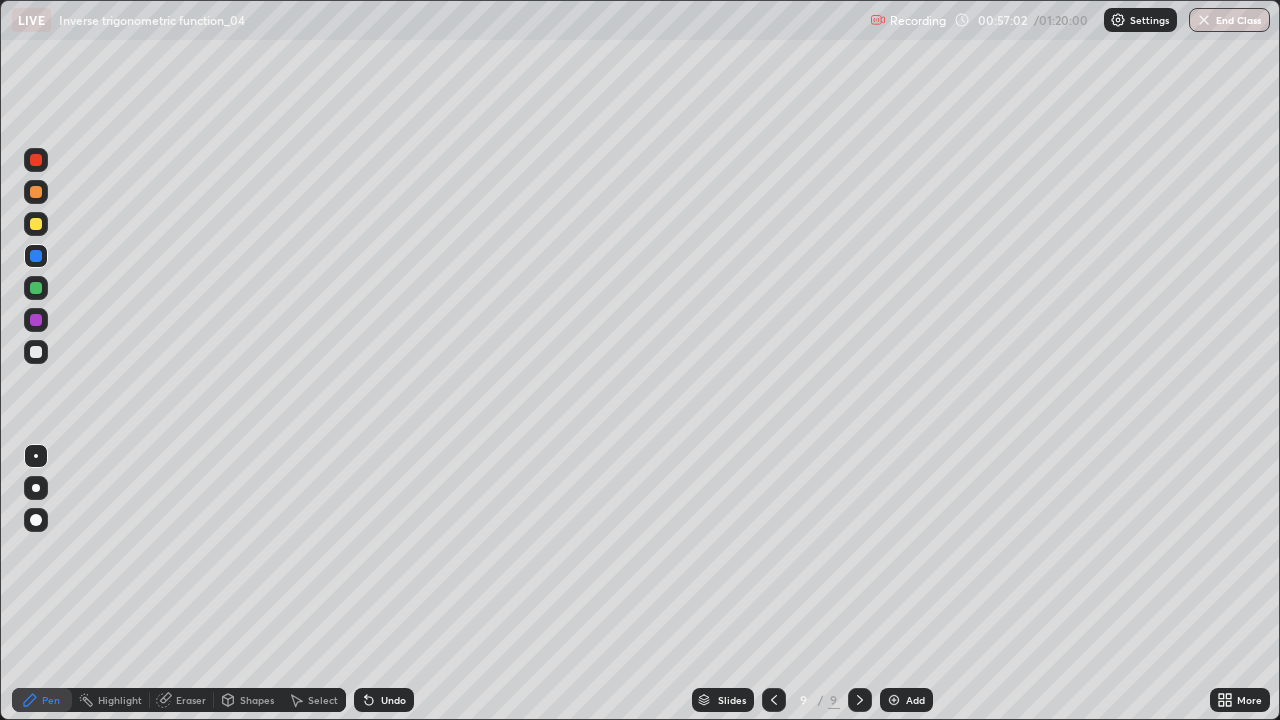 click on "Add" at bounding box center (906, 700) 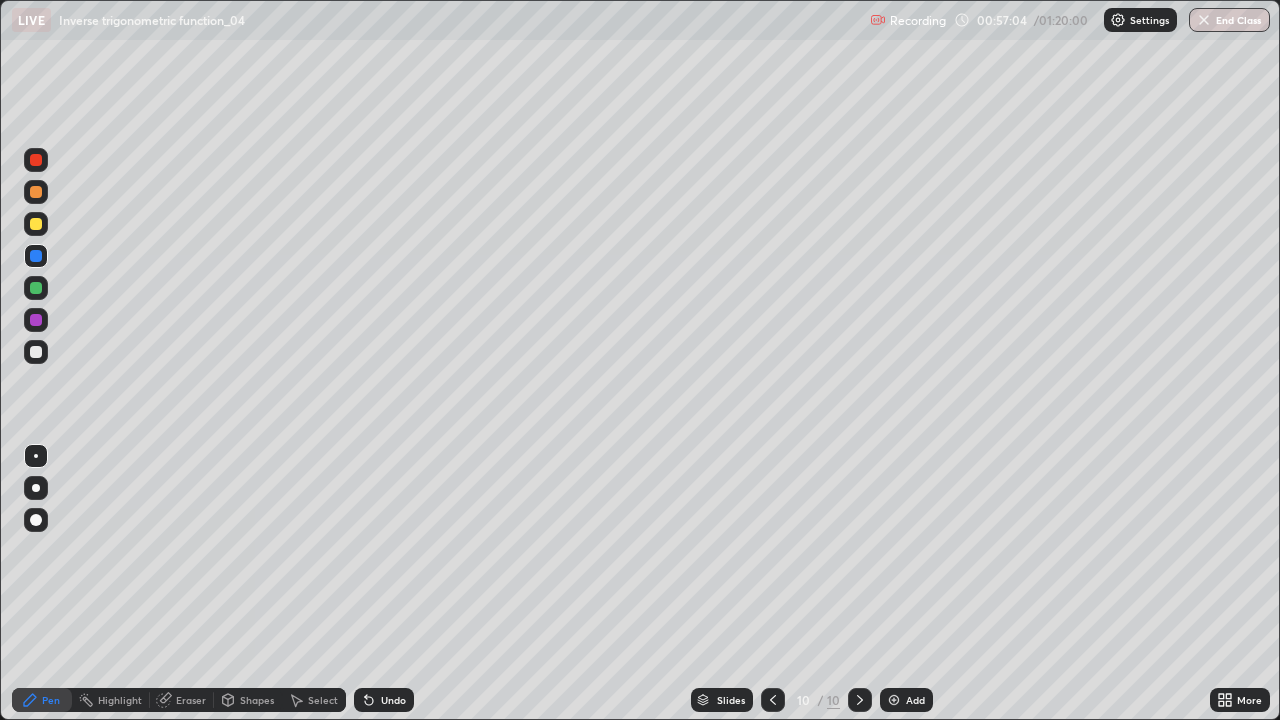click at bounding box center (36, 192) 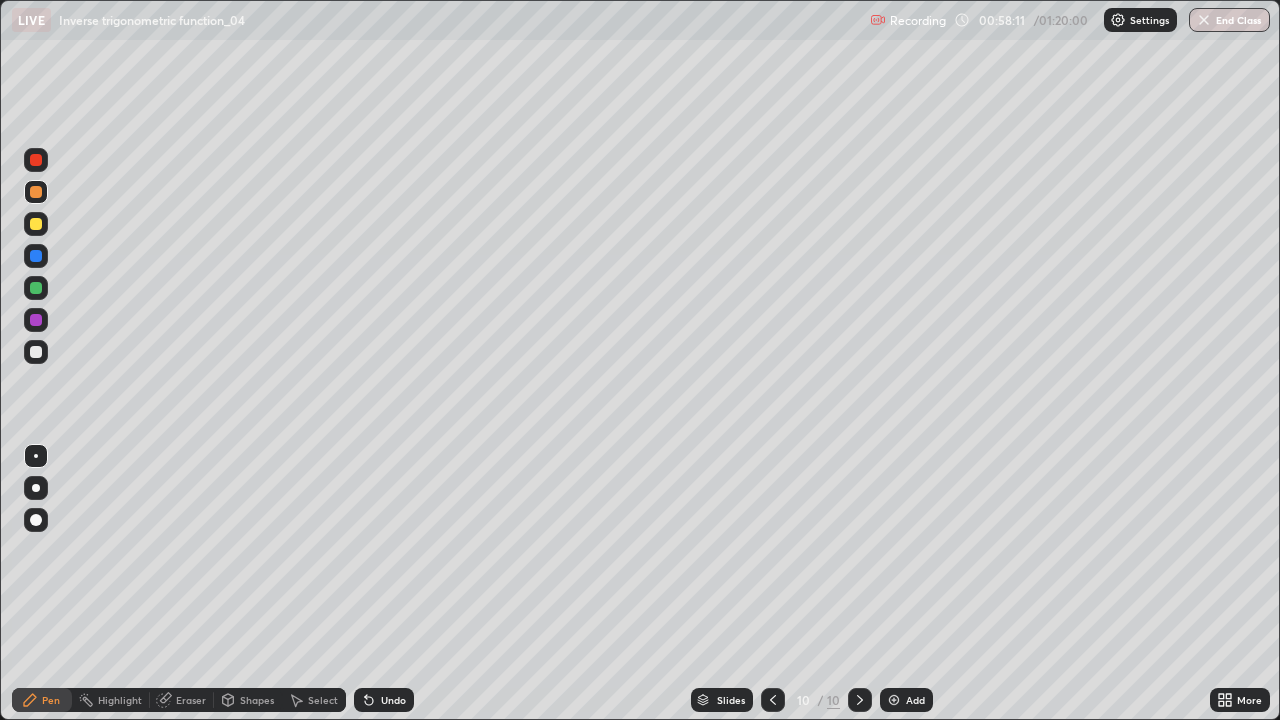 click 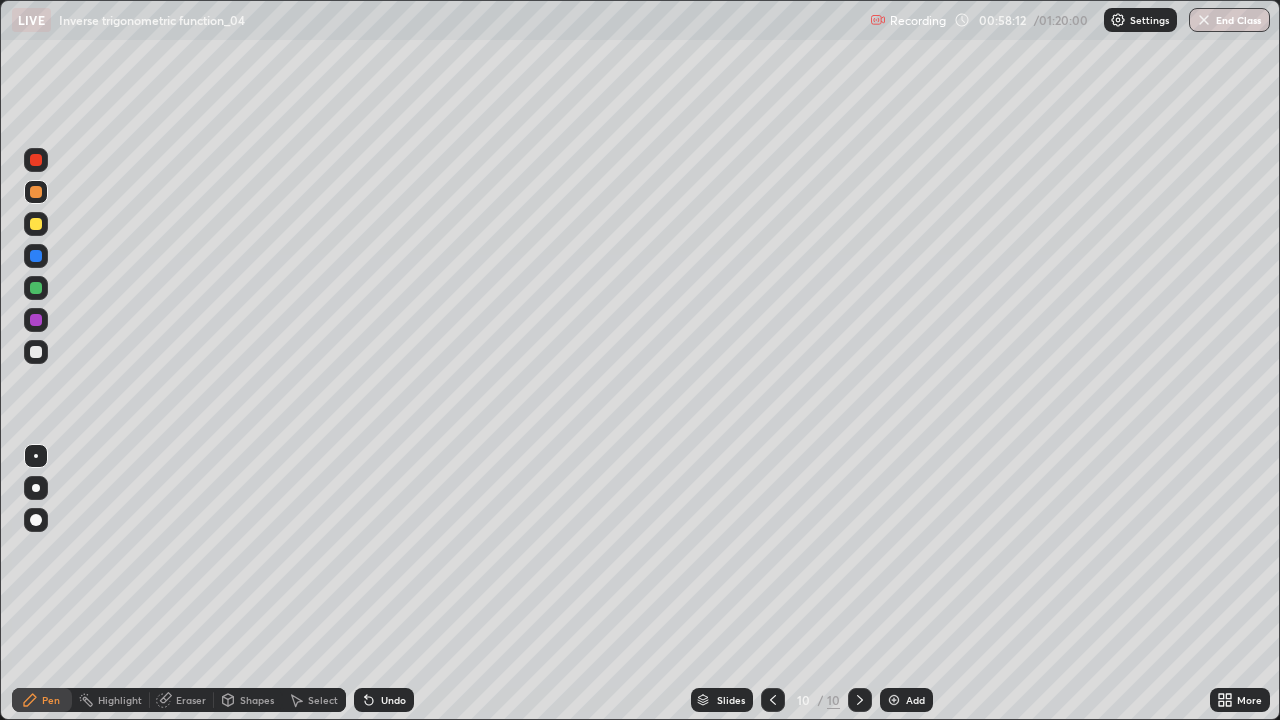 click on "Undo" at bounding box center [384, 700] 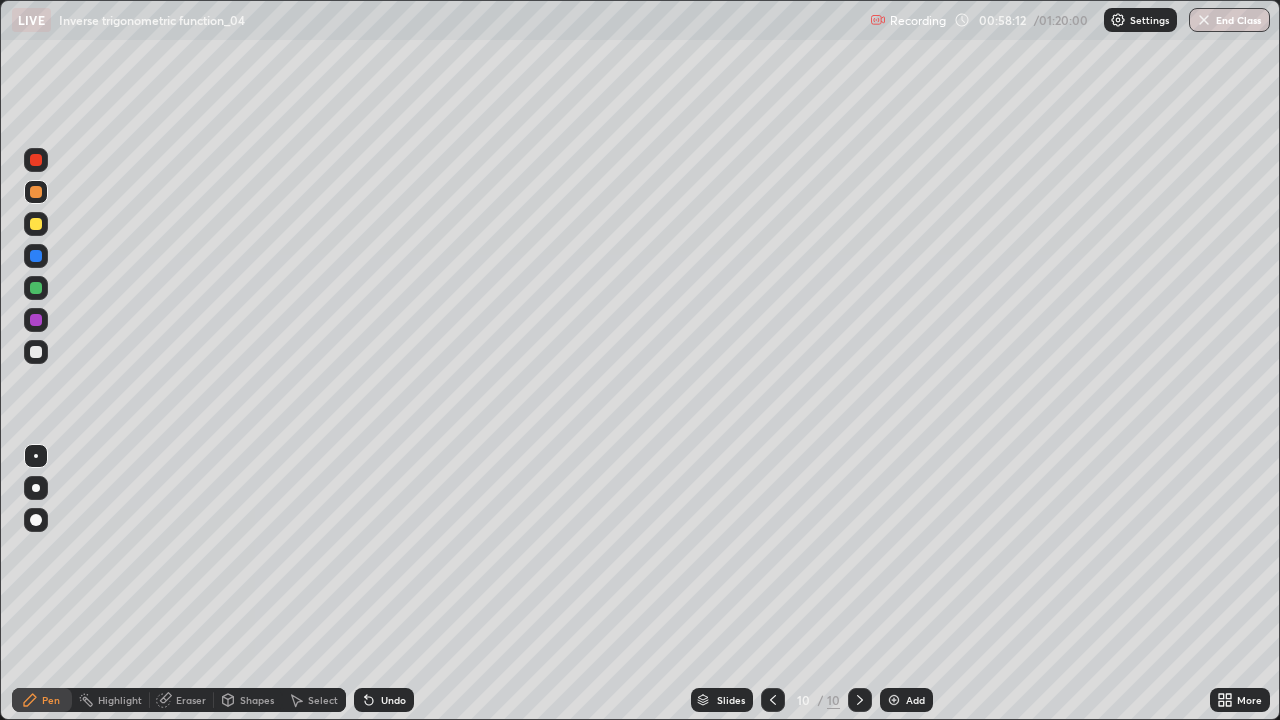click on "Undo" at bounding box center [384, 700] 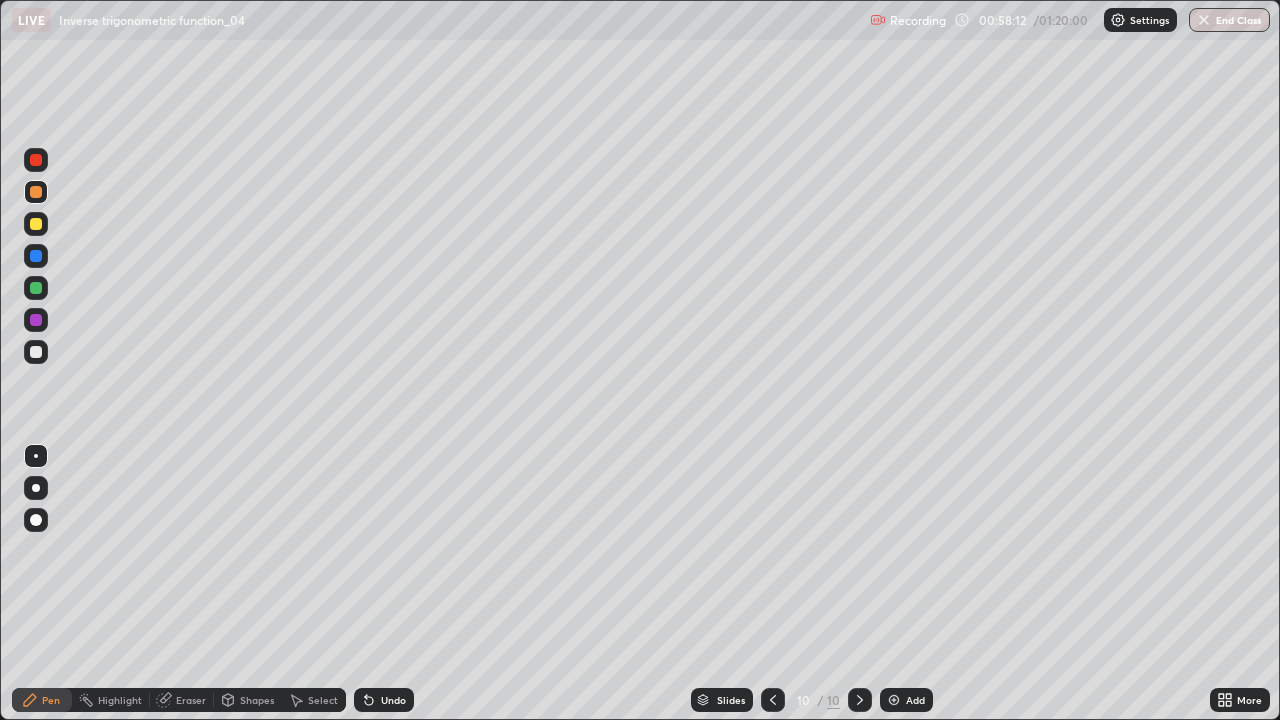 click on "Undo" at bounding box center (384, 700) 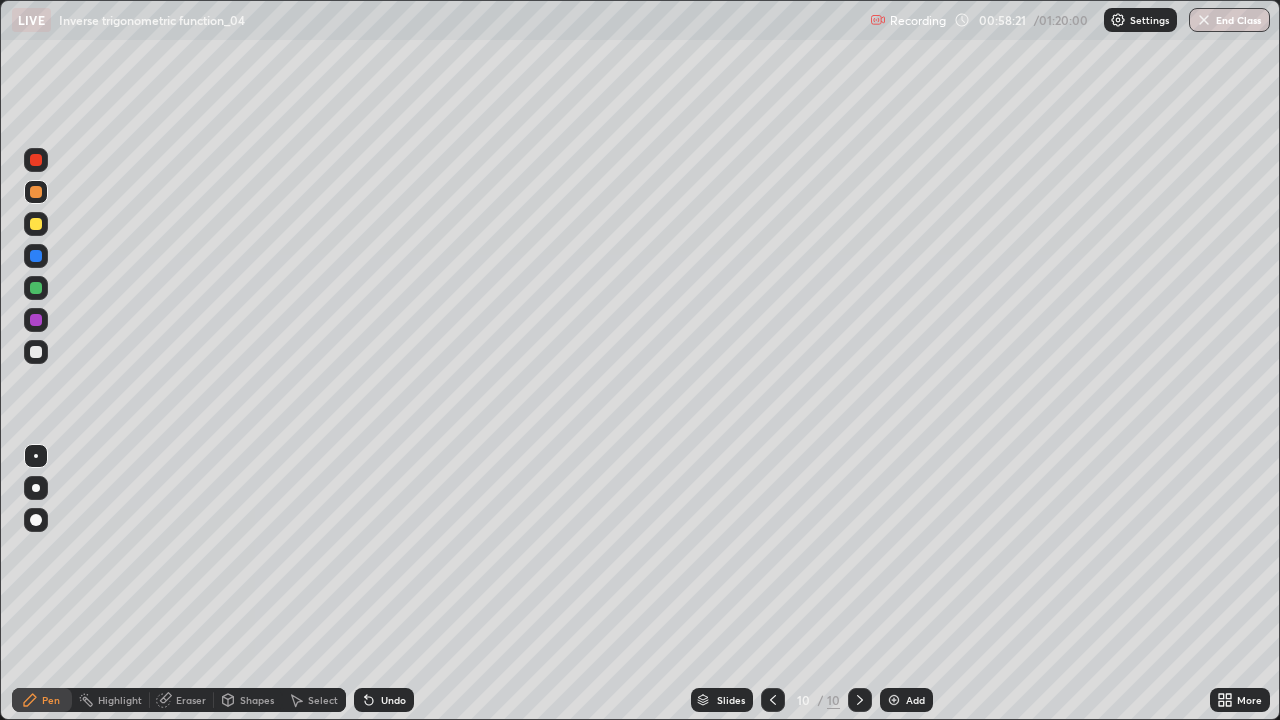 click on "Undo" at bounding box center (393, 700) 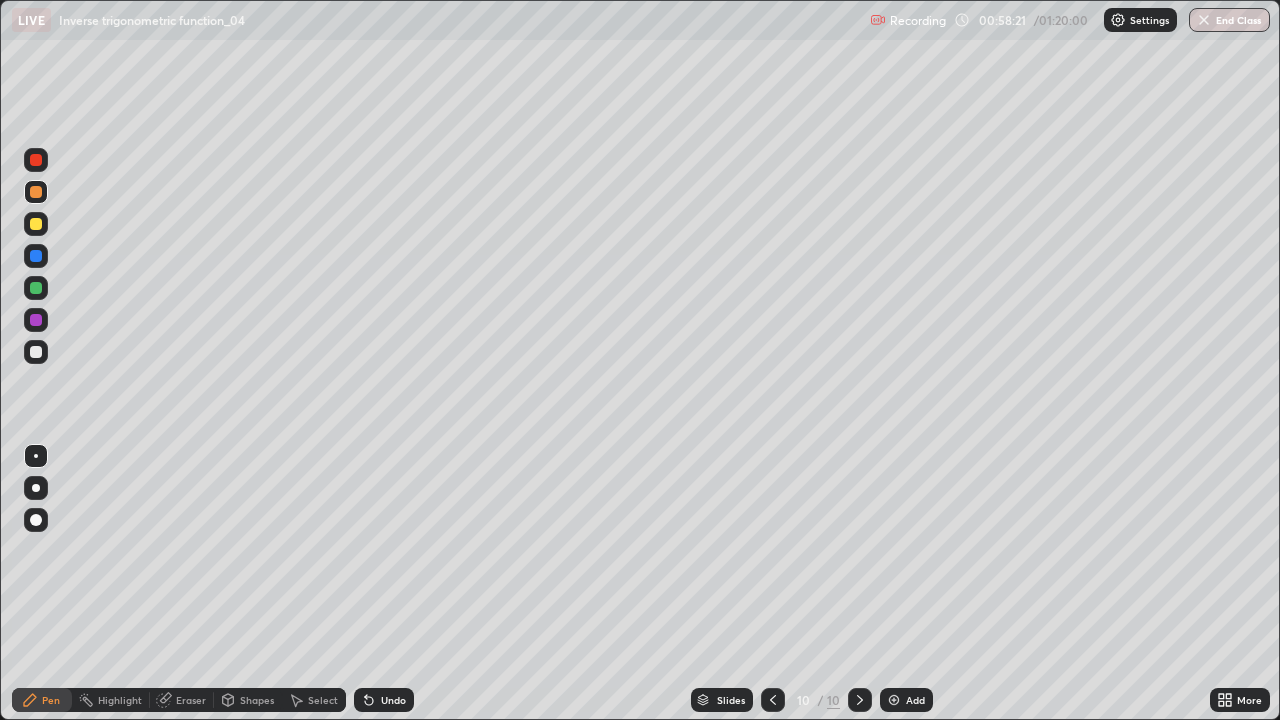 click on "Undo" at bounding box center [393, 700] 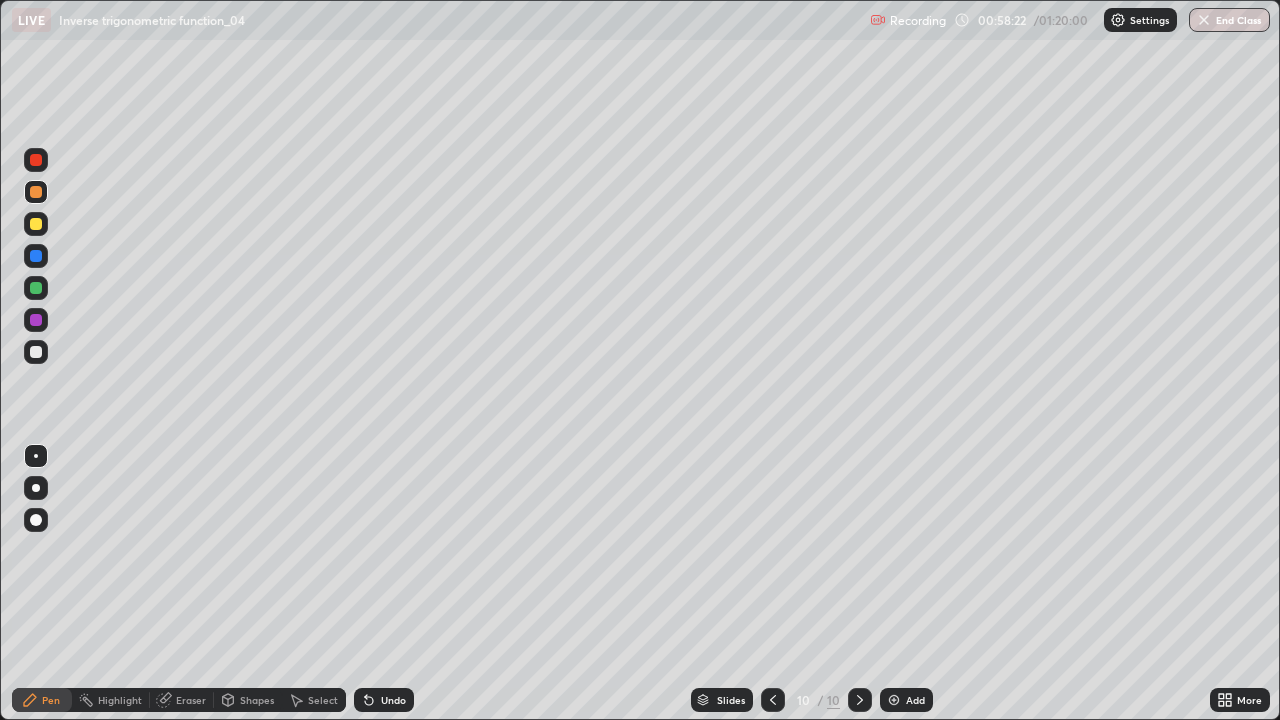click on "Undo" at bounding box center (393, 700) 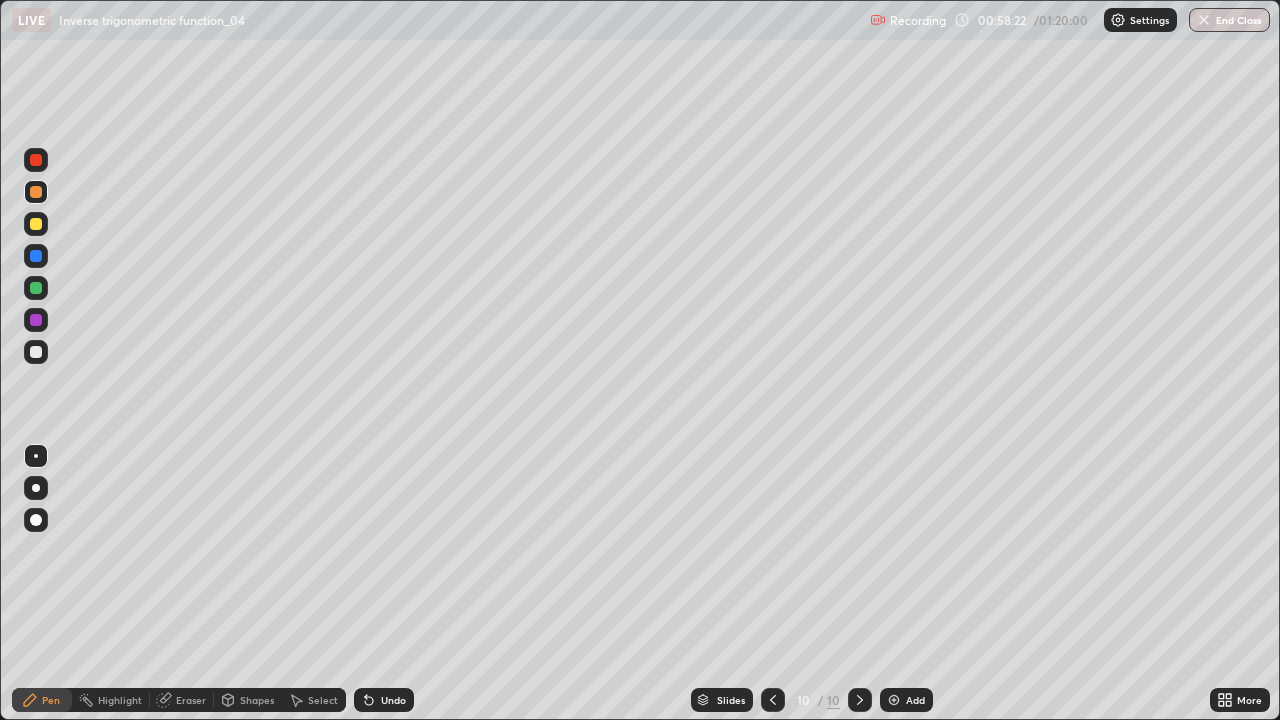 click on "Undo" at bounding box center (393, 700) 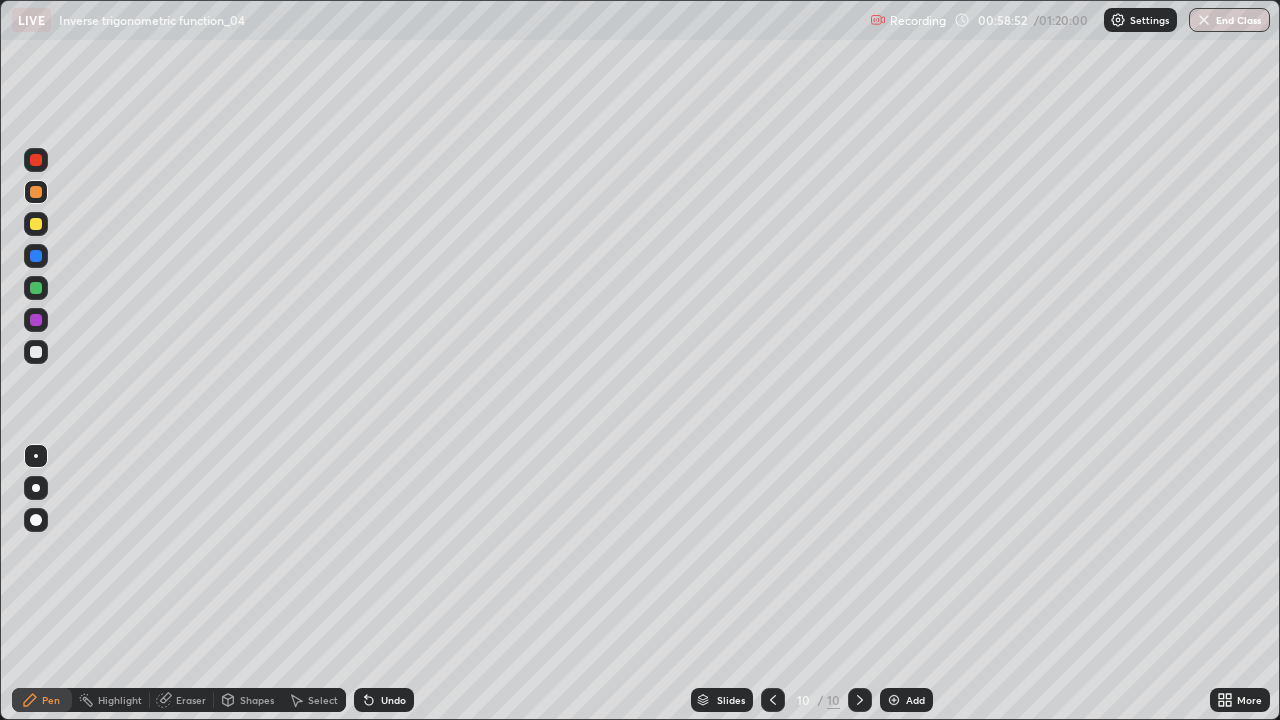 click at bounding box center (36, 160) 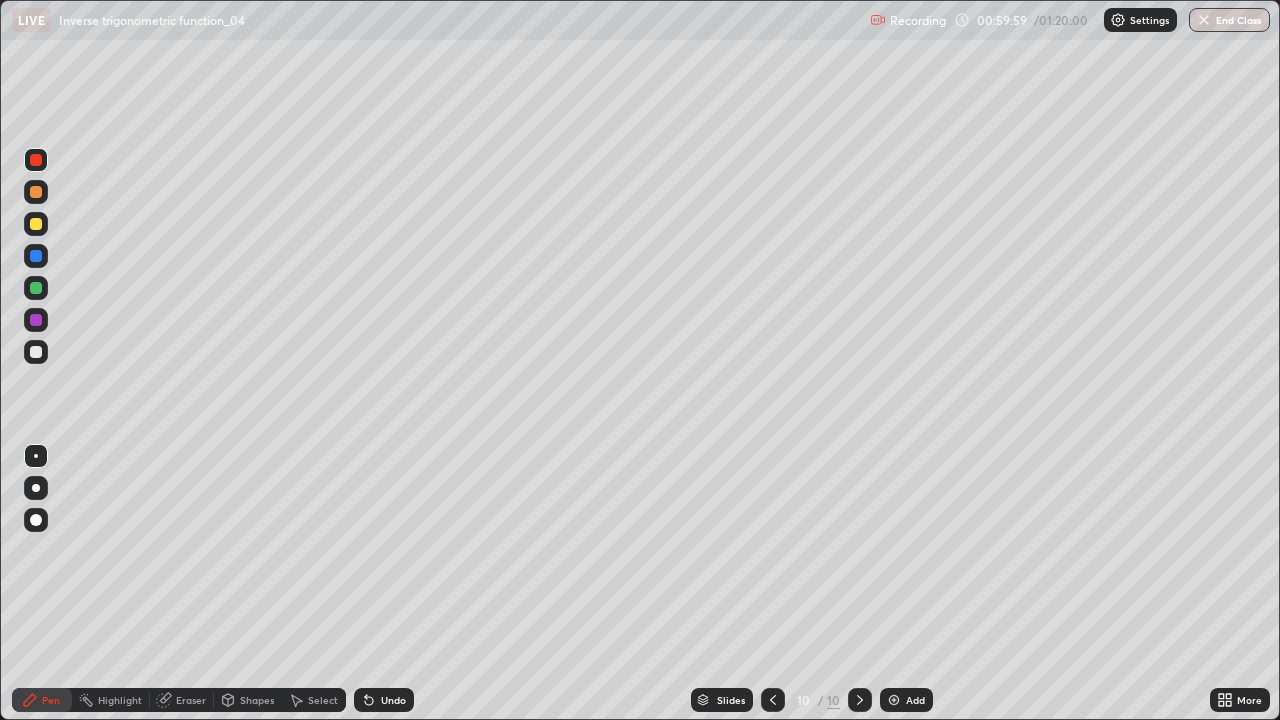 click on "Eraser" at bounding box center (191, 700) 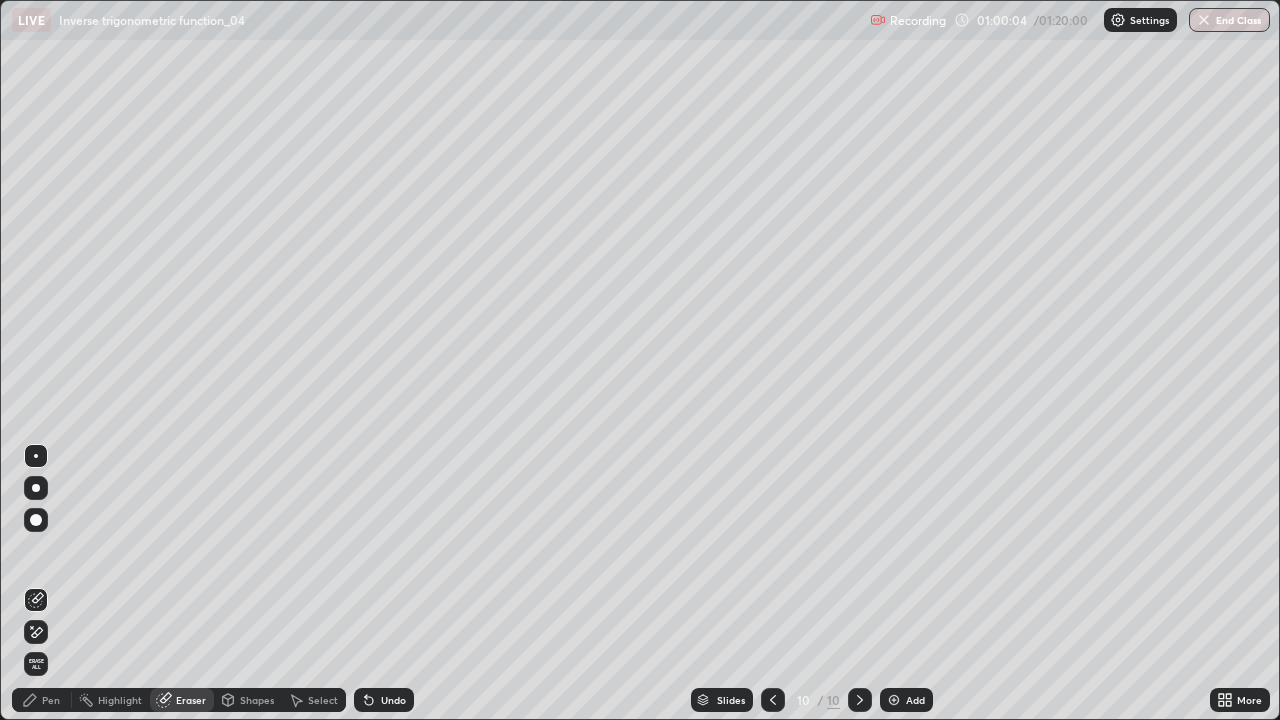 click on "Pen" at bounding box center (51, 700) 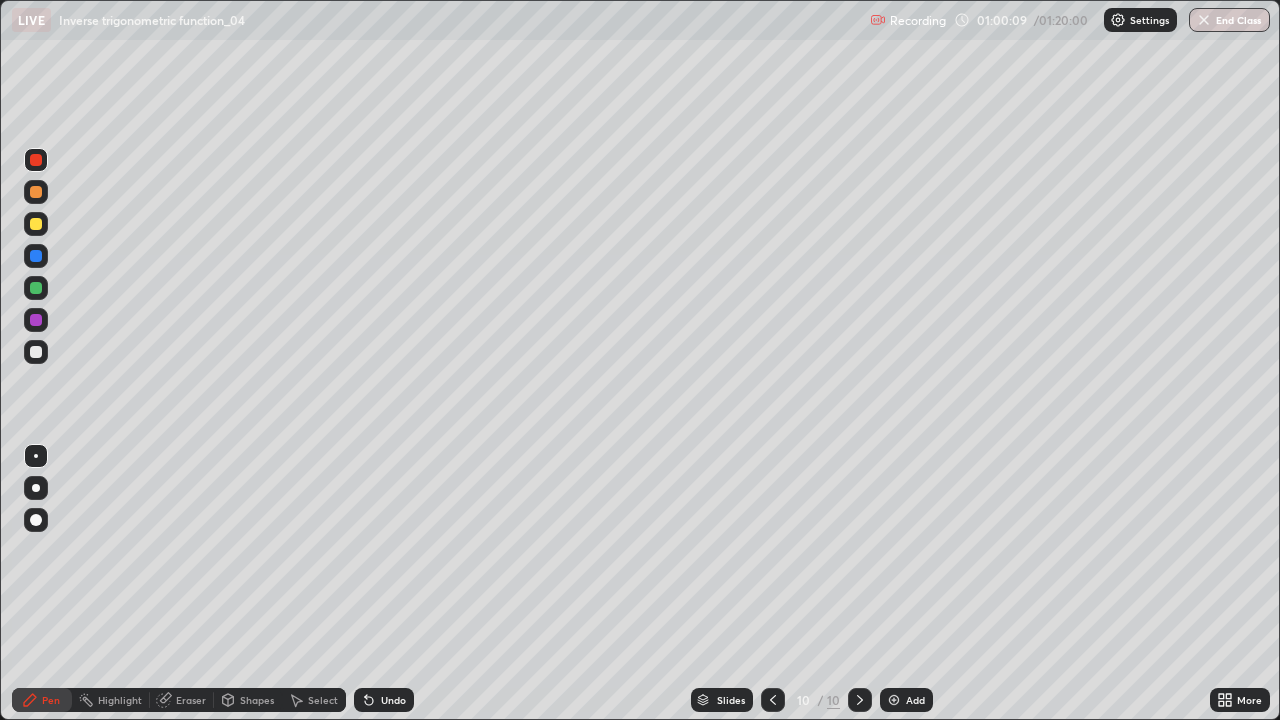 click on "Pen" at bounding box center [42, 700] 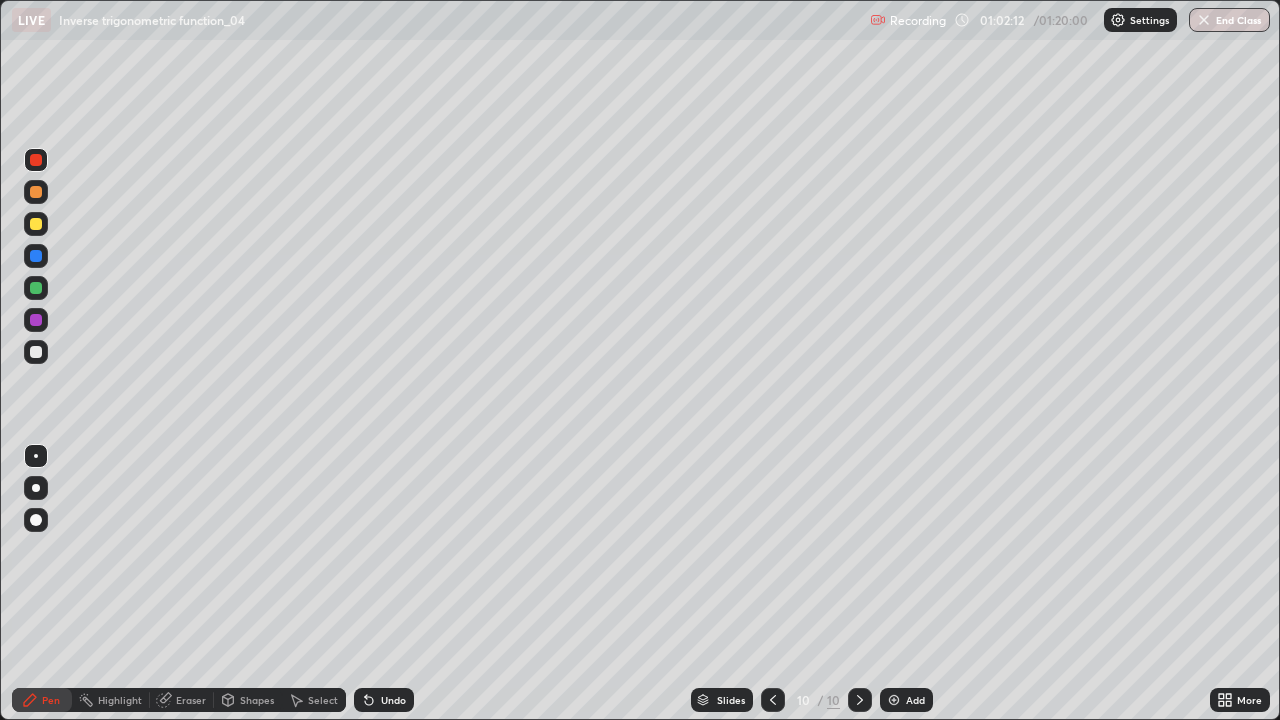 click on "Select" at bounding box center [323, 700] 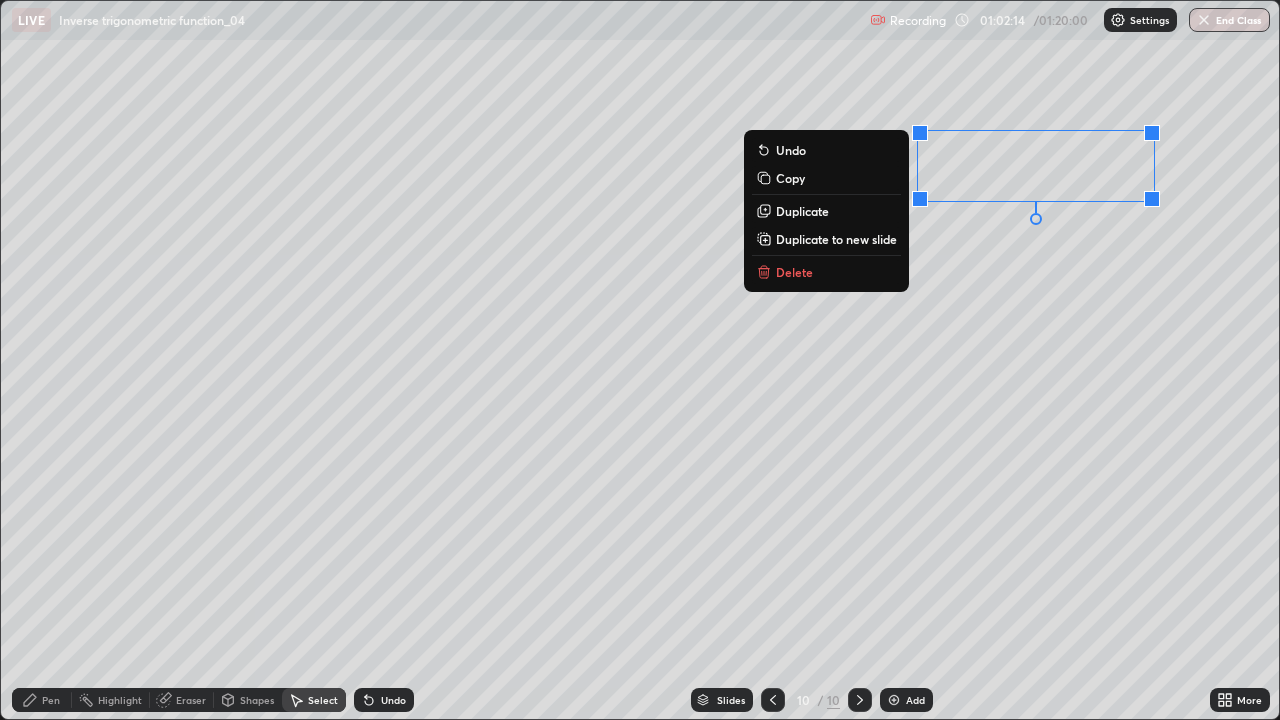 click on "Delete" at bounding box center [826, 272] 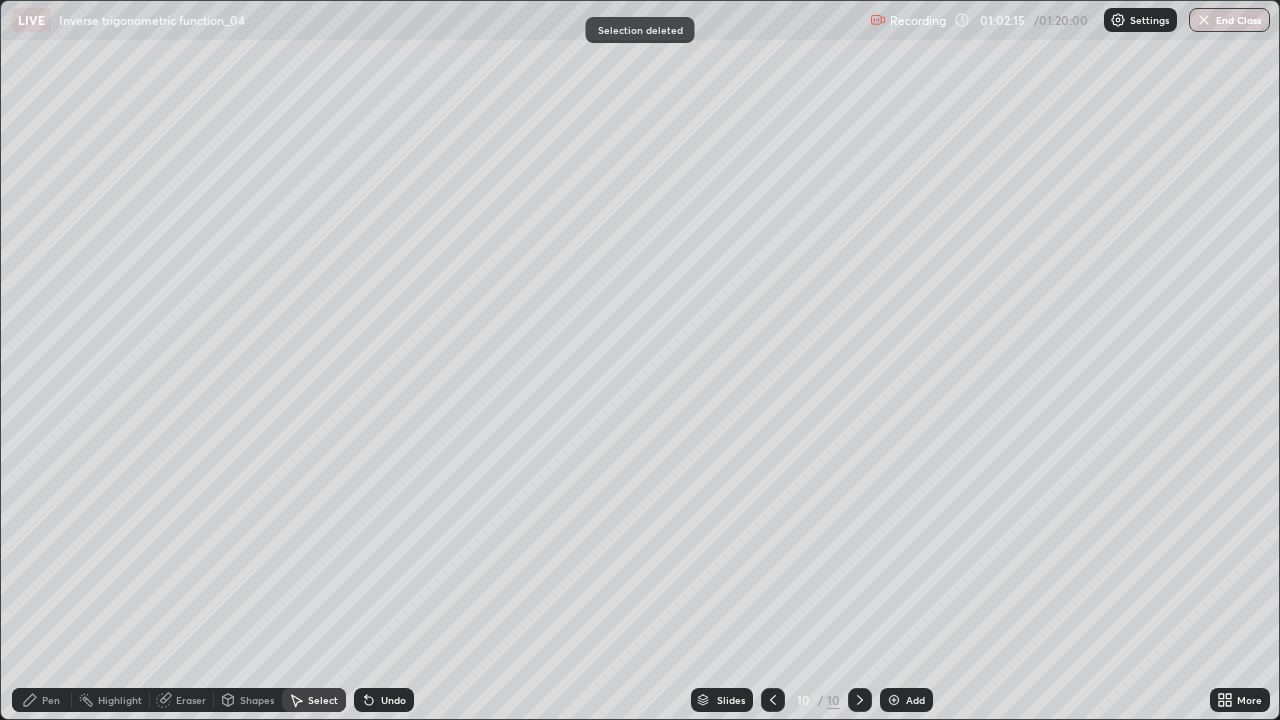 click on "Pen" at bounding box center (42, 700) 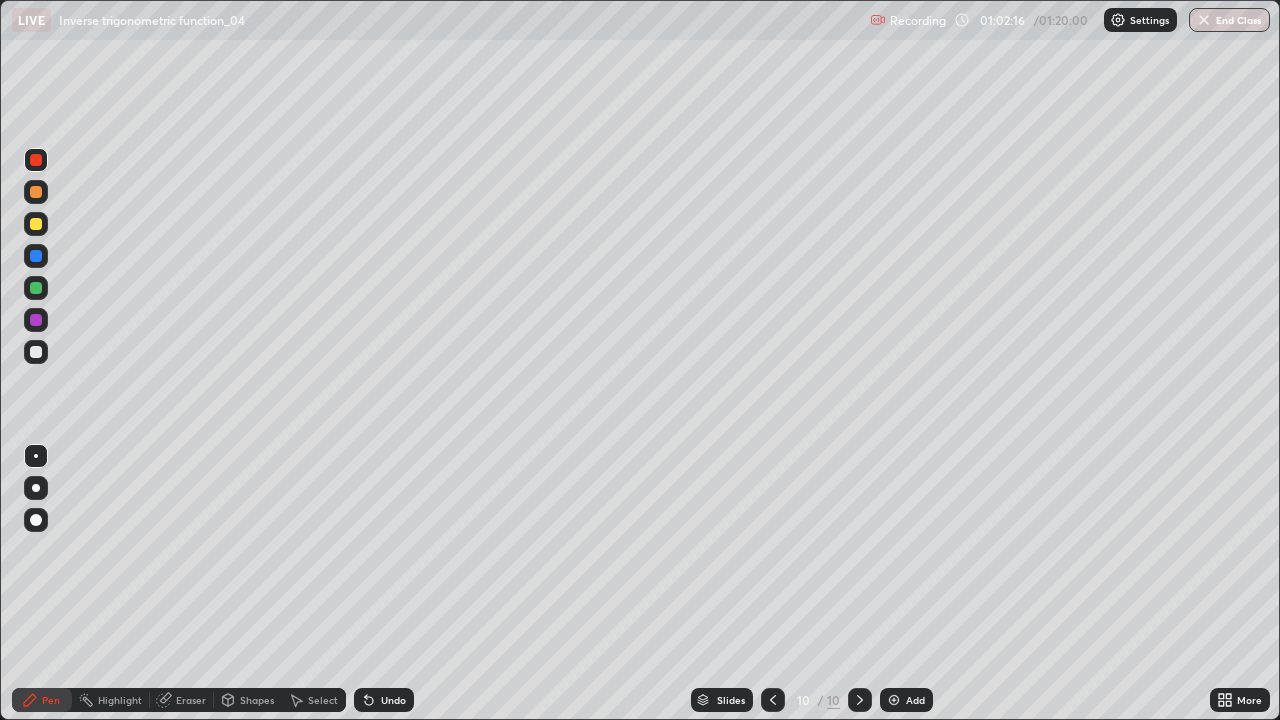 click at bounding box center (36, 224) 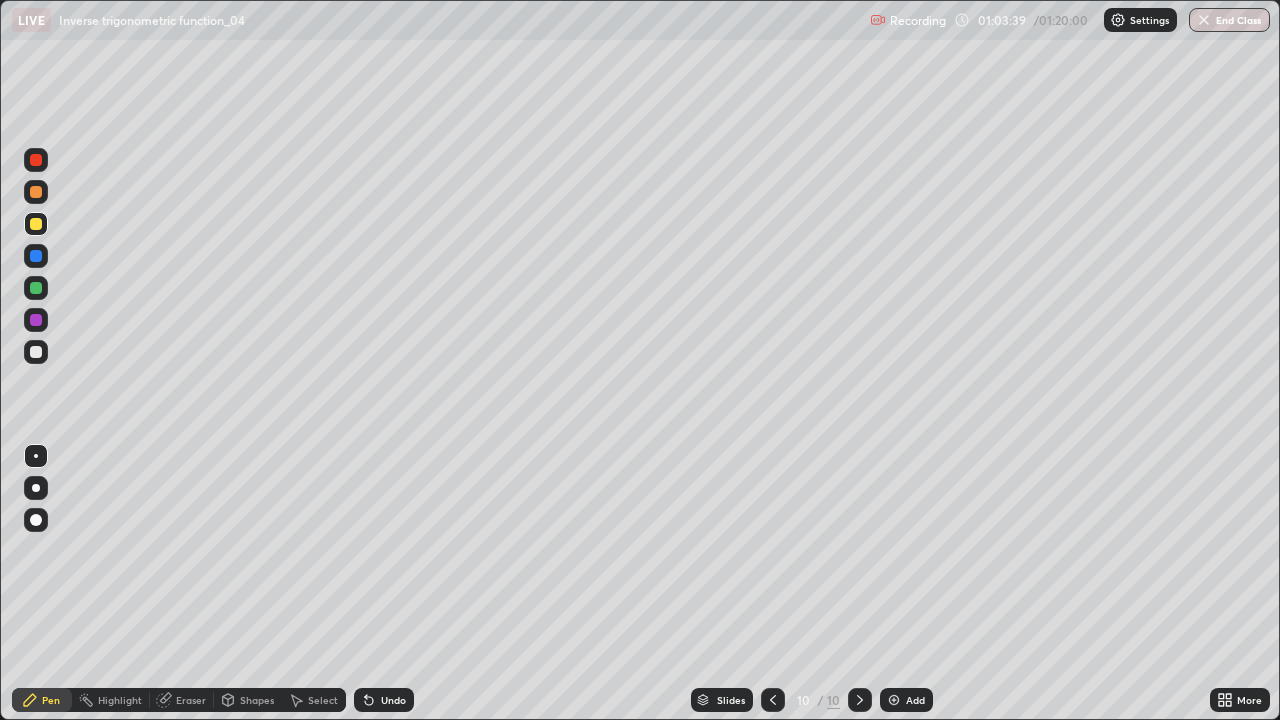 click at bounding box center (36, 288) 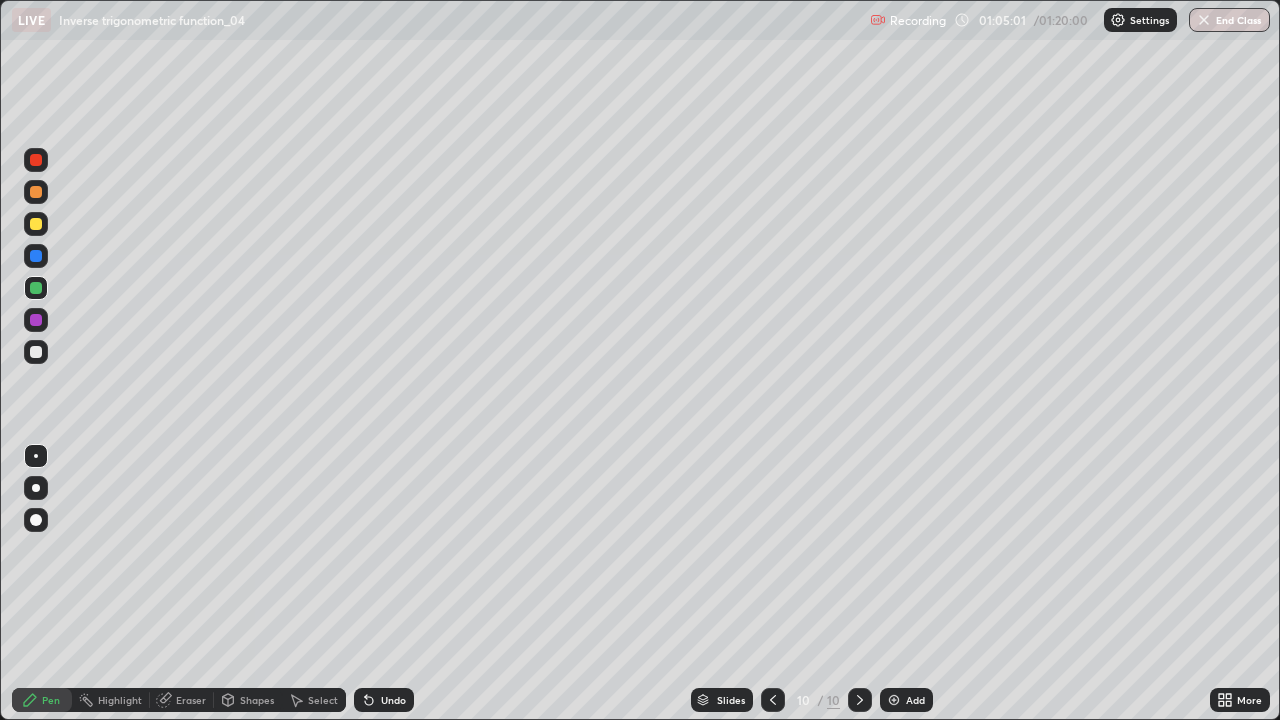 click on "Undo" at bounding box center [393, 700] 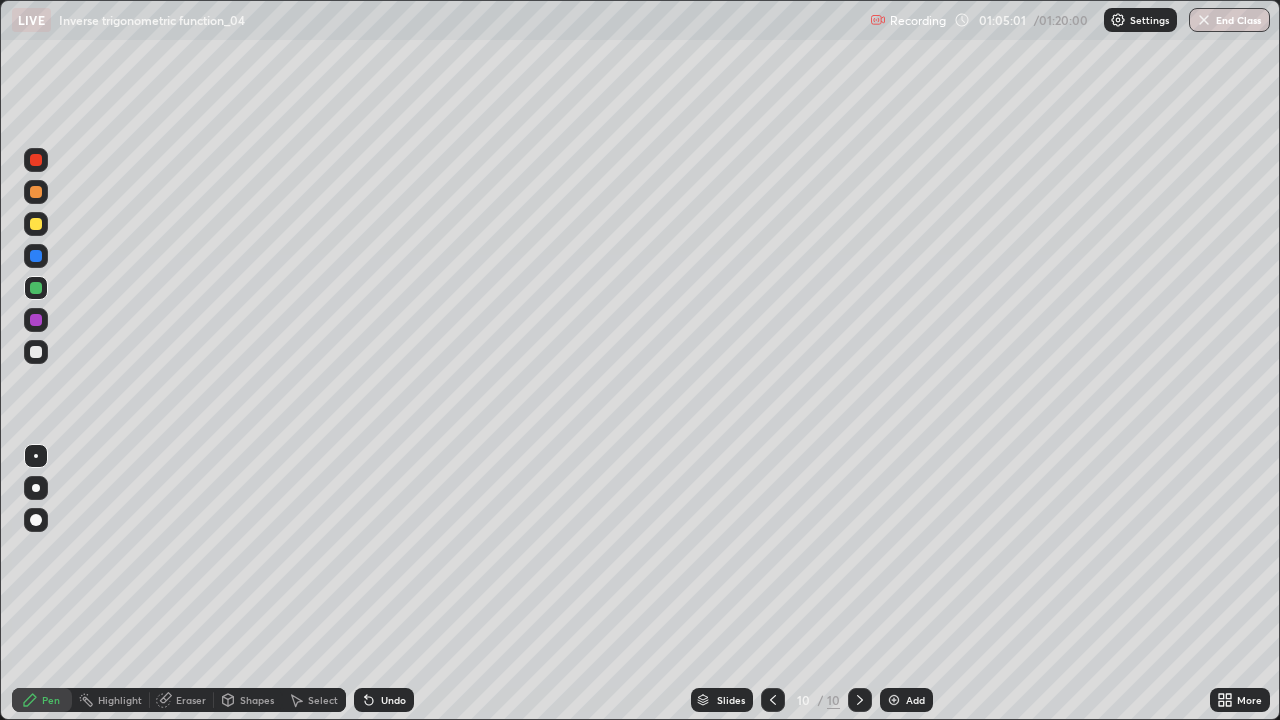 click on "Undo" at bounding box center (393, 700) 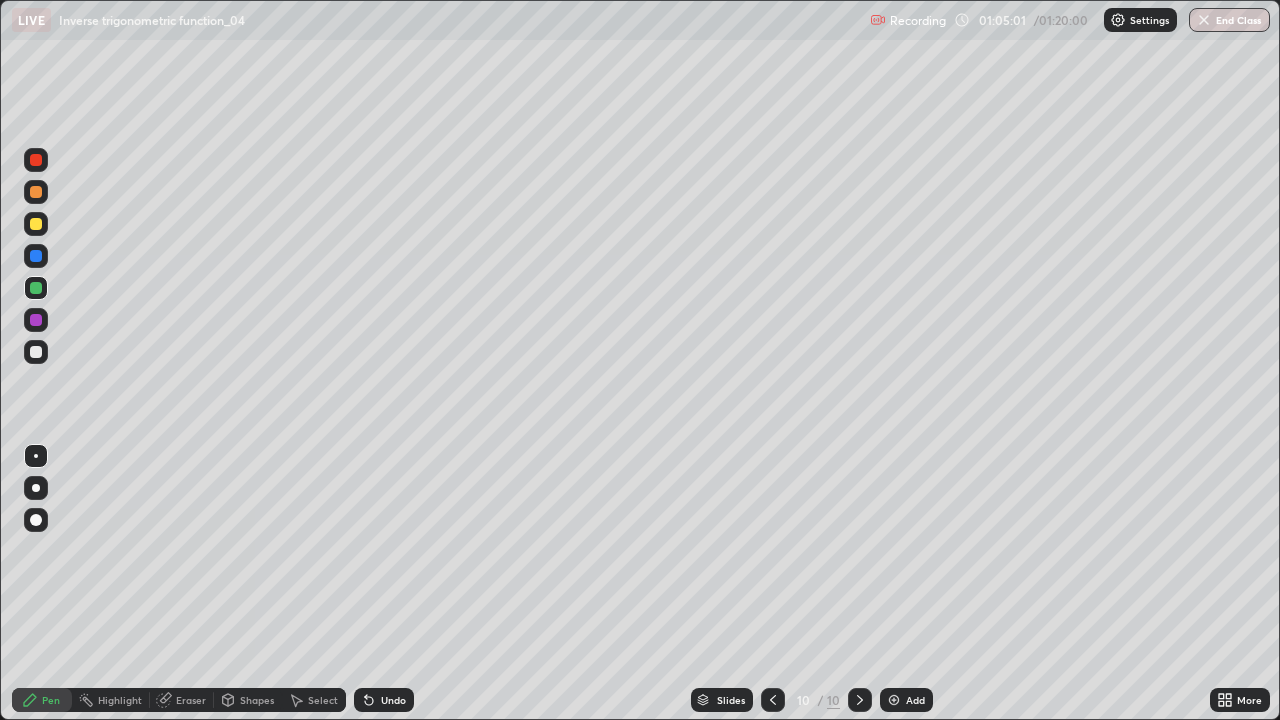 click on "Undo" at bounding box center (393, 700) 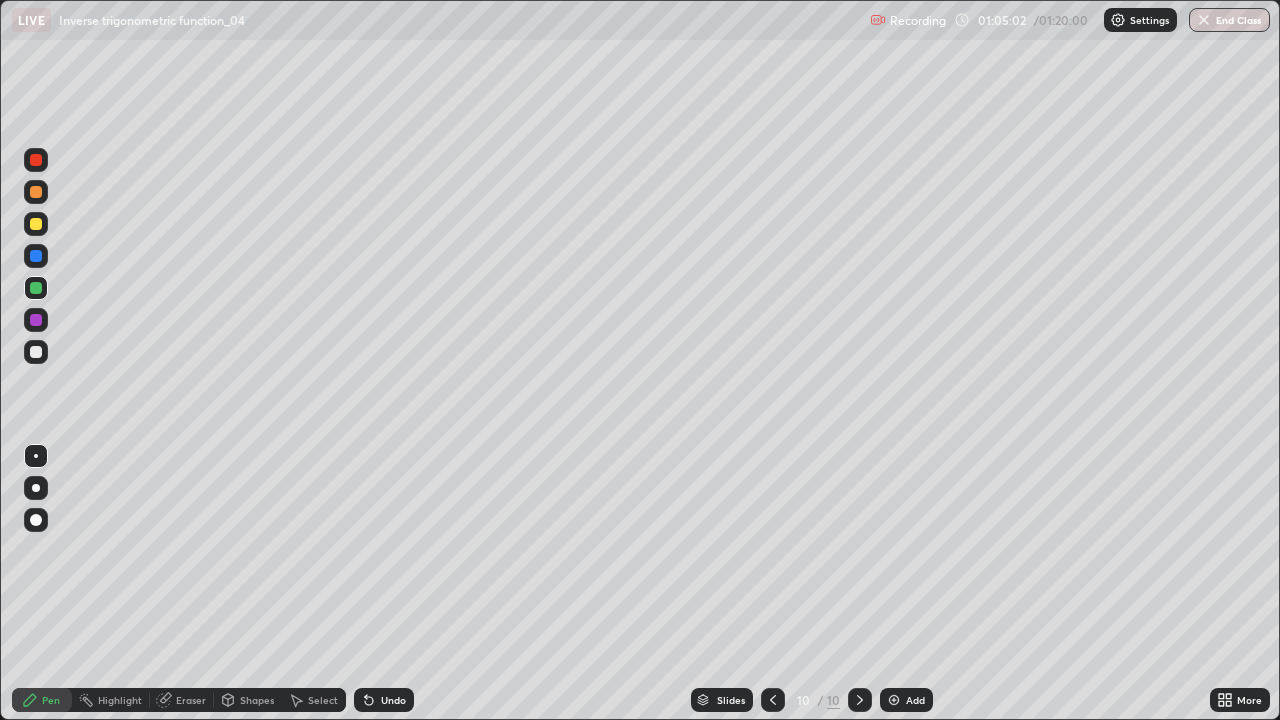 click on "Undo" at bounding box center [393, 700] 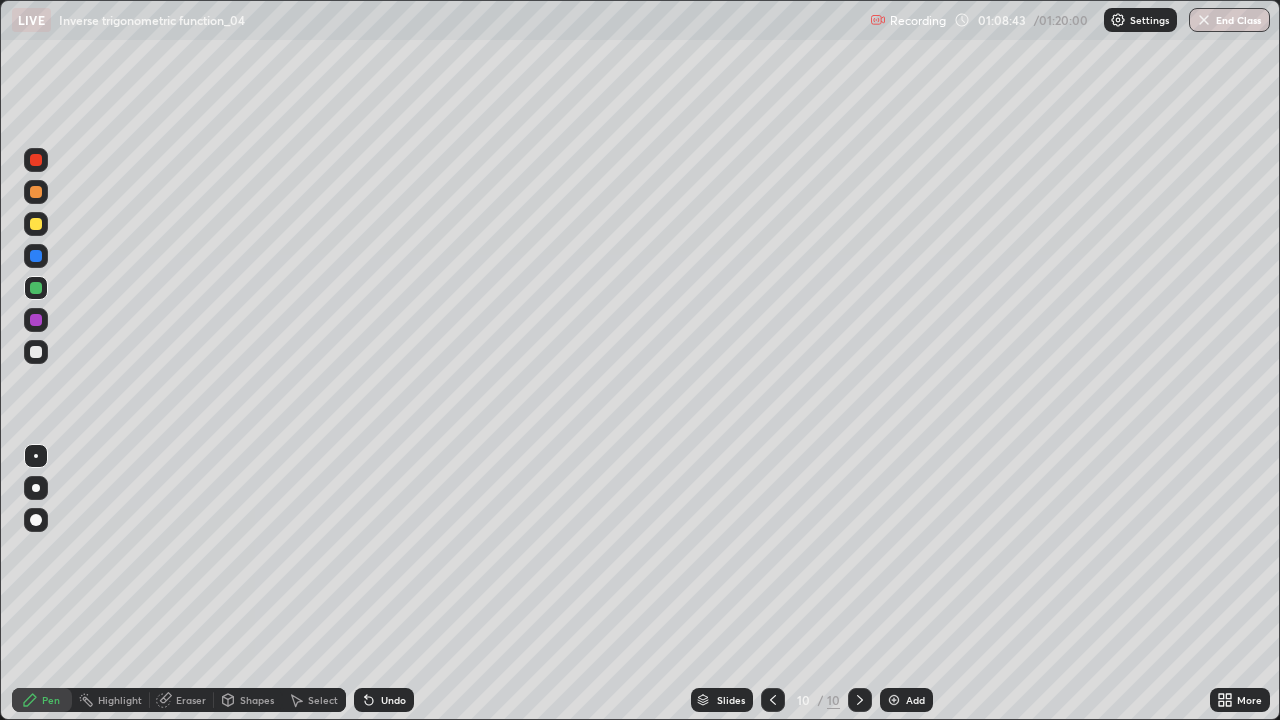 click at bounding box center (36, 192) 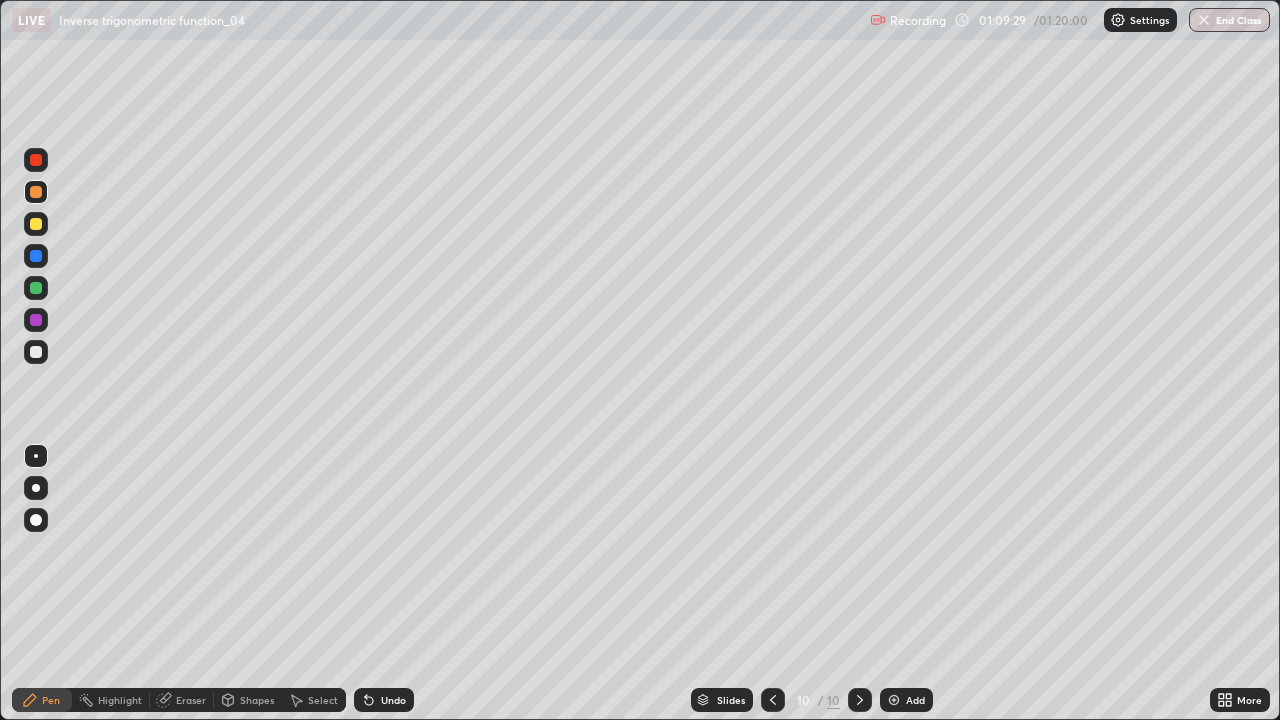 click at bounding box center (36, 352) 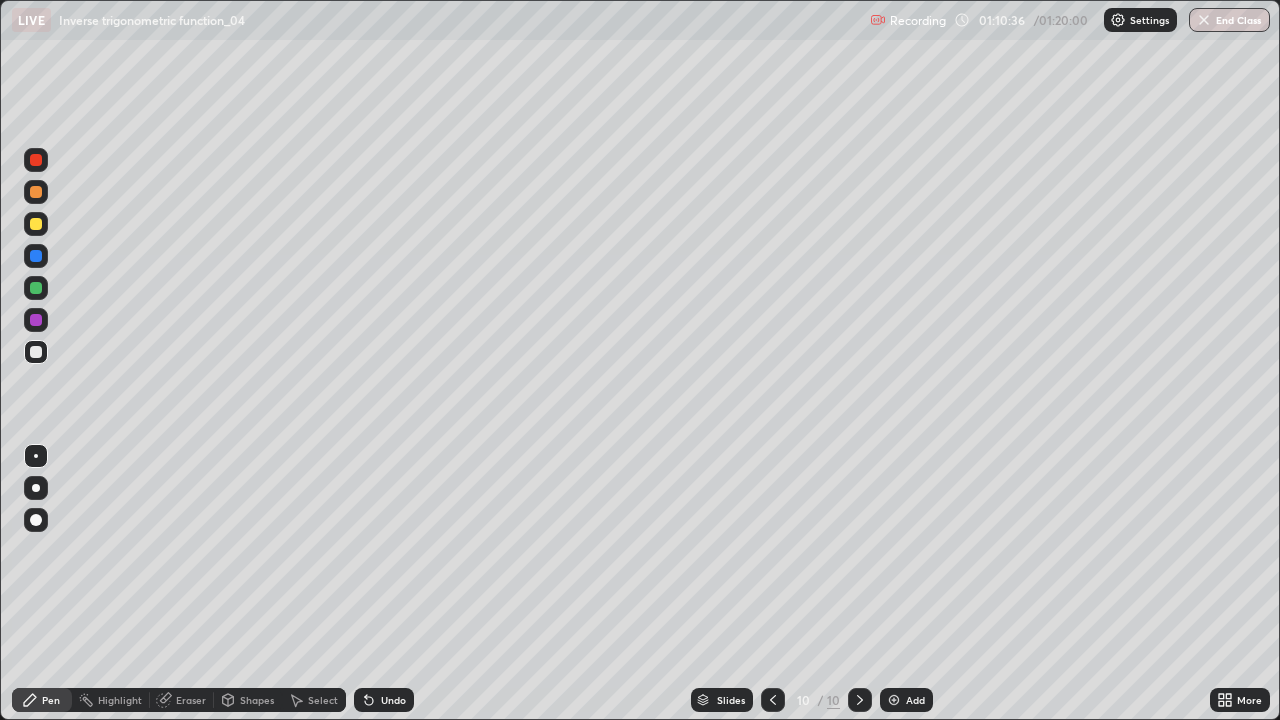 click at bounding box center [36, 224] 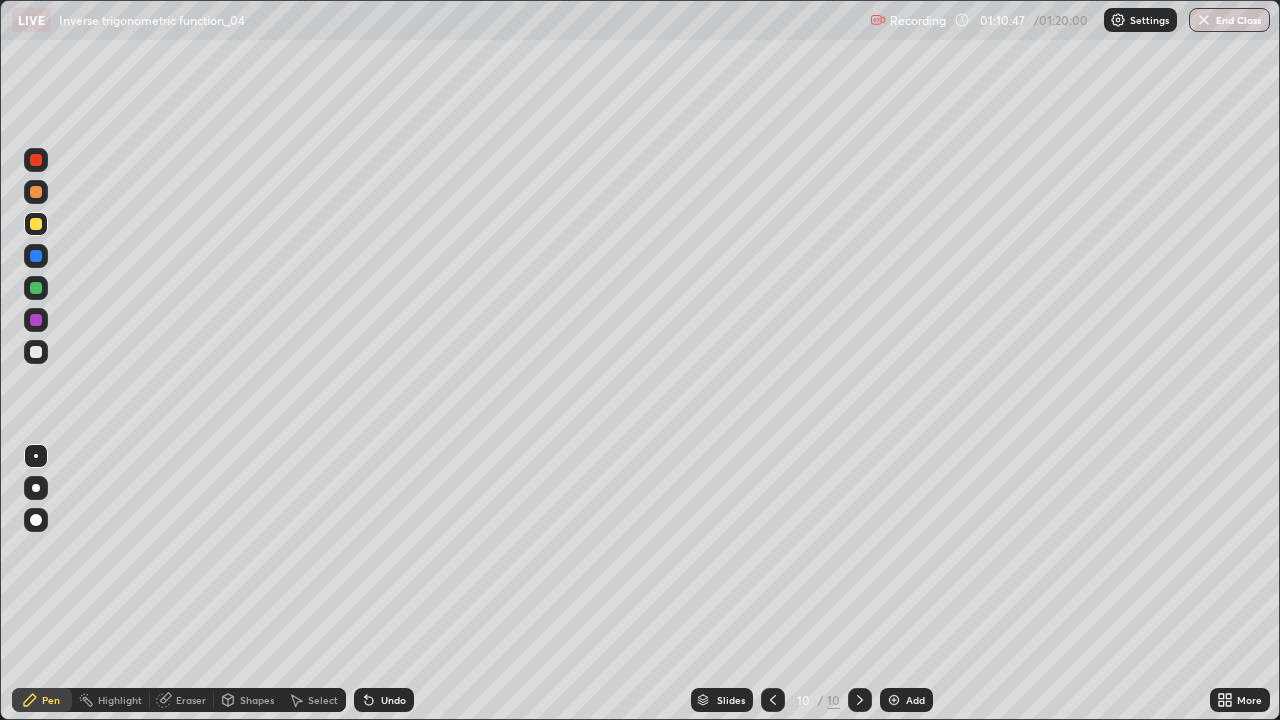 click at bounding box center (894, 700) 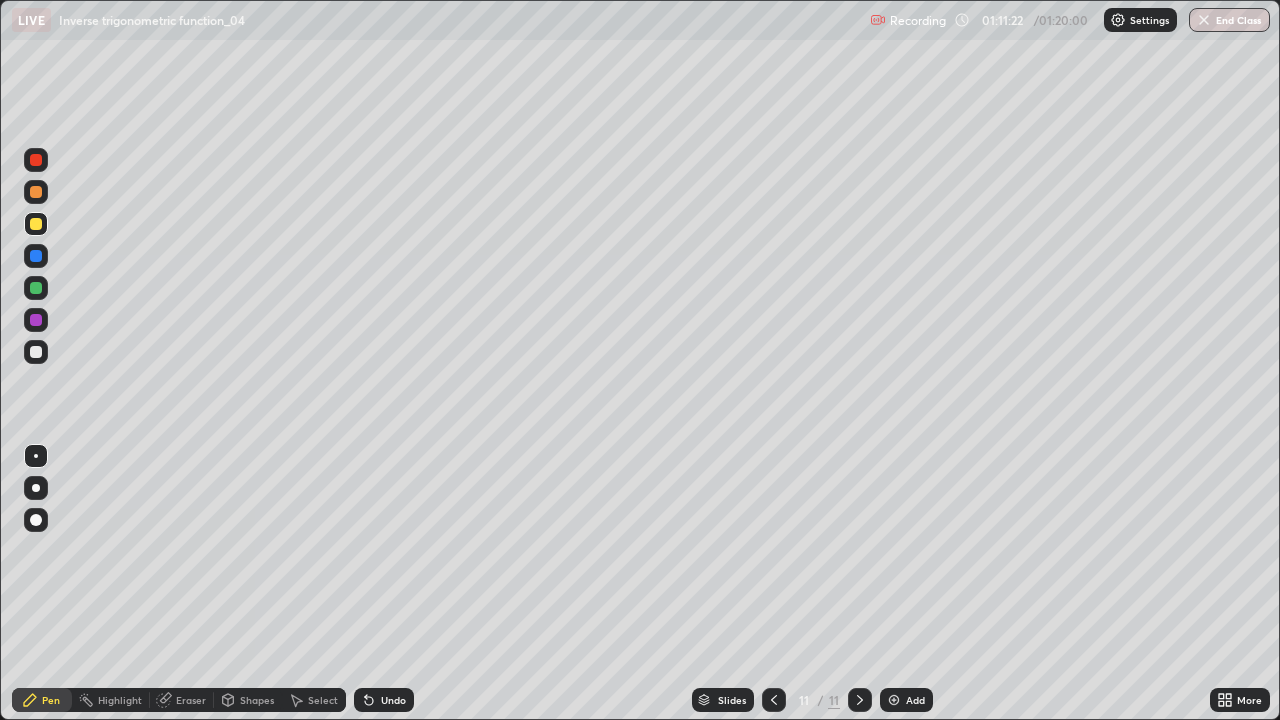 click on "Undo" at bounding box center [393, 700] 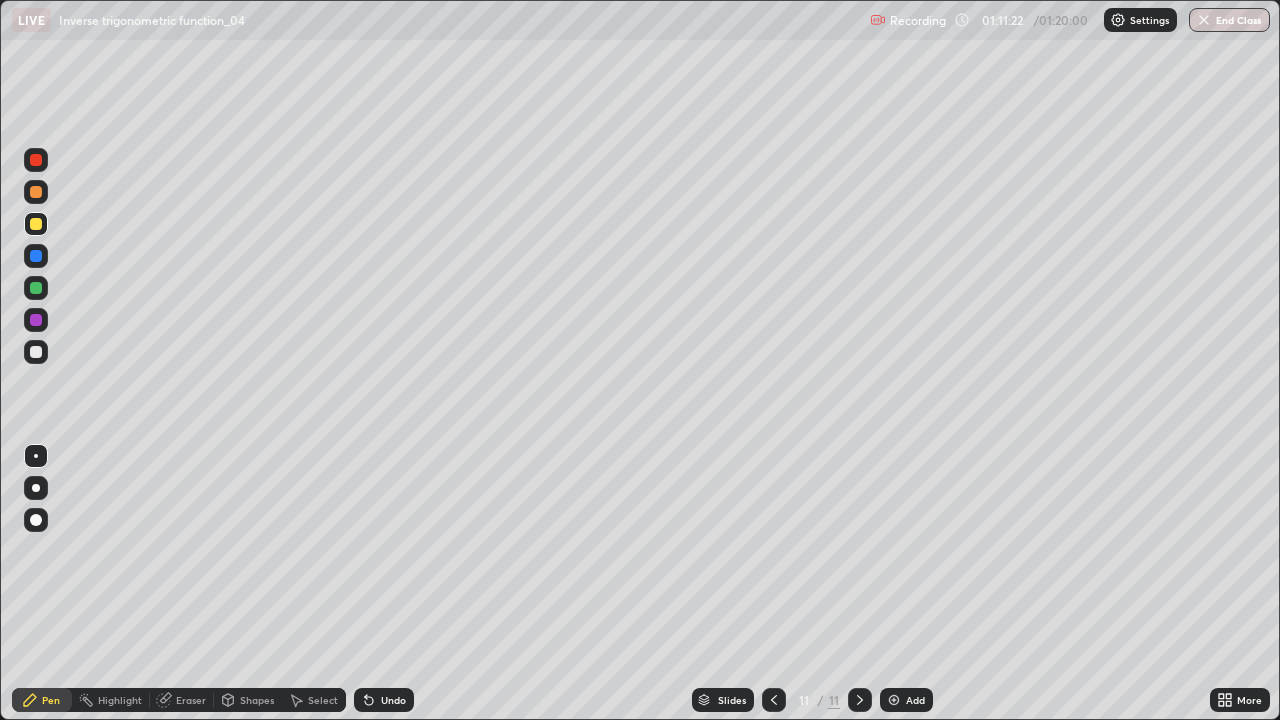 click on "Undo" at bounding box center [393, 700] 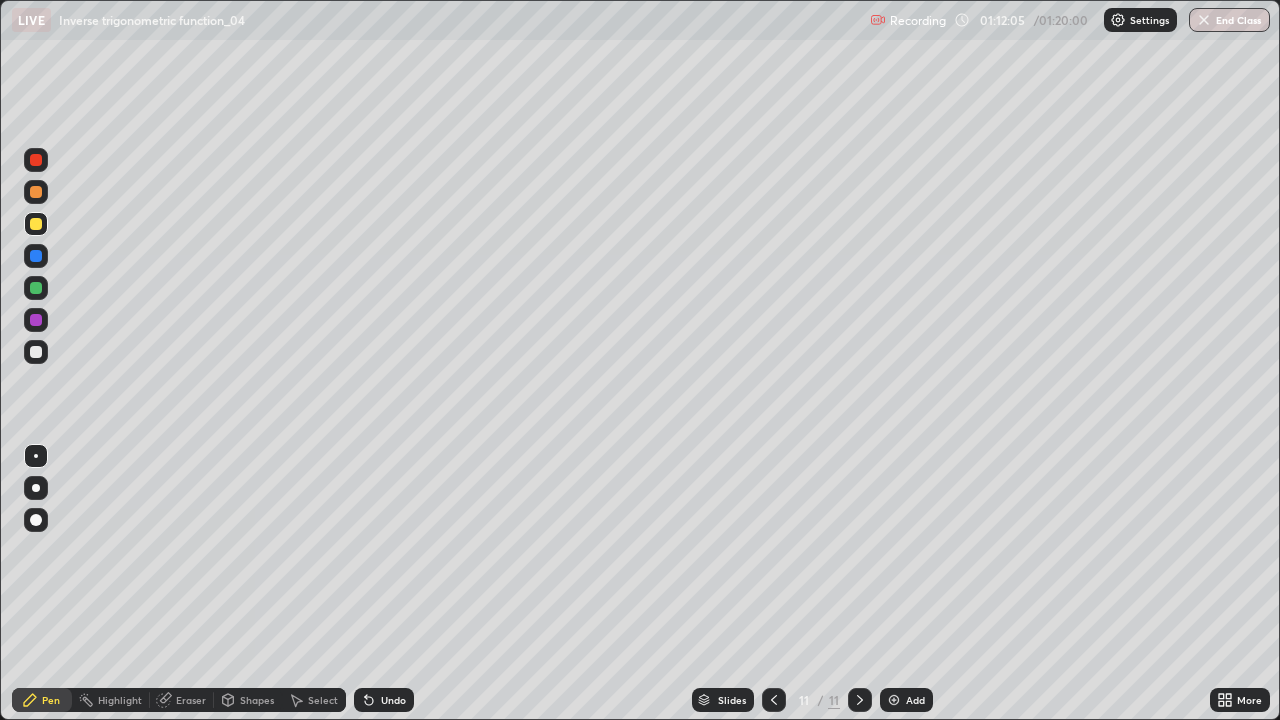 click at bounding box center [36, 288] 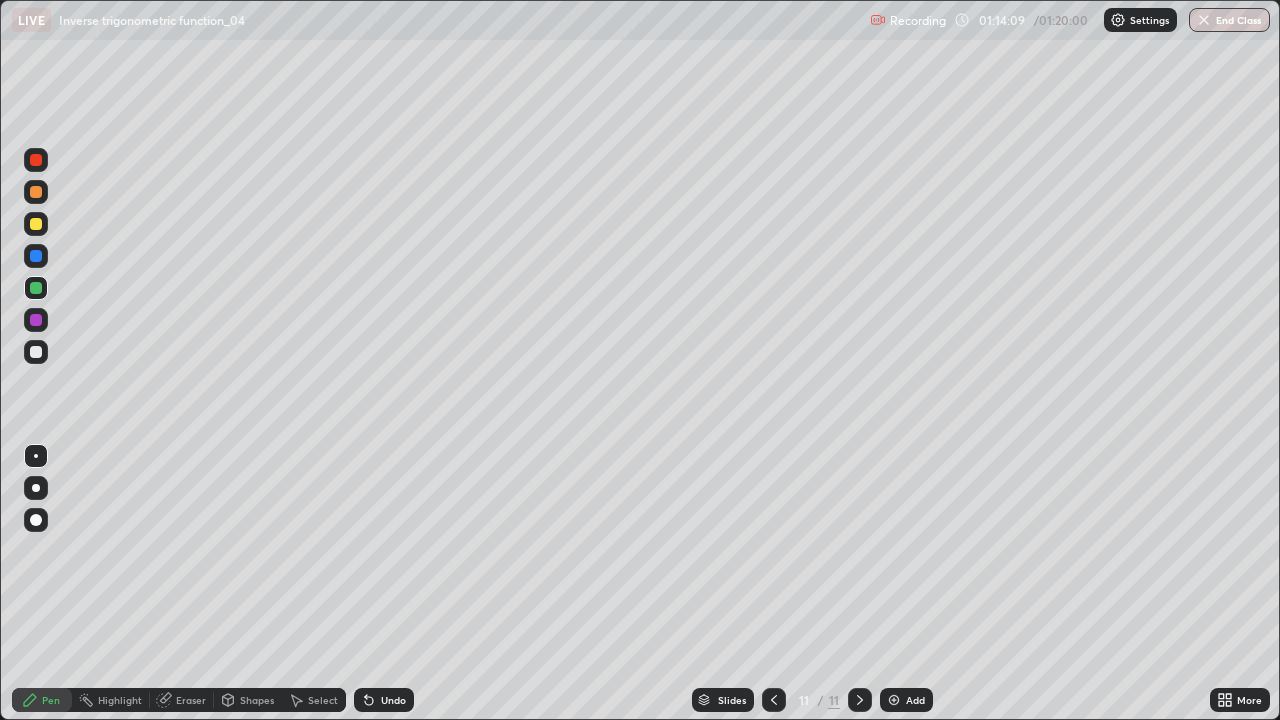 click on "Select" at bounding box center (314, 700) 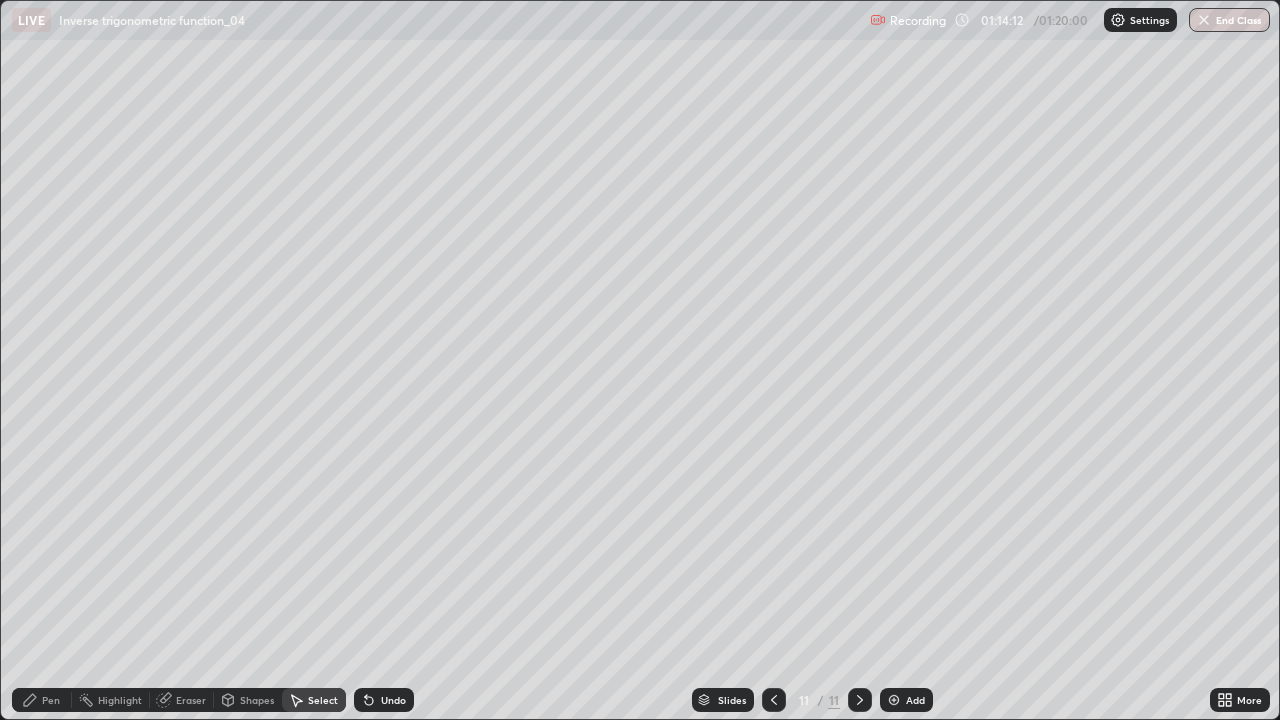 click on "Pen" at bounding box center [42, 700] 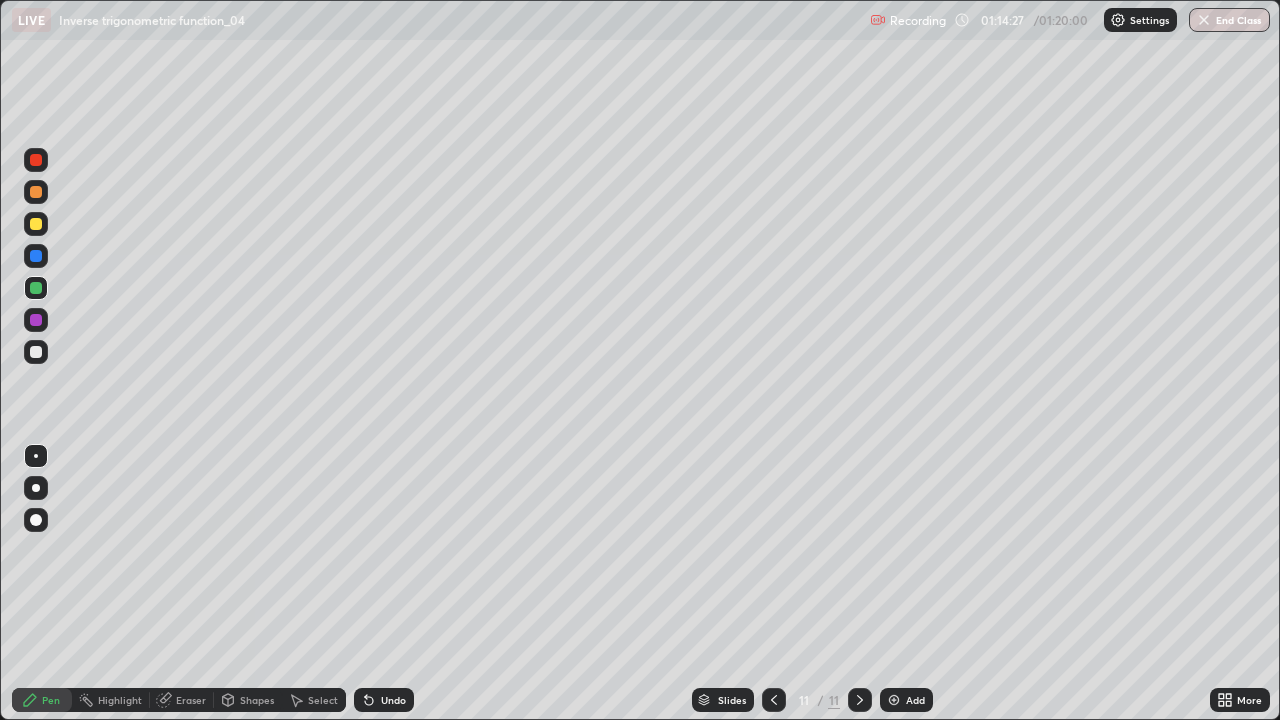 click at bounding box center (36, 352) 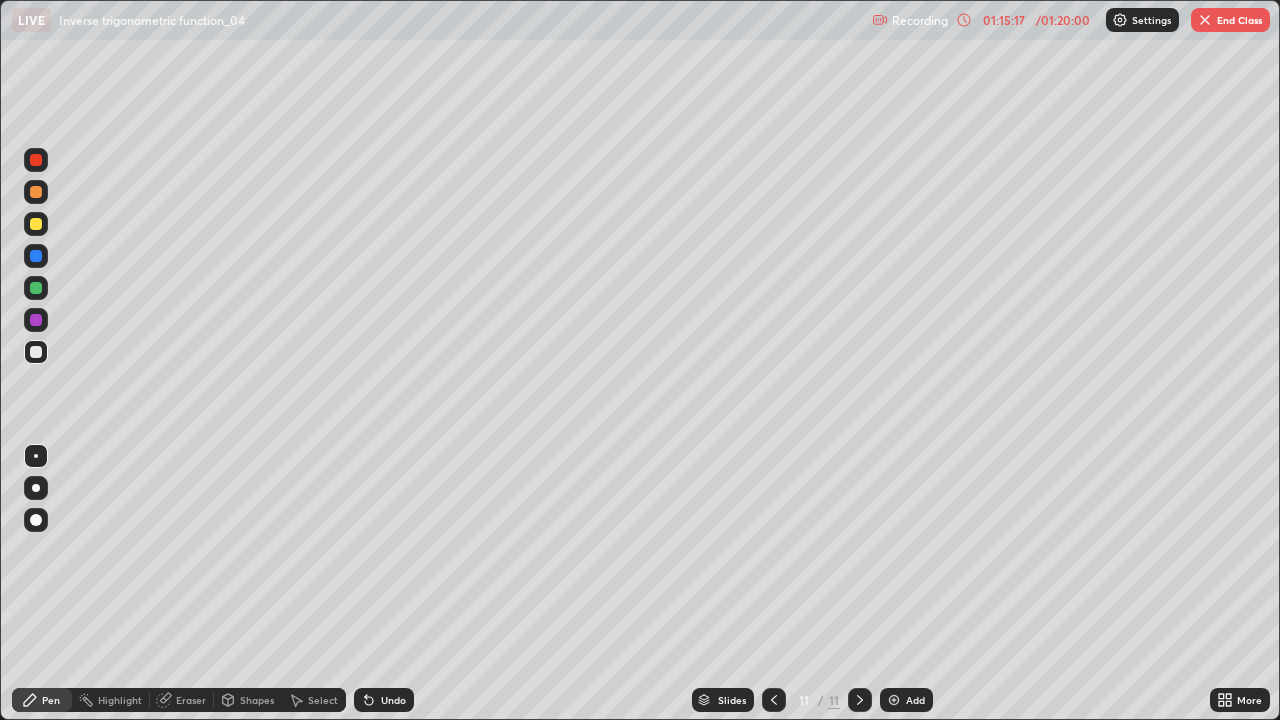 click at bounding box center (36, 256) 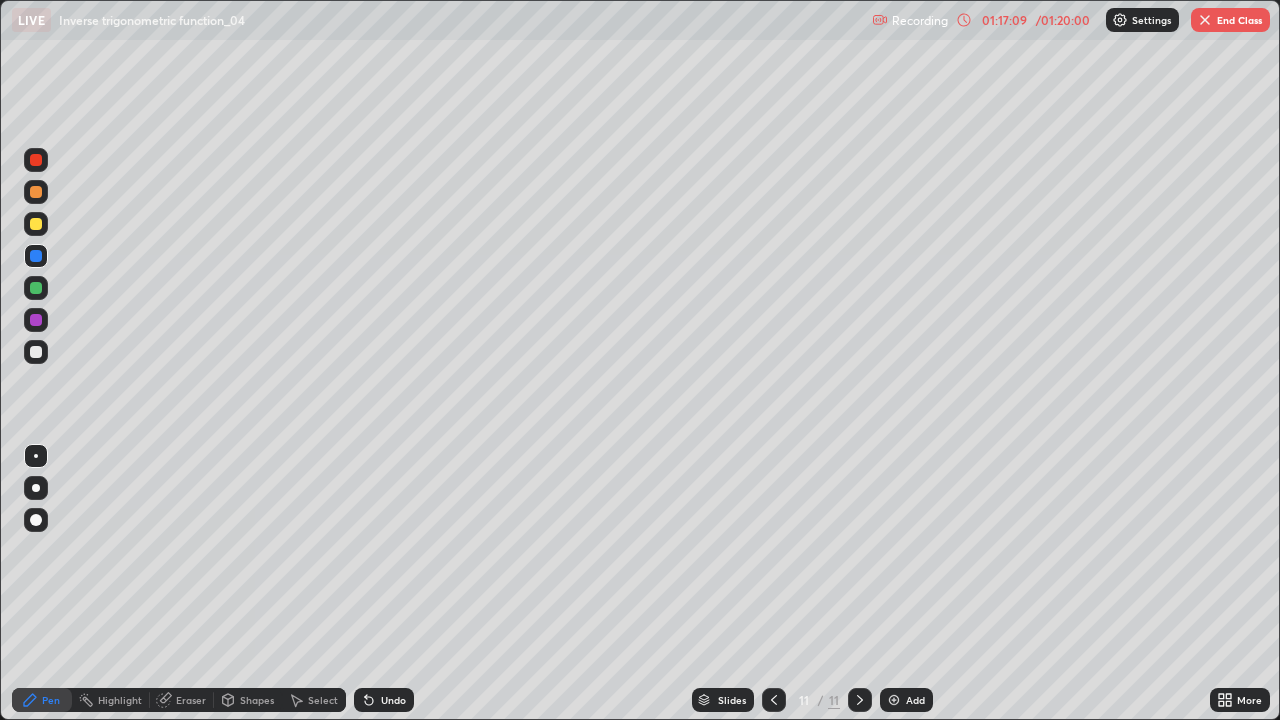 click on "Add" at bounding box center (915, 700) 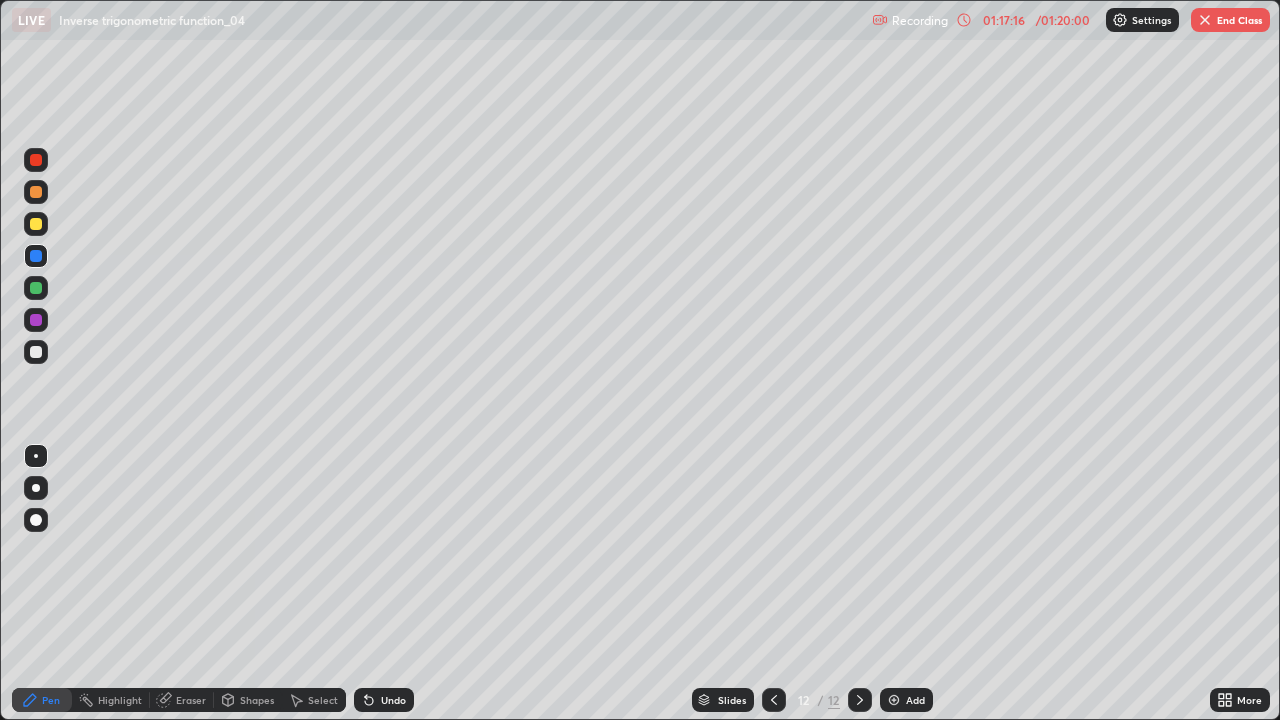 click at bounding box center (36, 288) 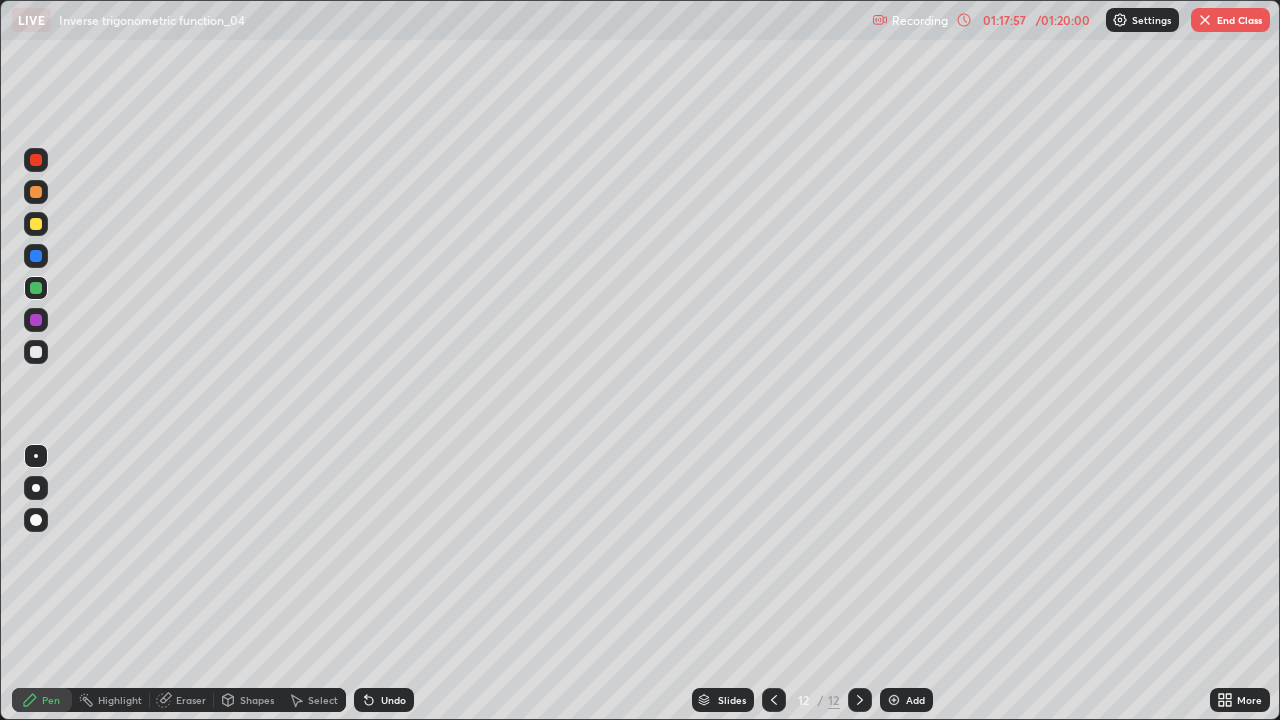 click on "Eraser" at bounding box center (191, 700) 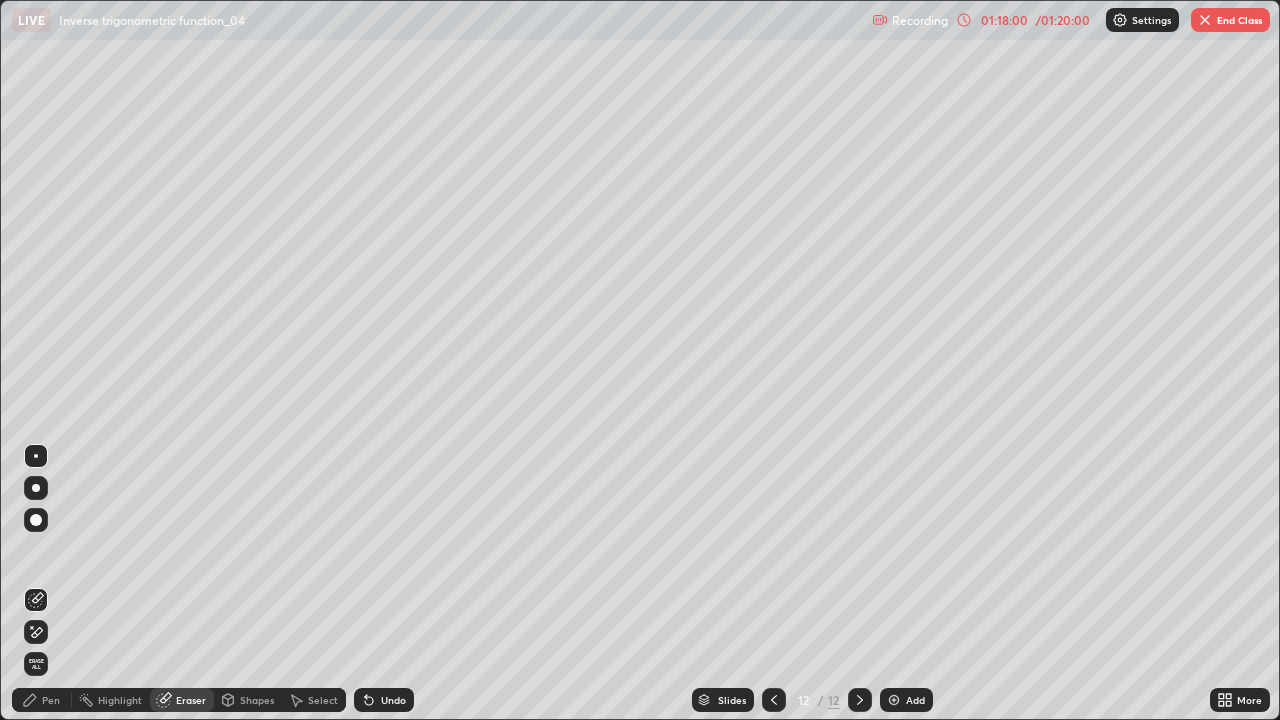 click on "Pen" at bounding box center (51, 700) 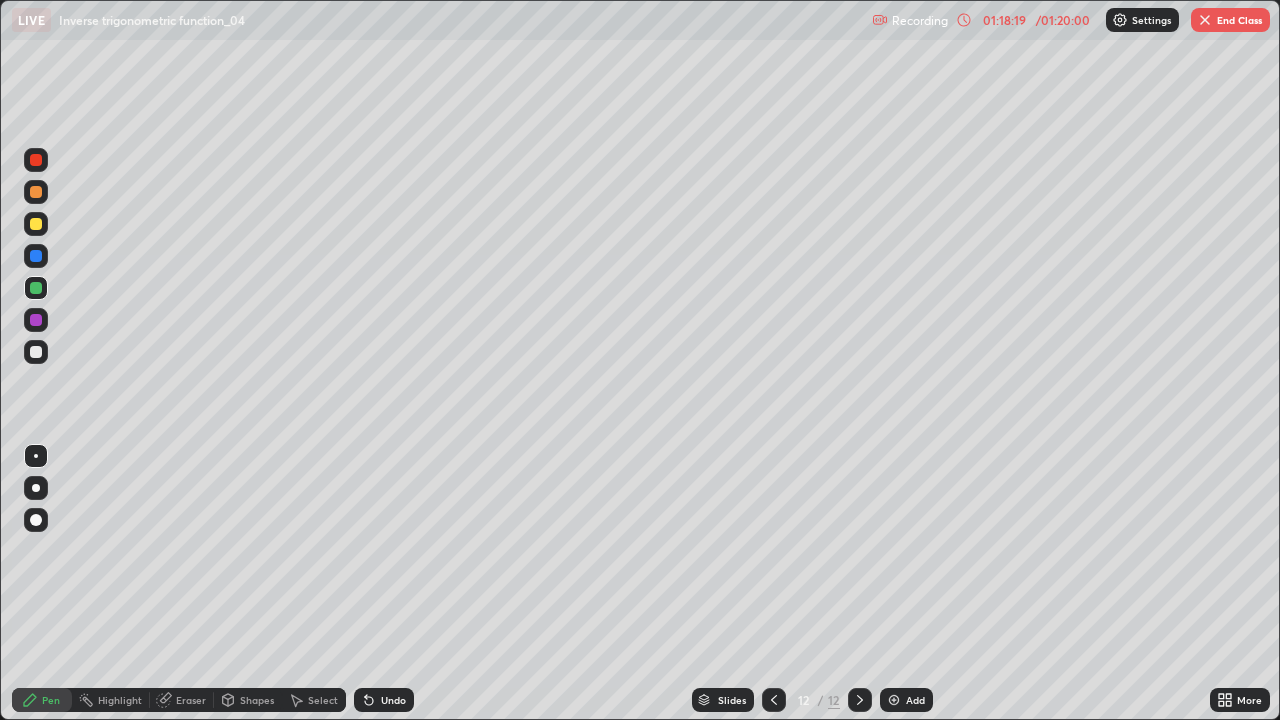 click at bounding box center (36, 352) 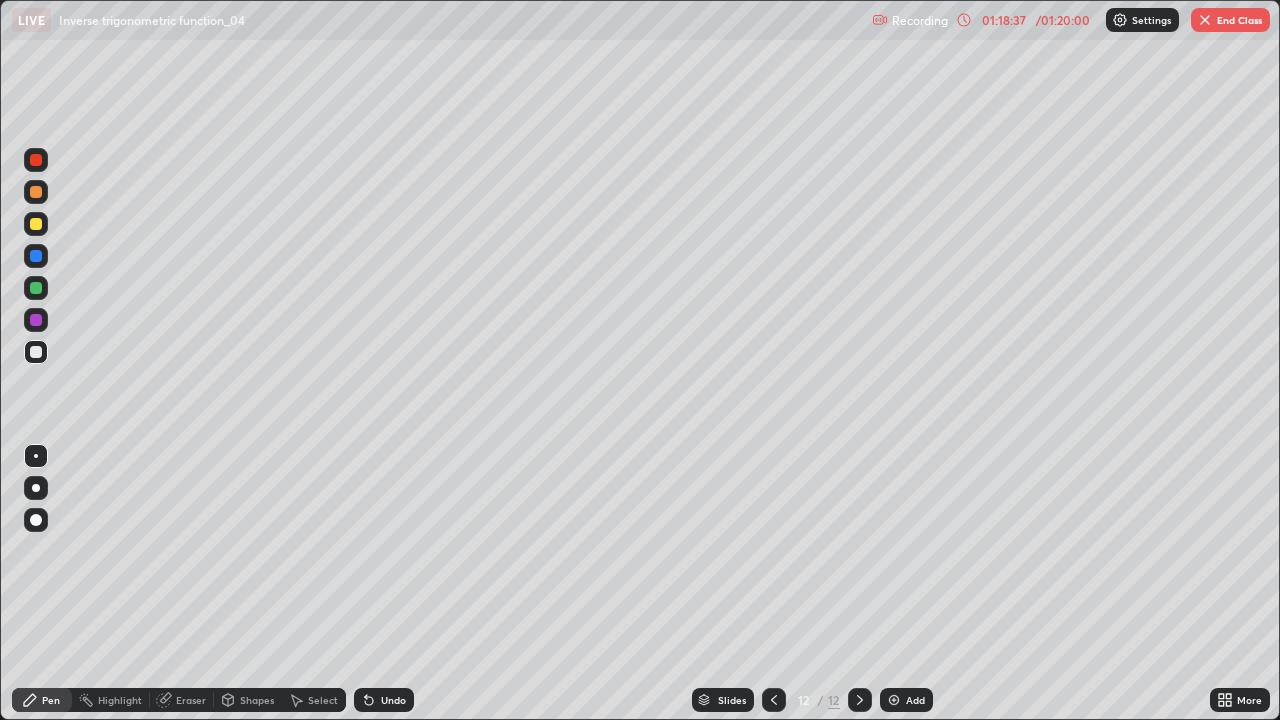 click at bounding box center (36, 256) 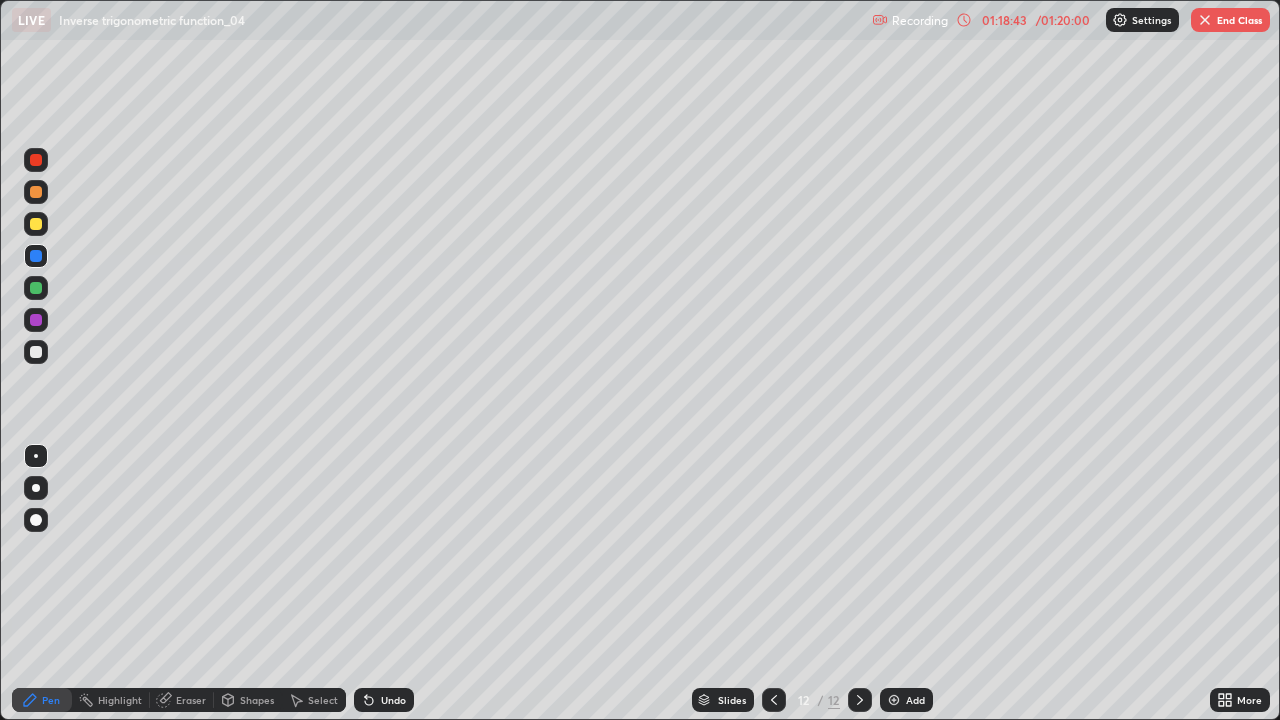 click at bounding box center (774, 700) 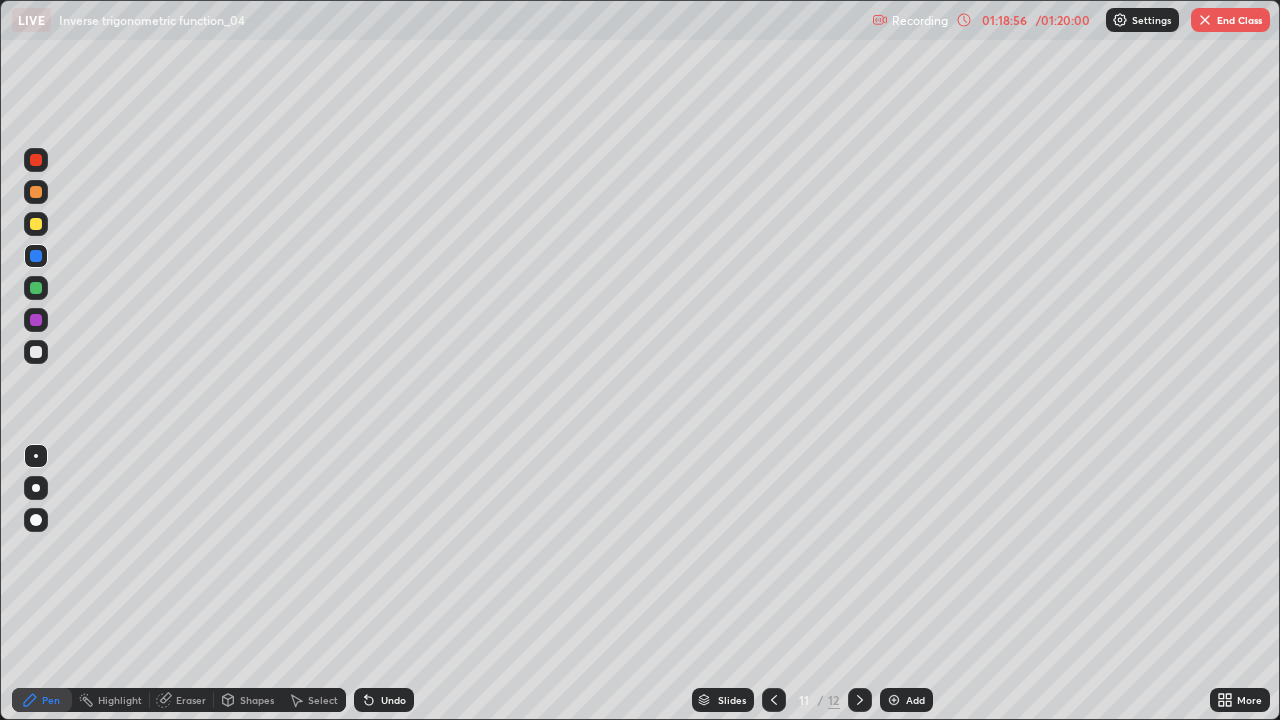 click 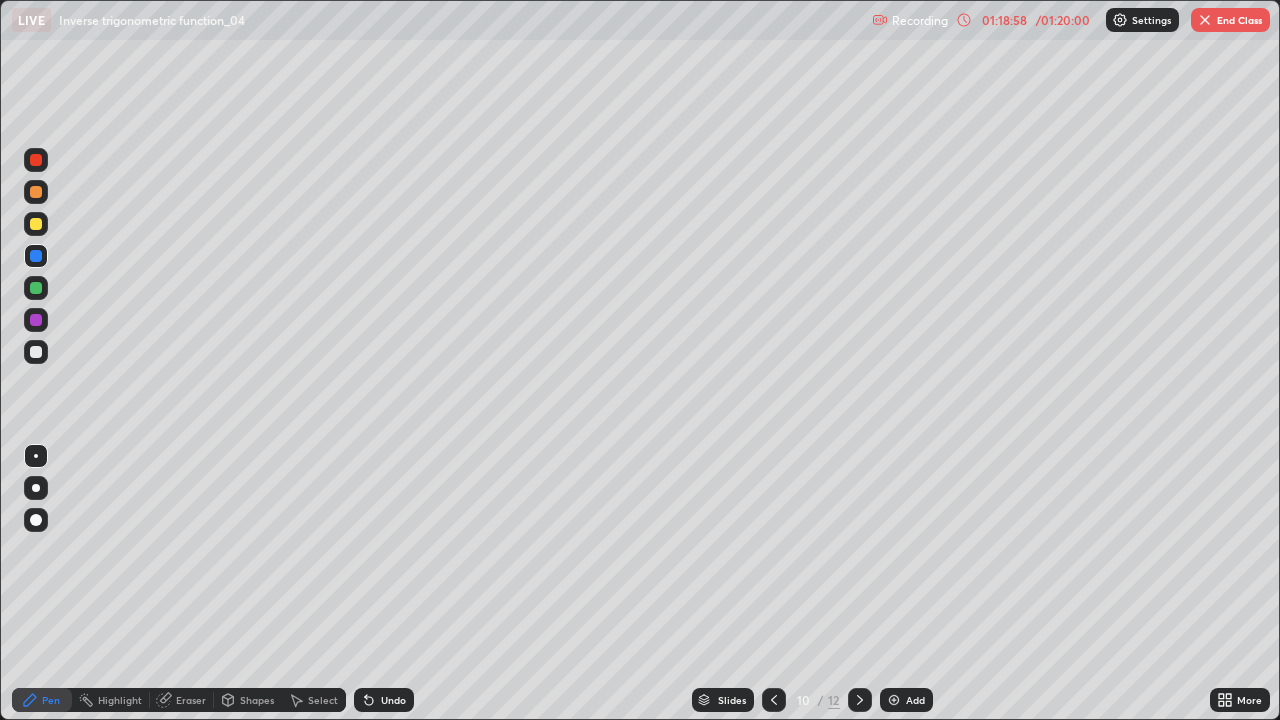 click at bounding box center (860, 700) 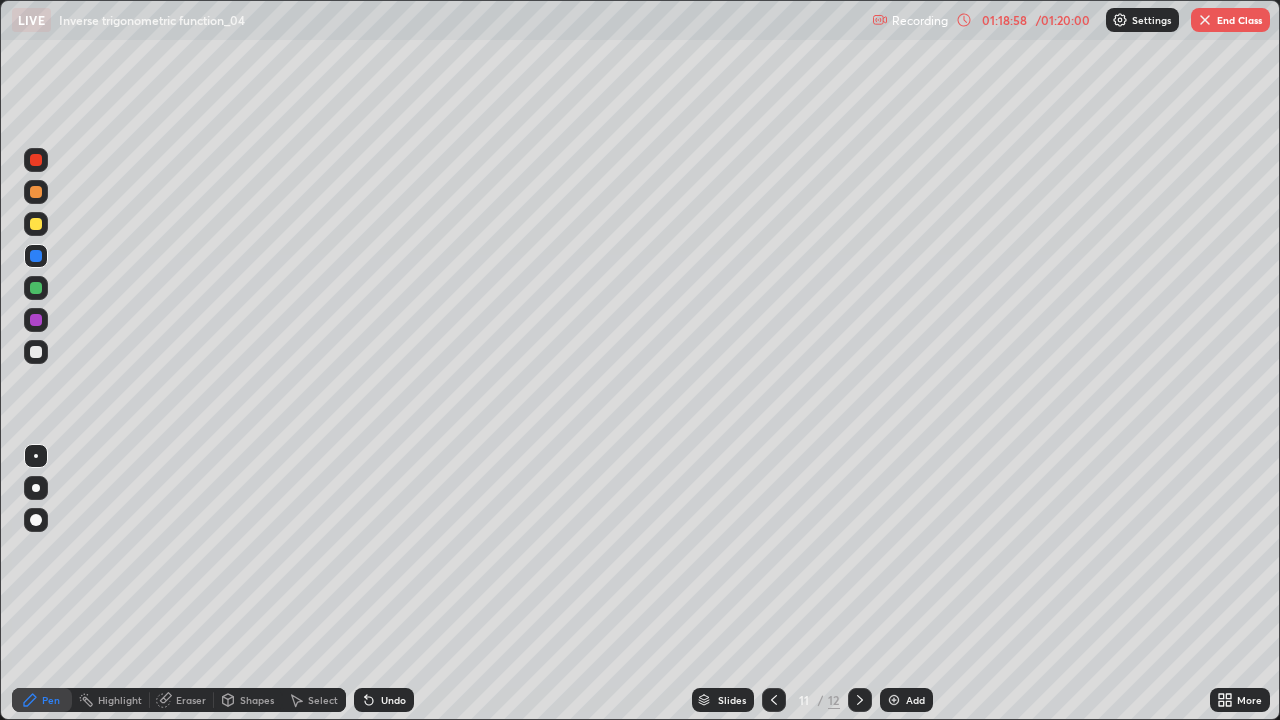 click 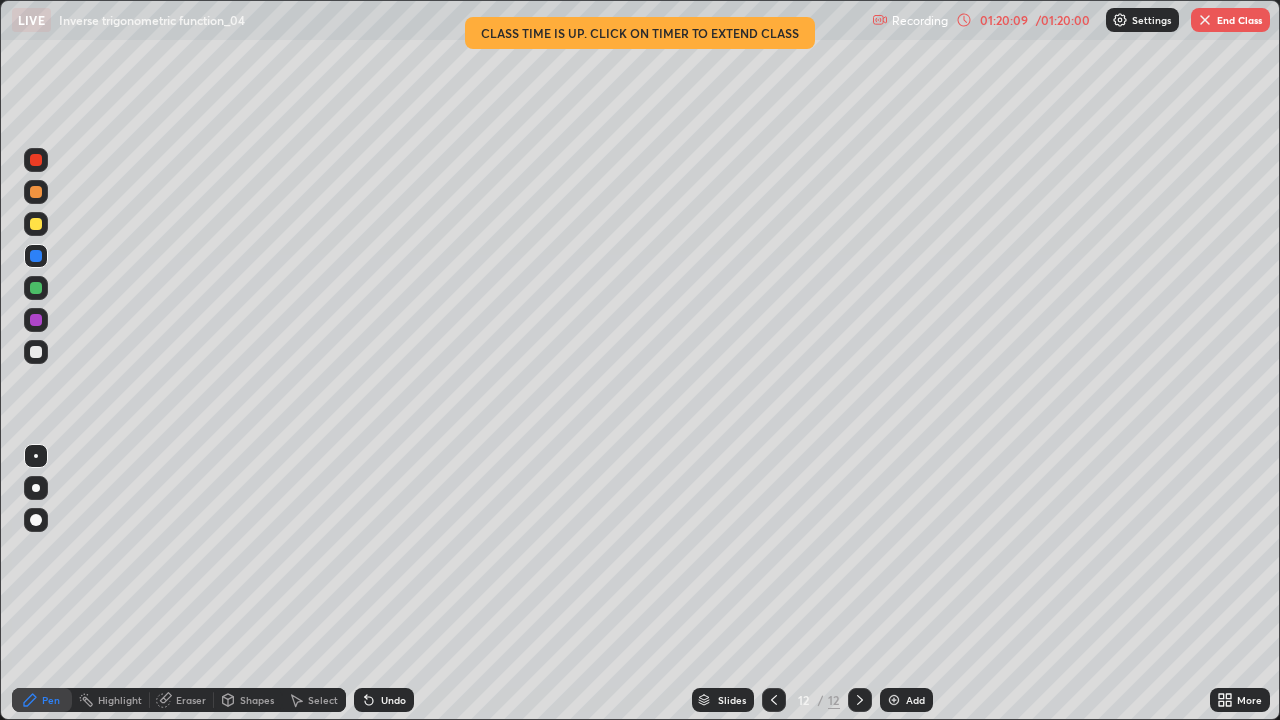 click on "Undo" at bounding box center [380, 700] 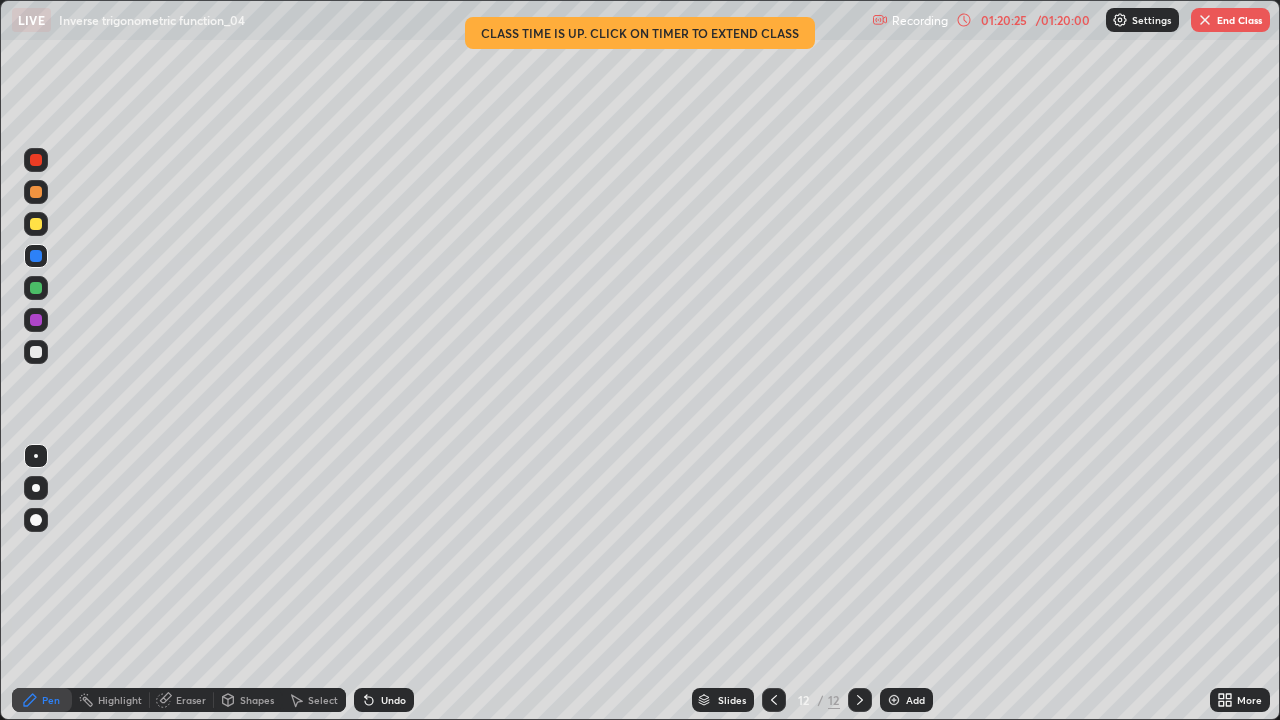 click on "Undo" at bounding box center [393, 700] 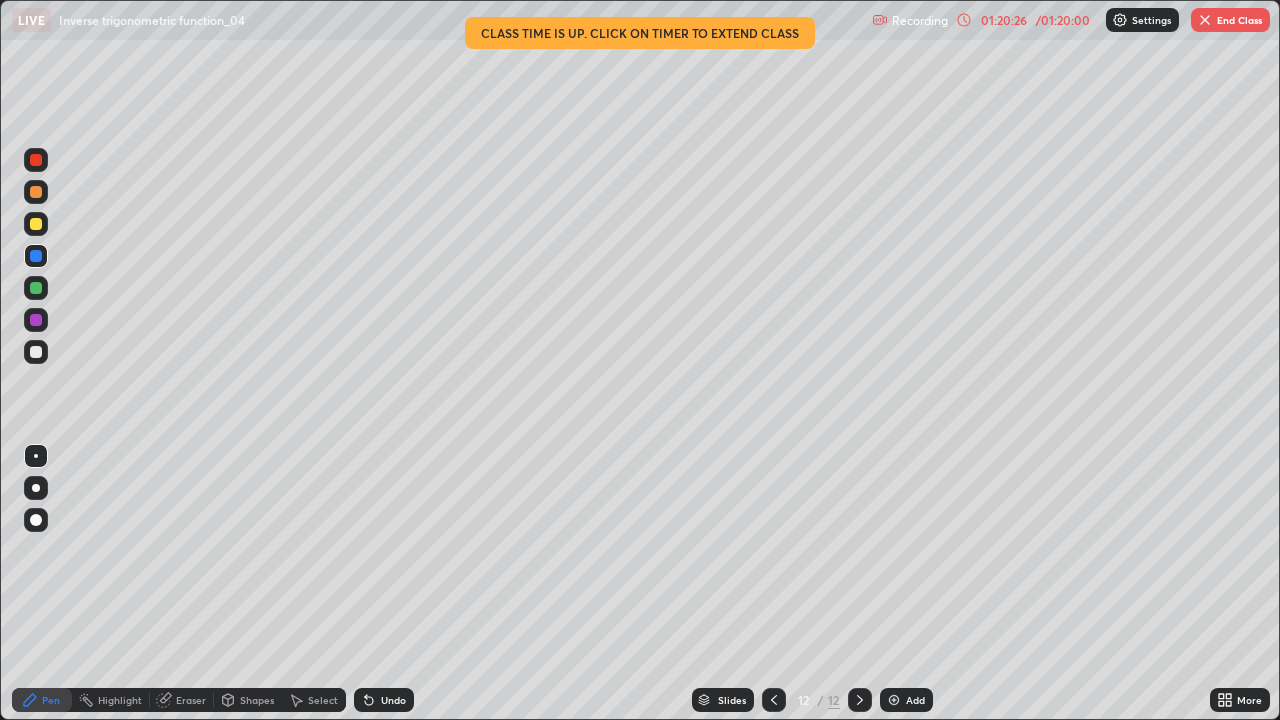 click on "Undo" at bounding box center (384, 700) 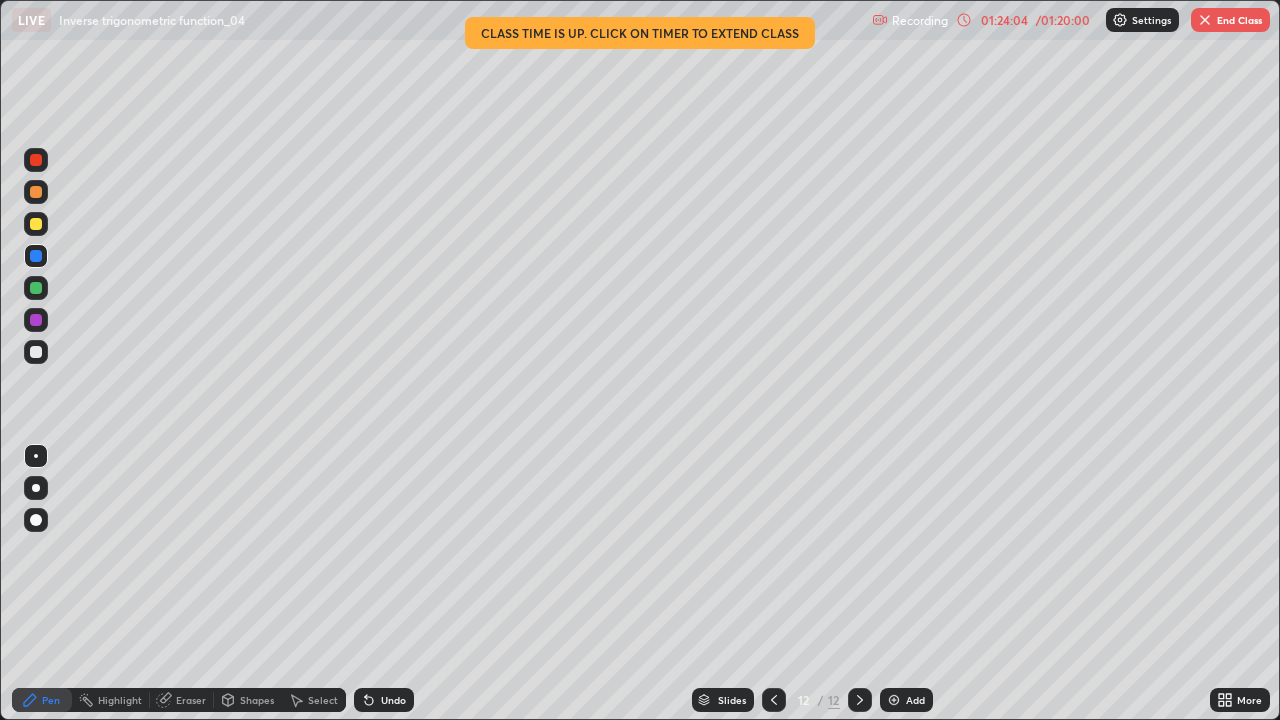 click at bounding box center [1205, 20] 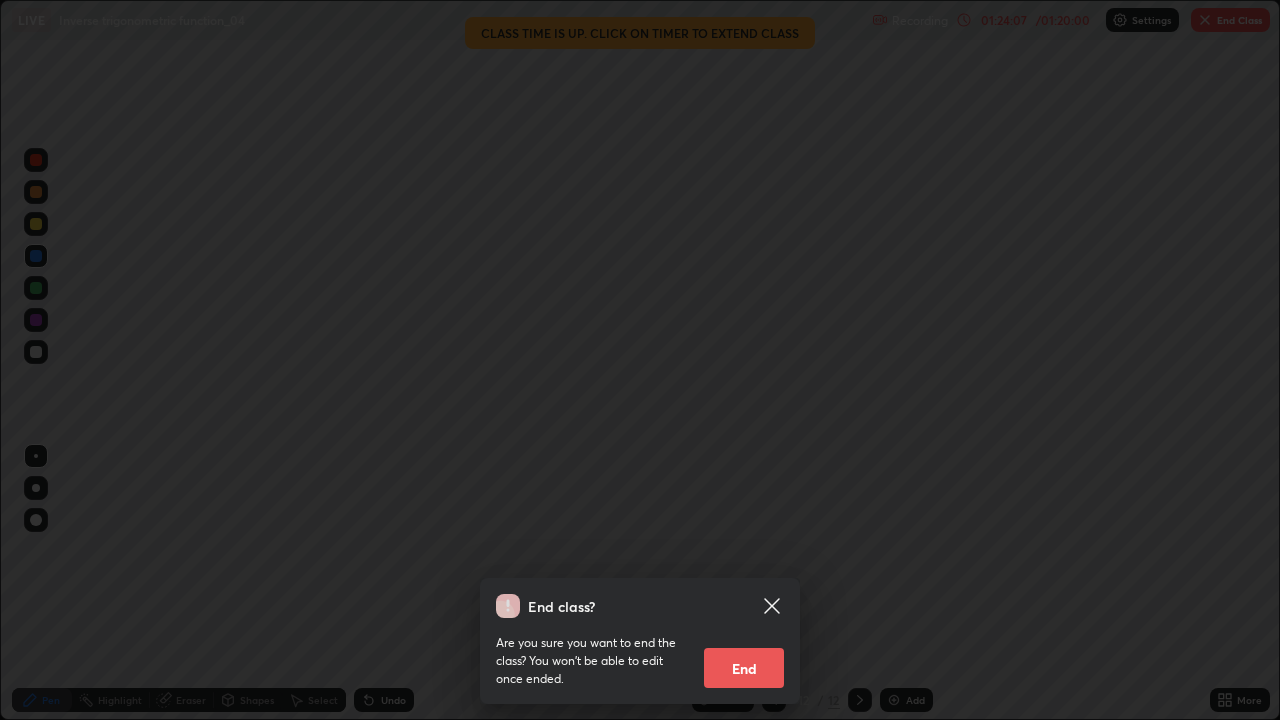 click 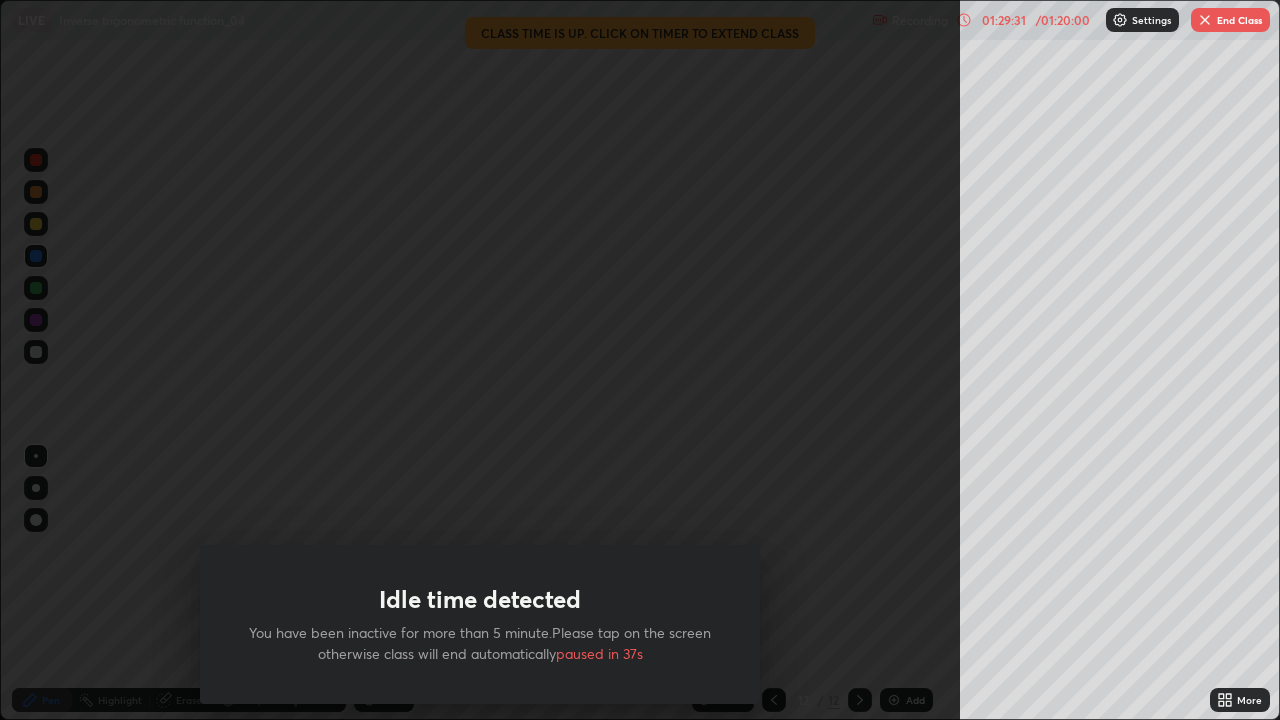 click at bounding box center (1205, 20) 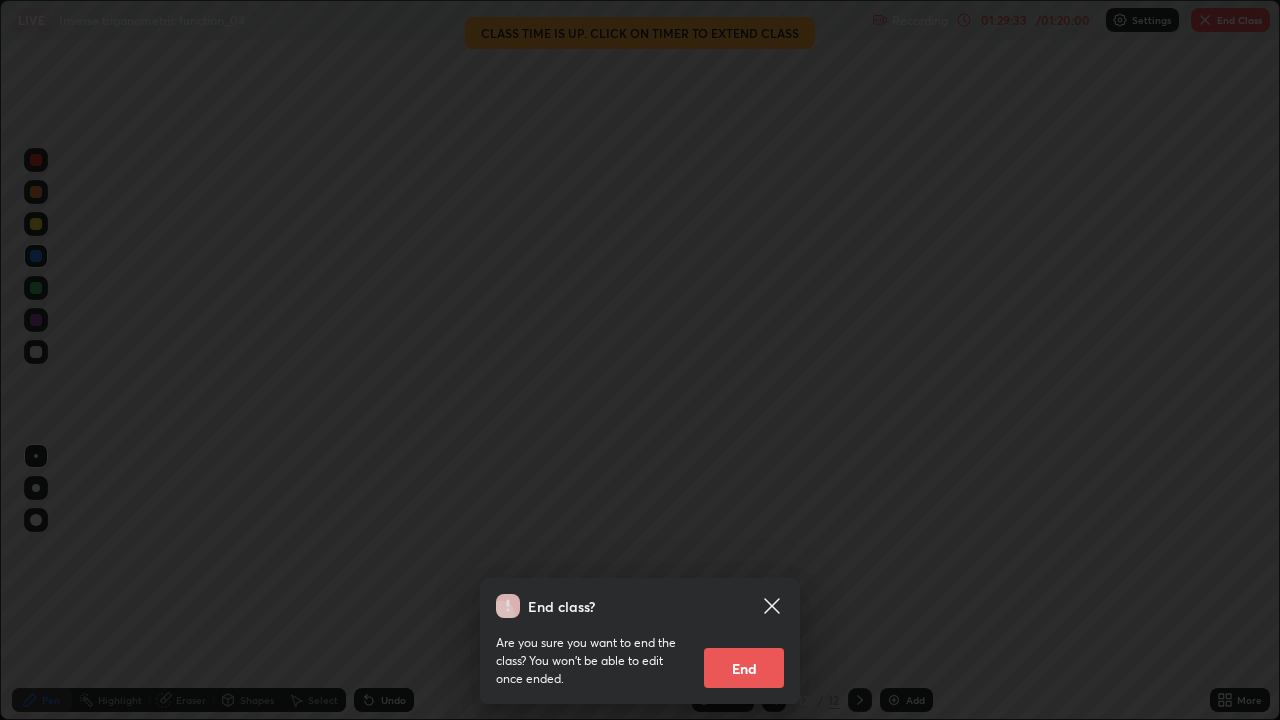 click on "End" at bounding box center (744, 668) 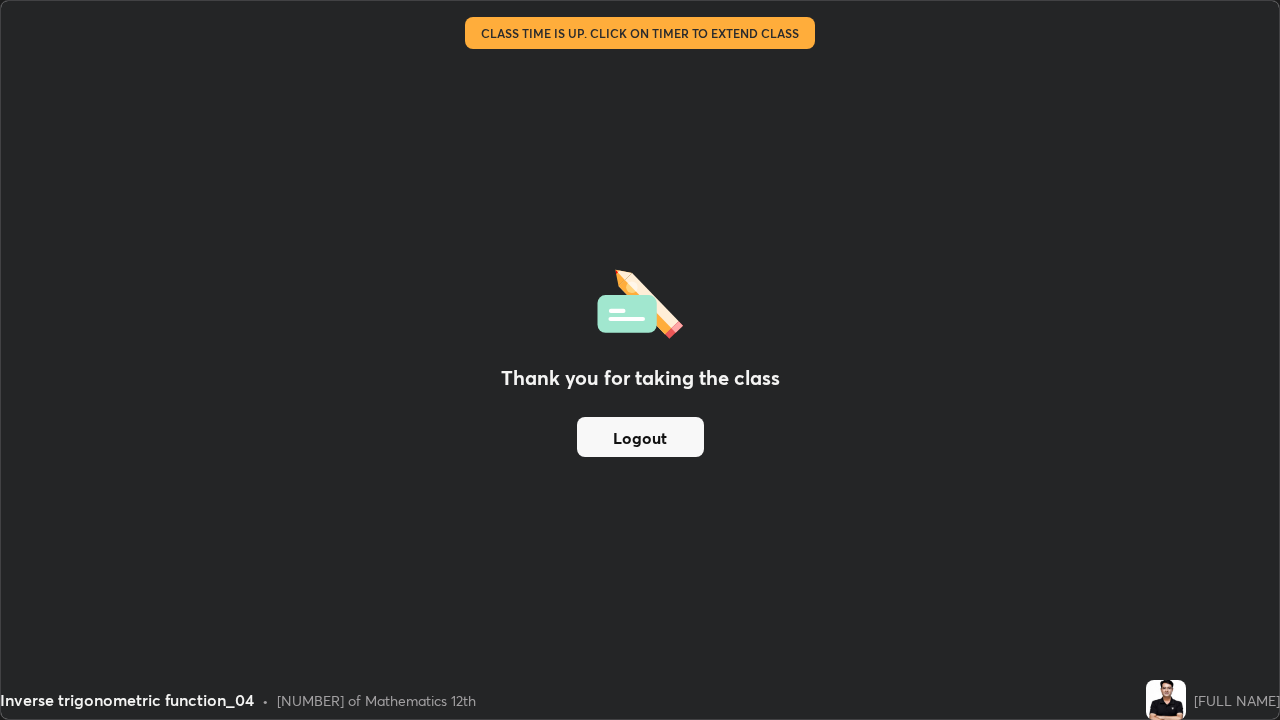 click on "Logout" at bounding box center (640, 437) 